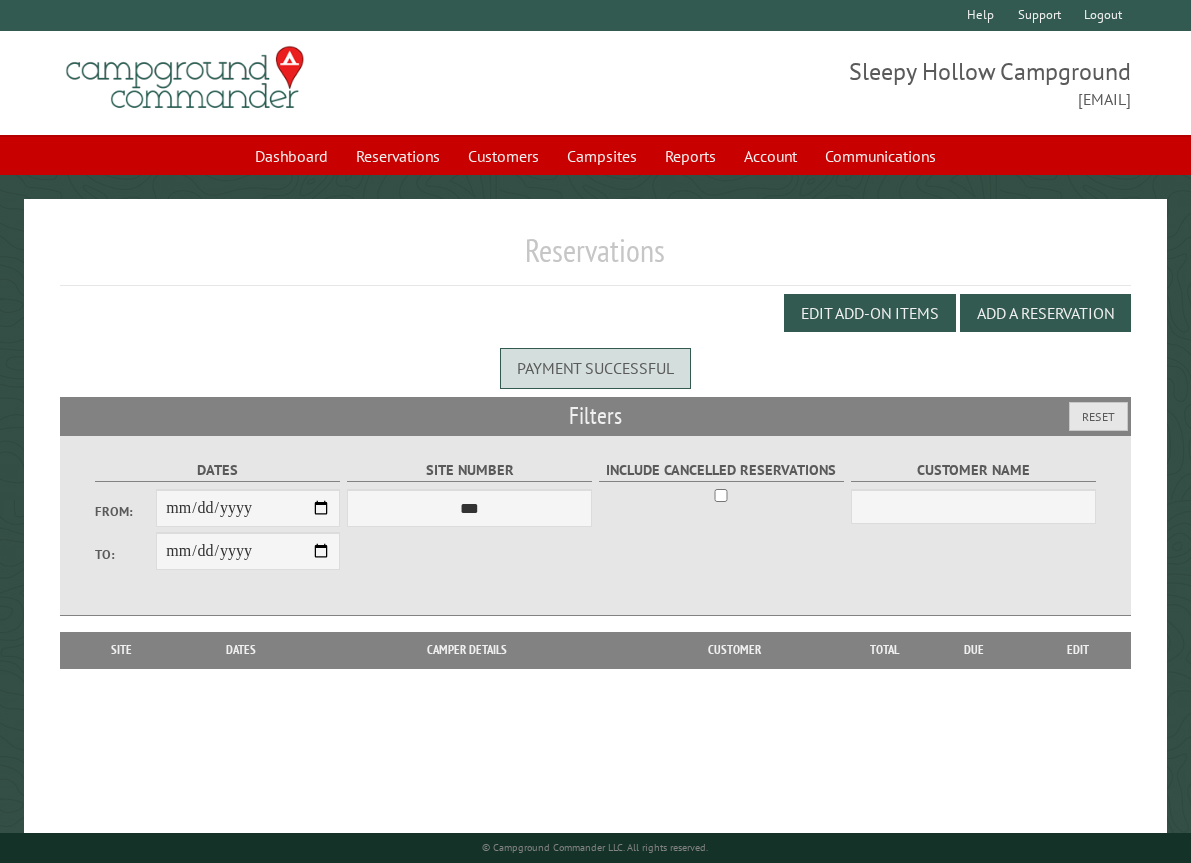 scroll, scrollTop: 0, scrollLeft: 0, axis: both 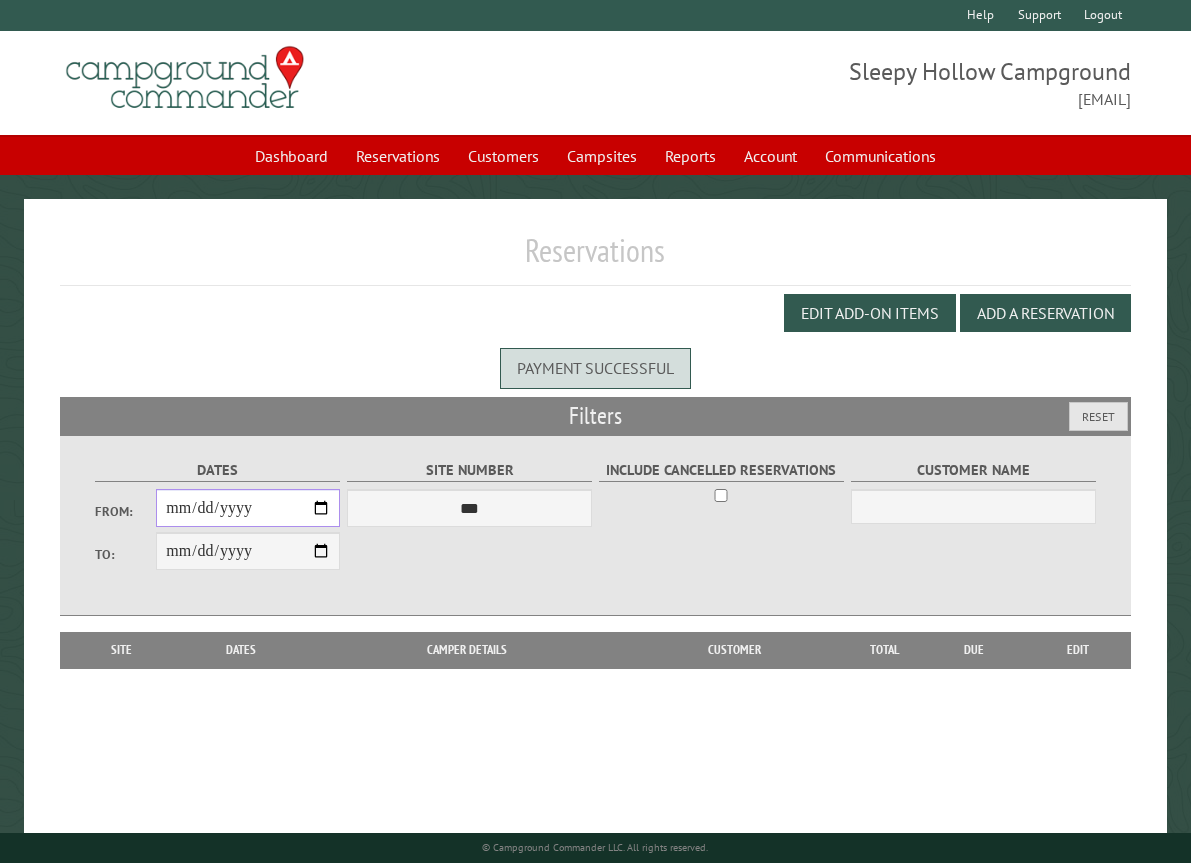 click on "From:" at bounding box center (248, 508) 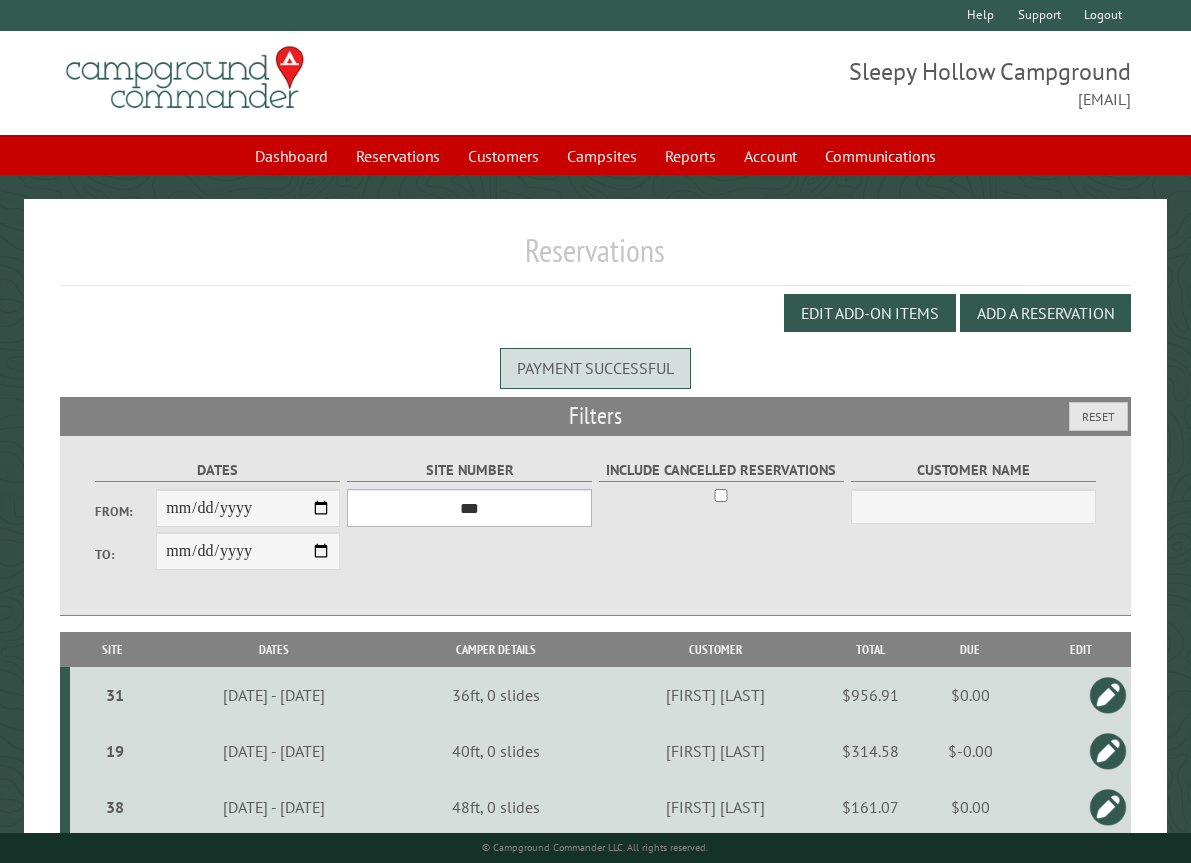 click on "*** * * * * * * * * * ** *** *** ** ** ** ** ** ** ** ** ** ** *** *** ** ** ** ** ** ** ** ** ** ** *** *** ** ** ** ** ** ** ** ** *** *** ** ** ** ** ** ** *** *** ** ** ** ** ** *** ** ** ** ** ** ** ** ** ** ** ** ** ** ** ** ** ** ** ** ** ** ** ** ** **" at bounding box center (470, 508) 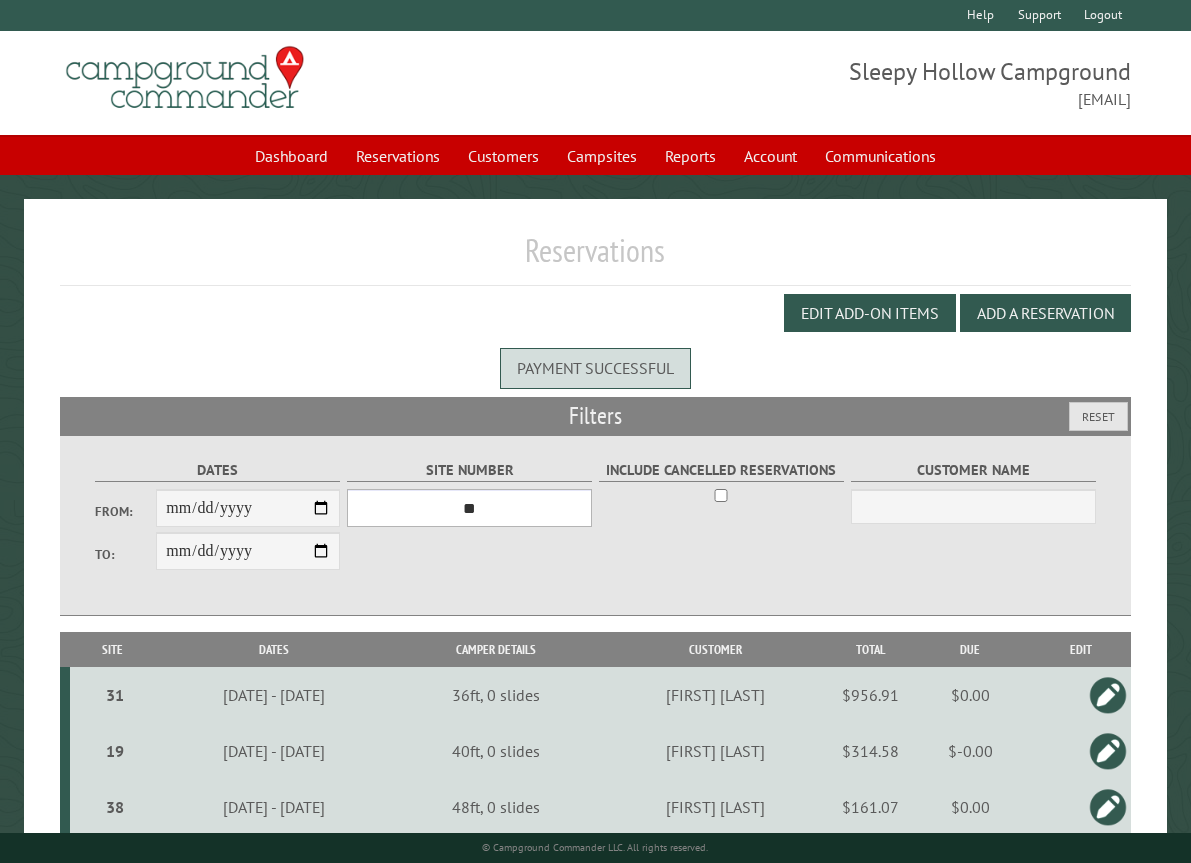 click on "*** * * * * * * * * * ** *** *** ** ** ** ** ** ** ** ** ** ** *** *** ** ** ** ** ** ** ** ** ** ** *** *** ** ** ** ** ** ** ** ** *** *** ** ** ** ** ** ** *** *** ** ** ** ** ** *** ** ** ** ** ** ** ** ** ** ** ** ** ** ** ** ** ** ** ** ** ** ** ** ** **" at bounding box center (470, 508) 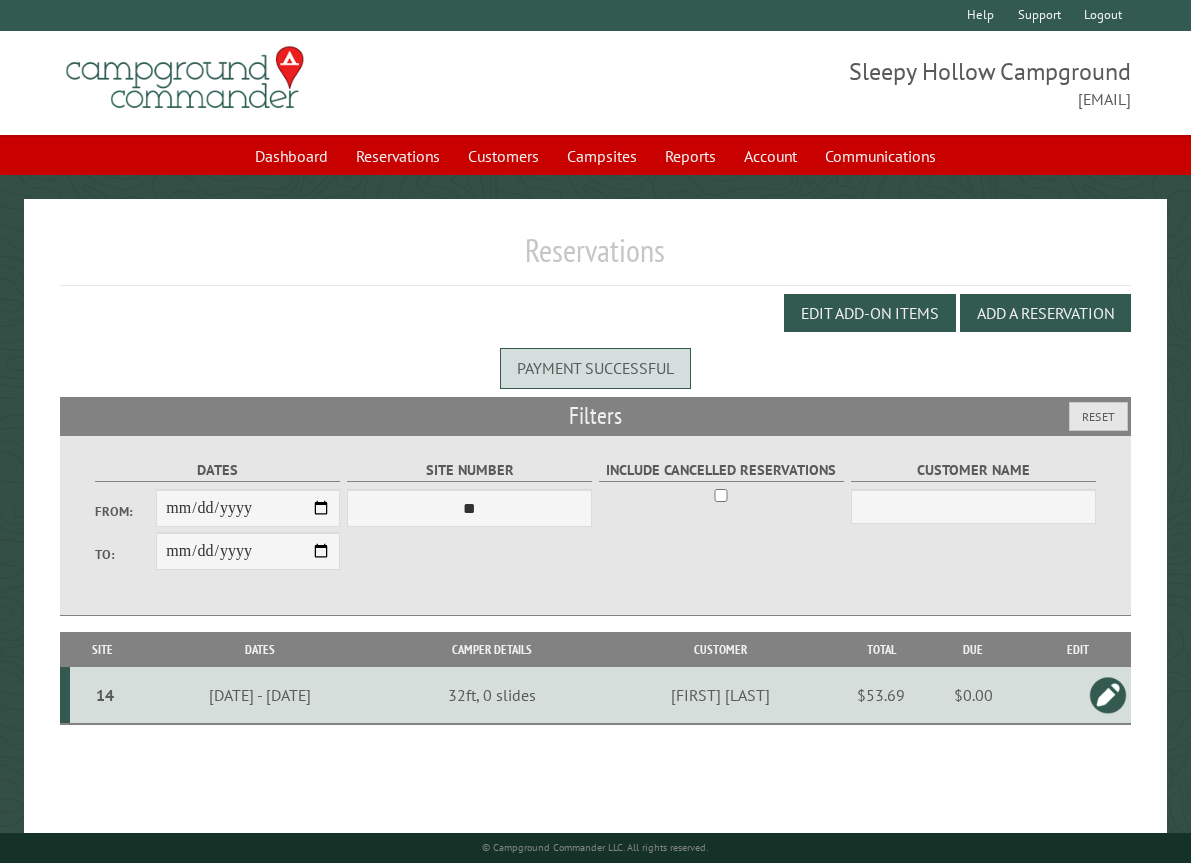 click on "**********" at bounding box center [596, 525] 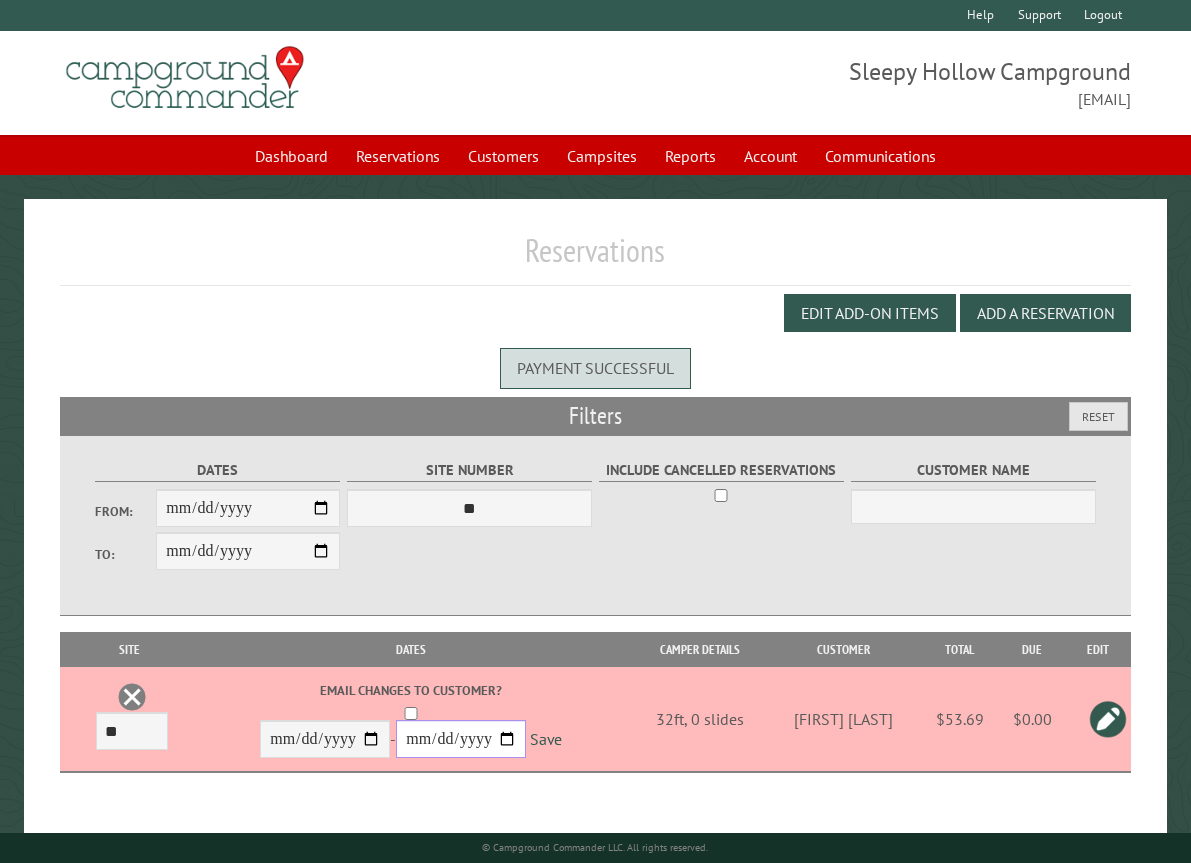 click on "**********" at bounding box center [461, 739] 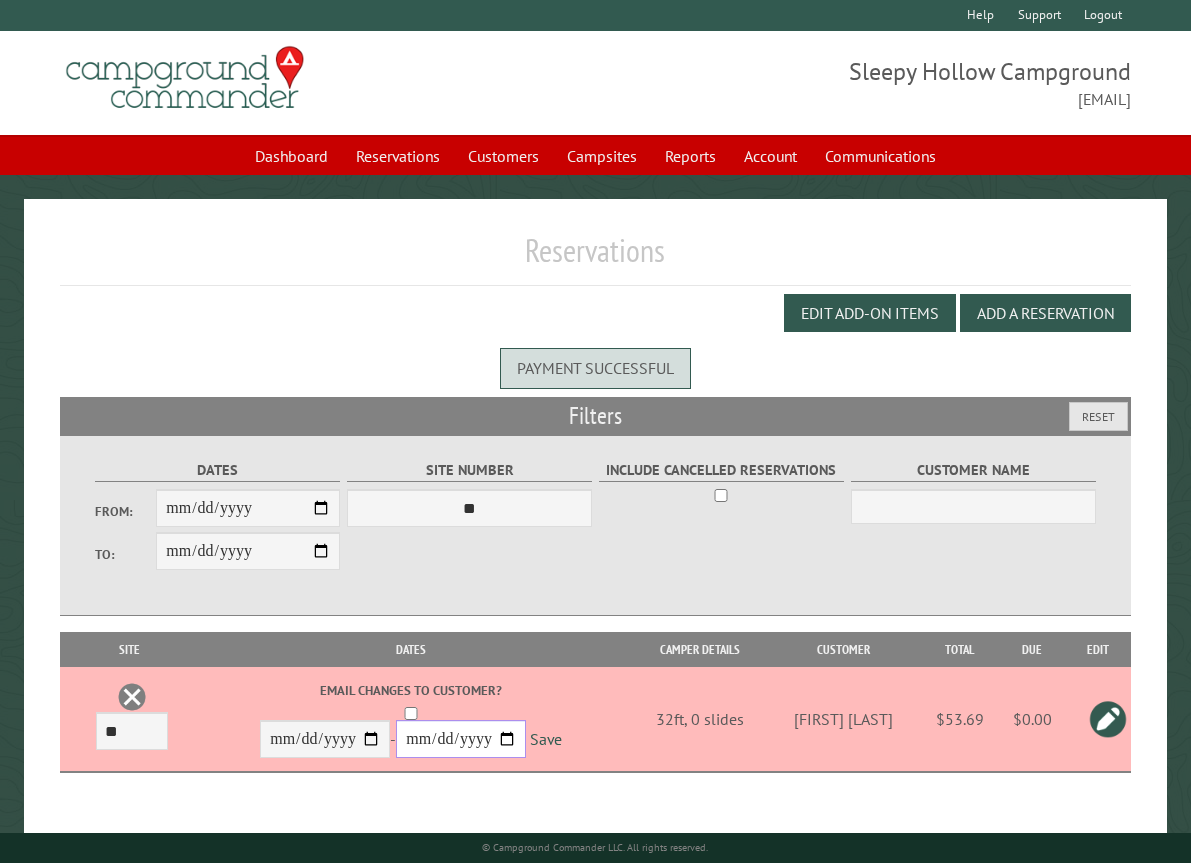 type on "**********" 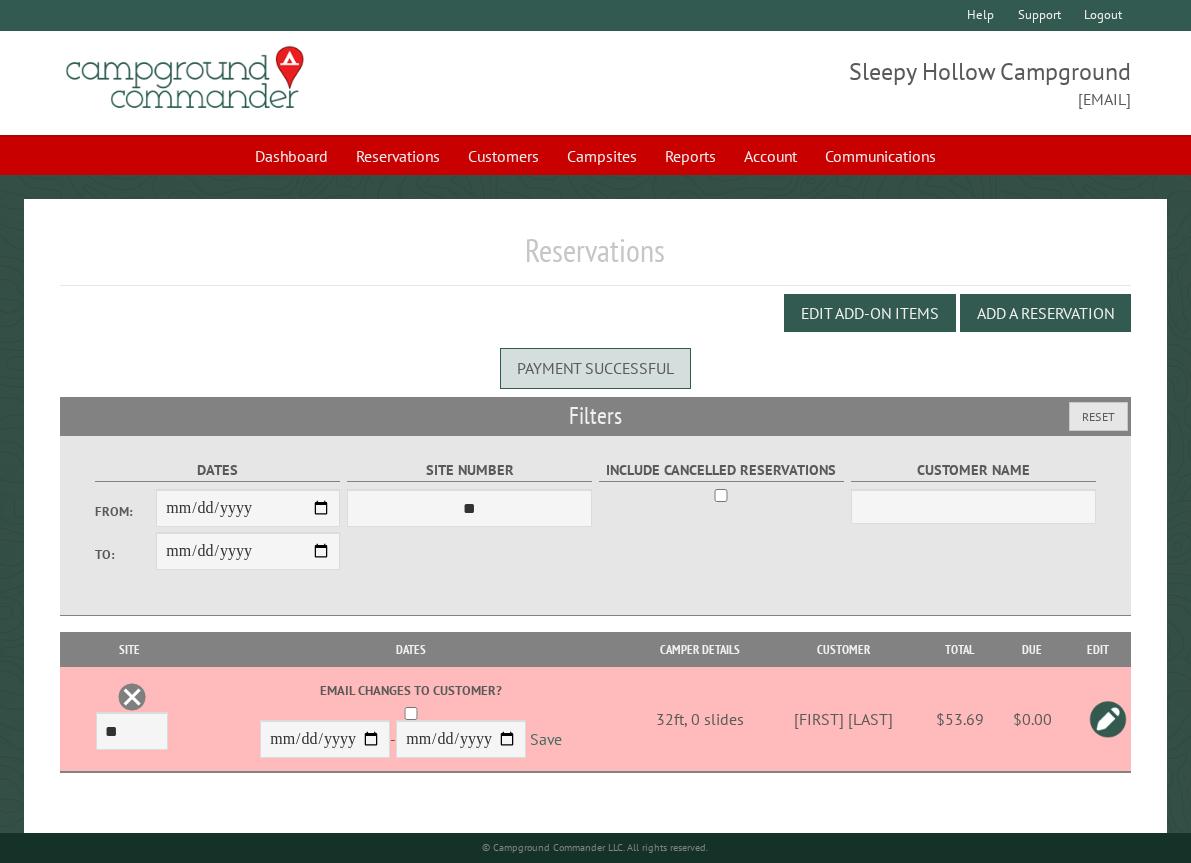 click on "Save" at bounding box center (546, 739) 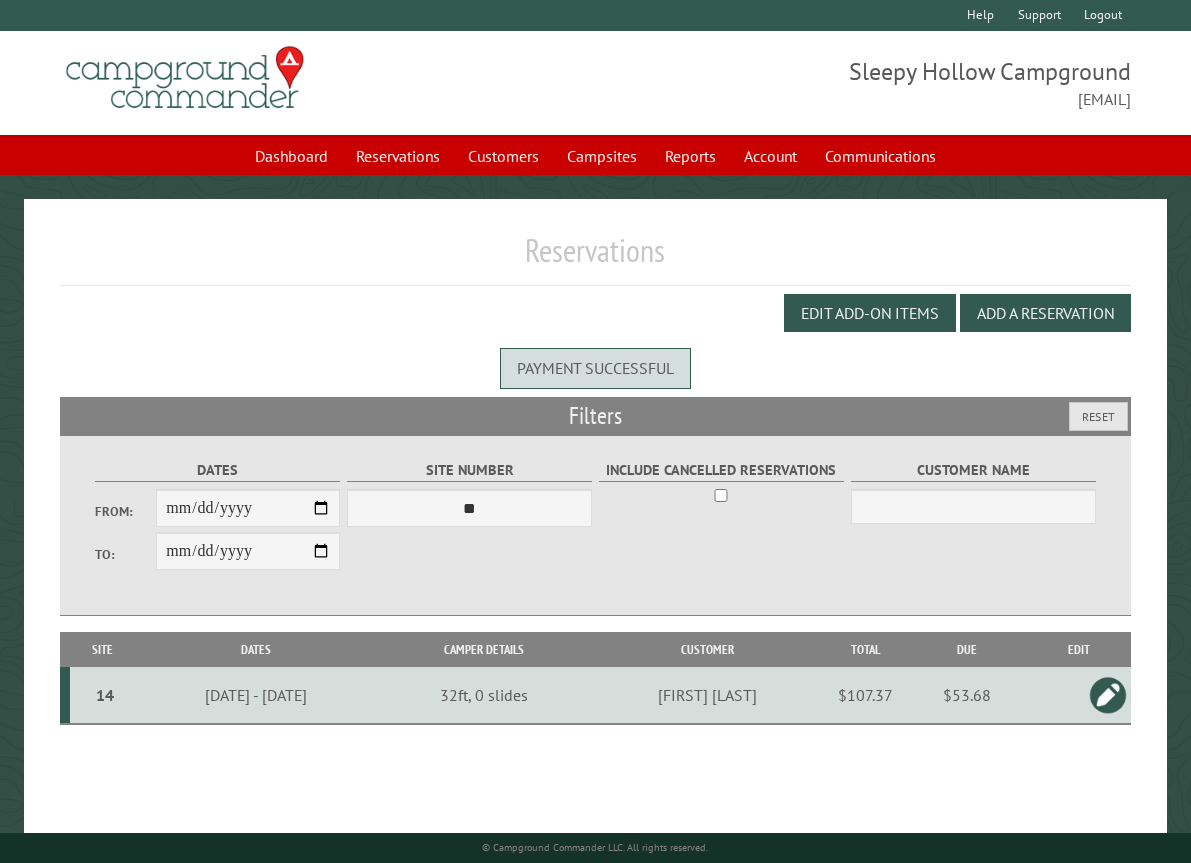 click at bounding box center (1108, 695) 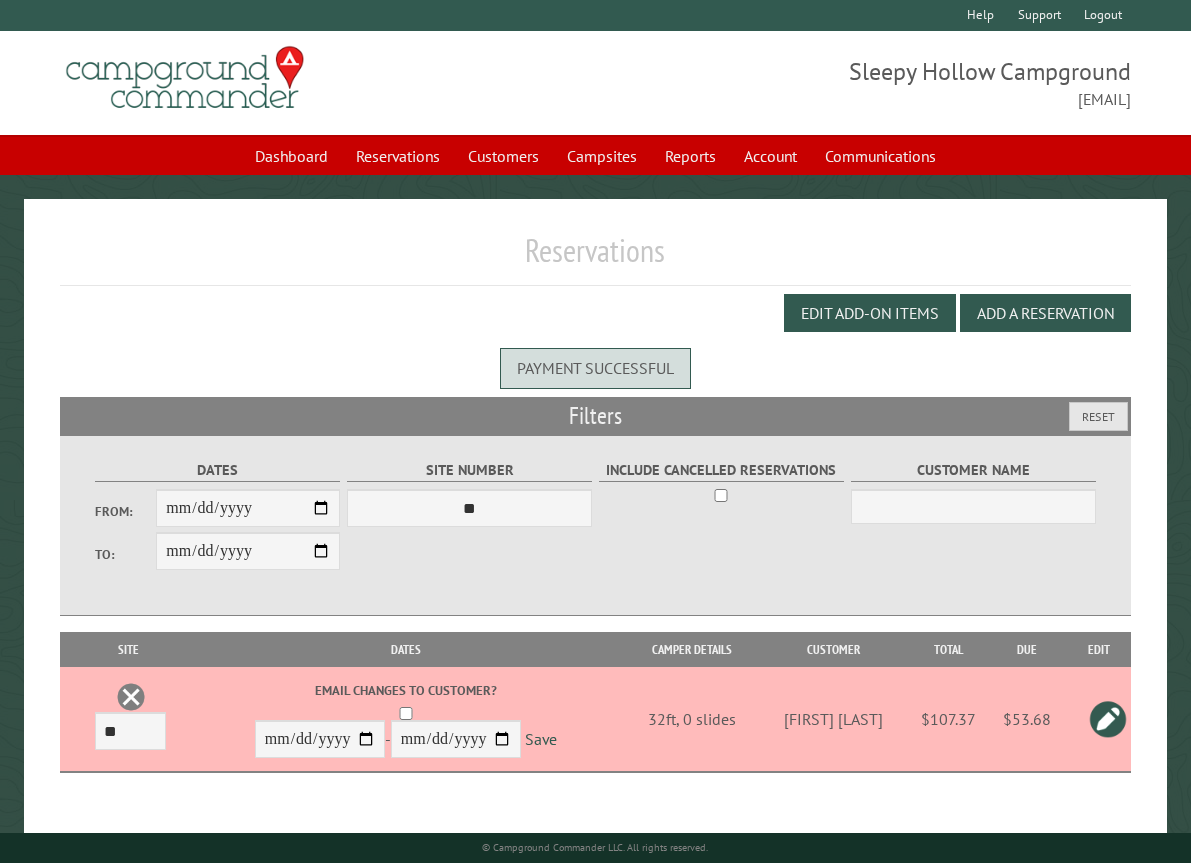 click on "$53.68" at bounding box center (1026, 719) 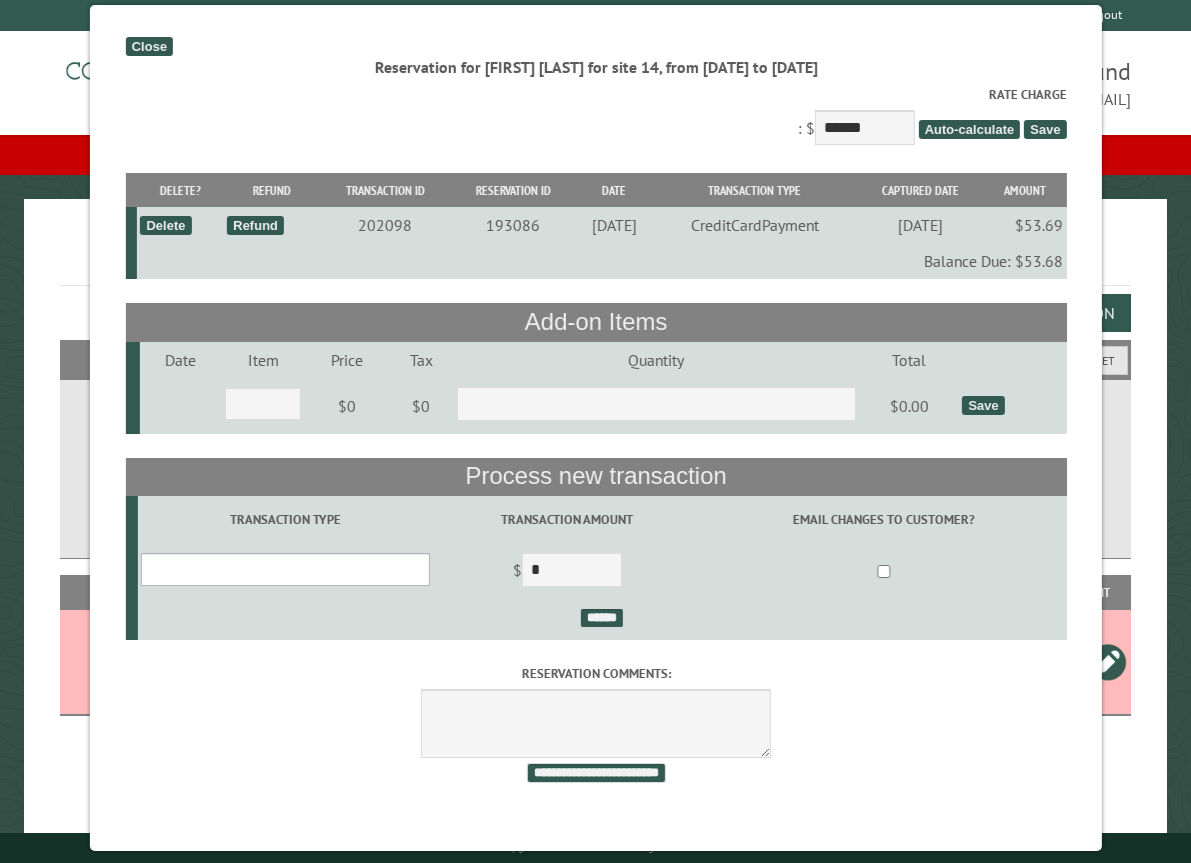 click on "**********" at bounding box center [285, 569] 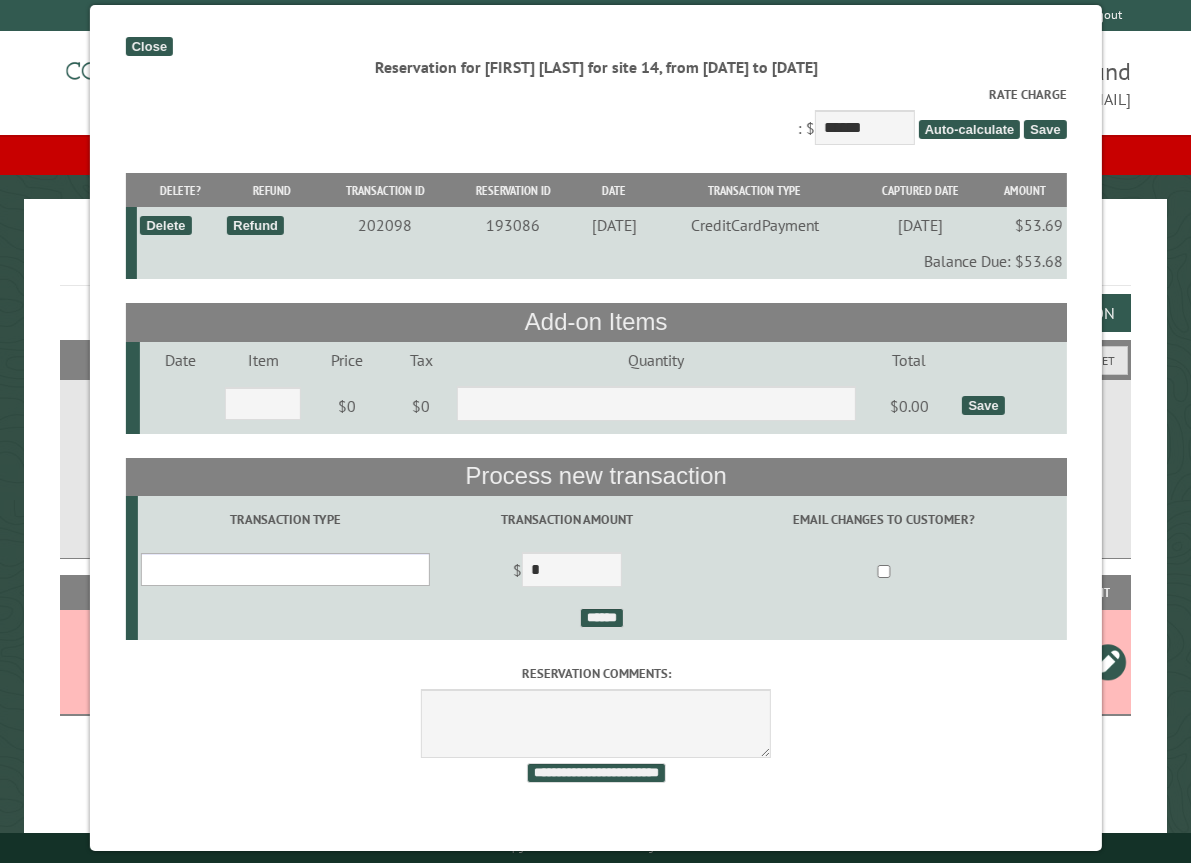 select on "*" 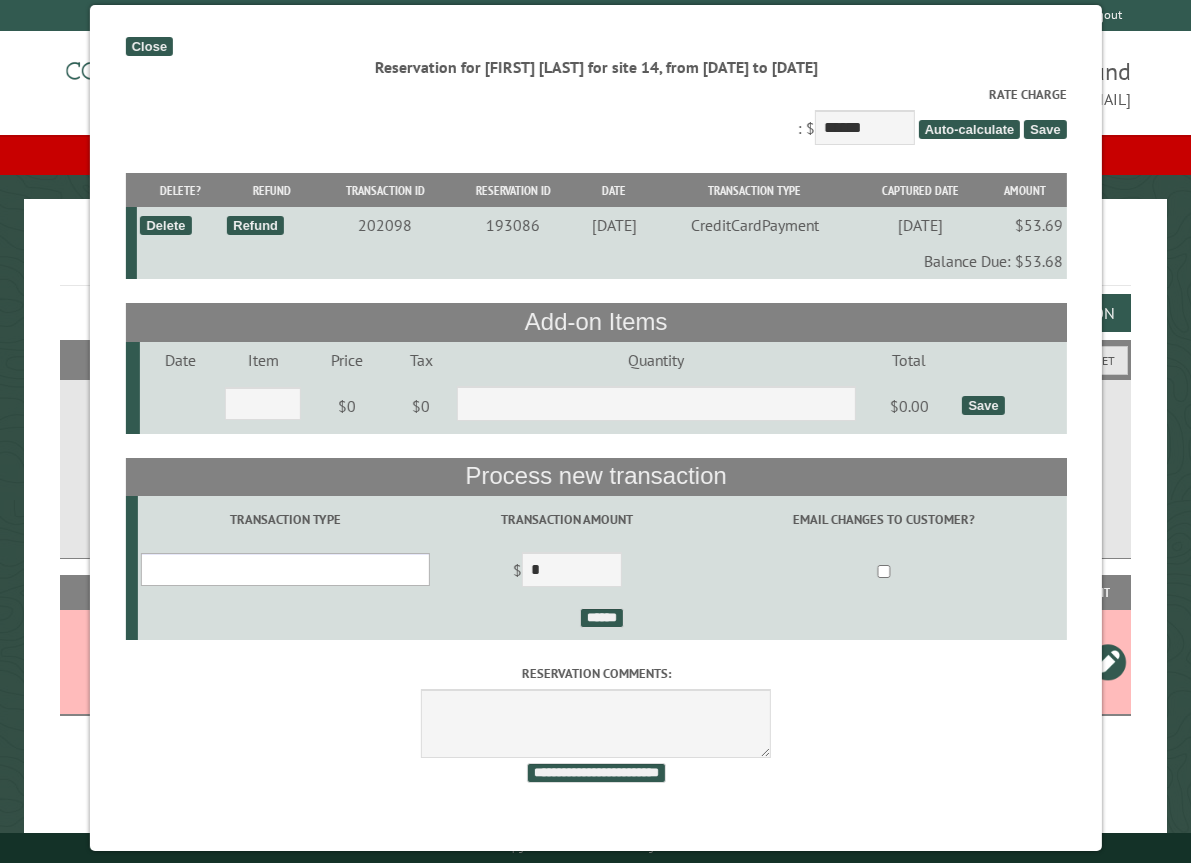 click on "**********" at bounding box center [285, 569] 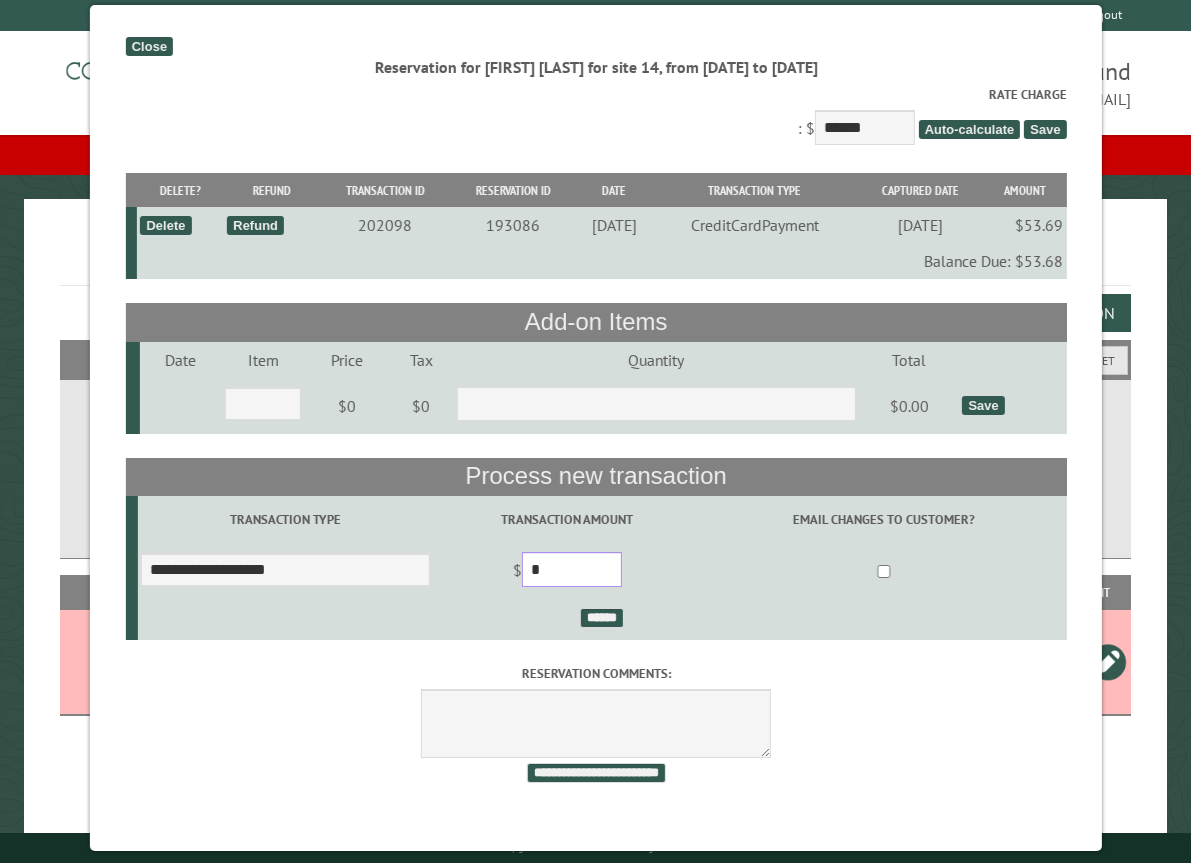 drag, startPoint x: 602, startPoint y: 570, endPoint x: 547, endPoint y: 571, distance: 55.00909 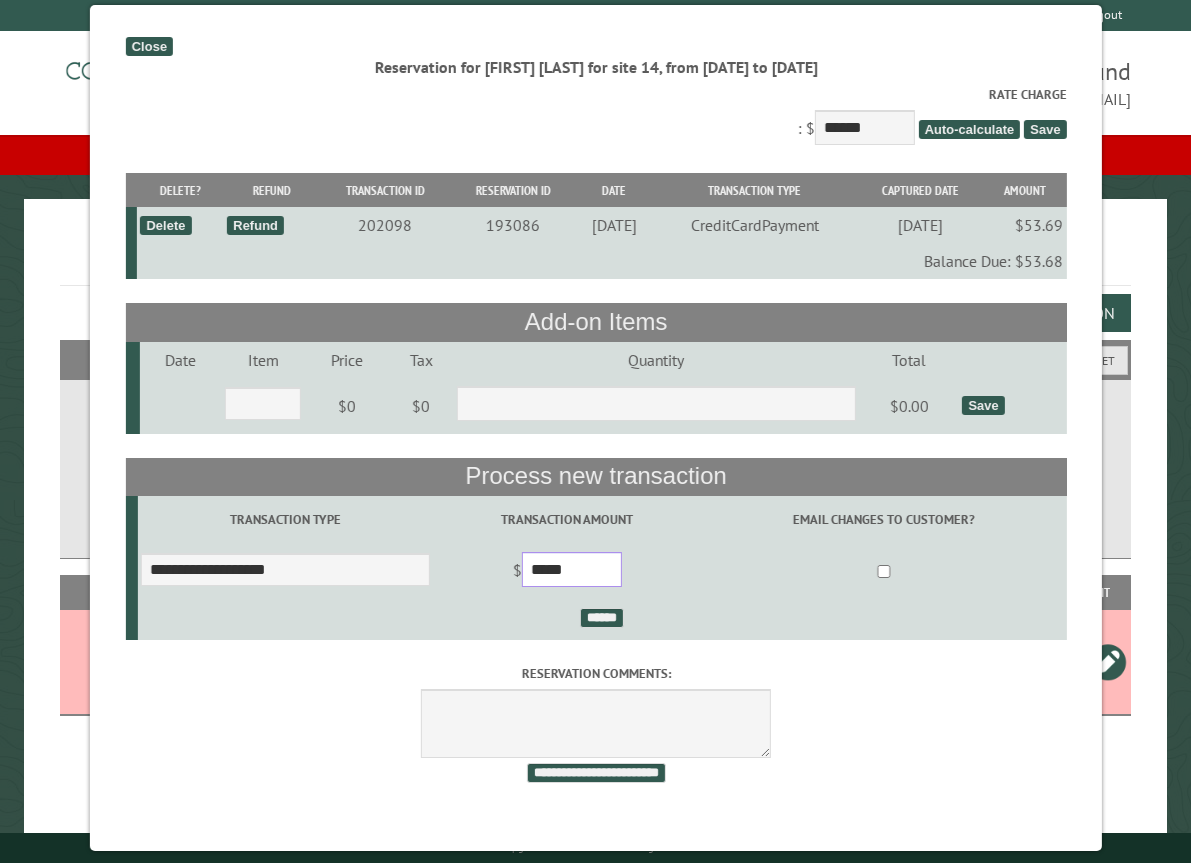 type on "*****" 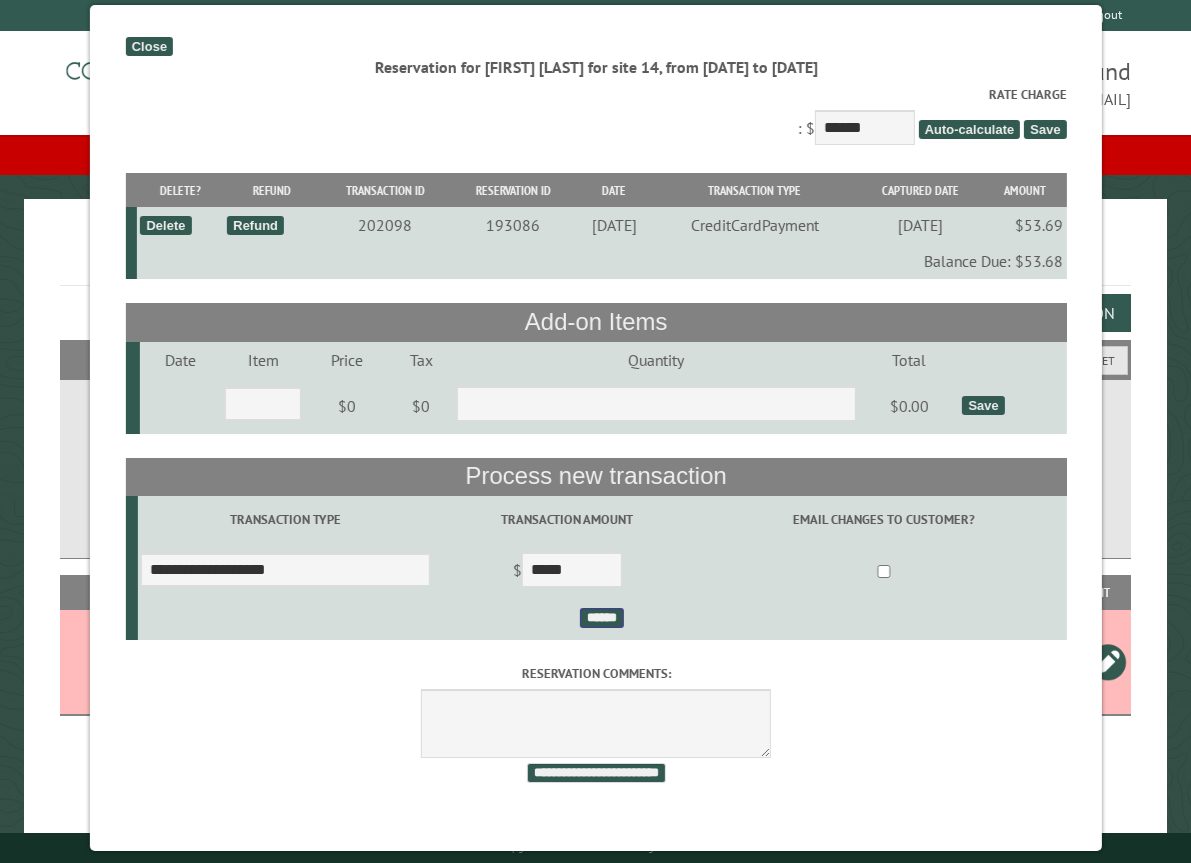 click on "******" at bounding box center [602, 618] 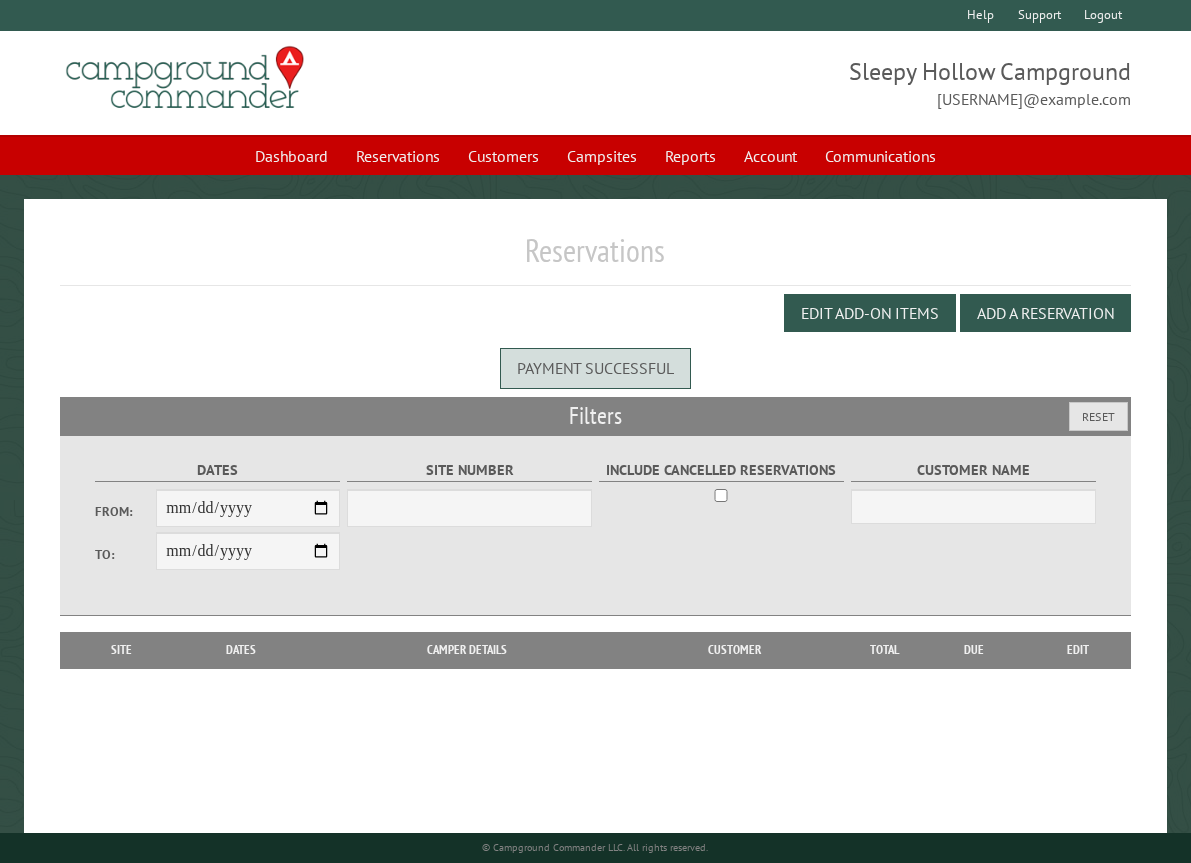 scroll, scrollTop: 0, scrollLeft: 0, axis: both 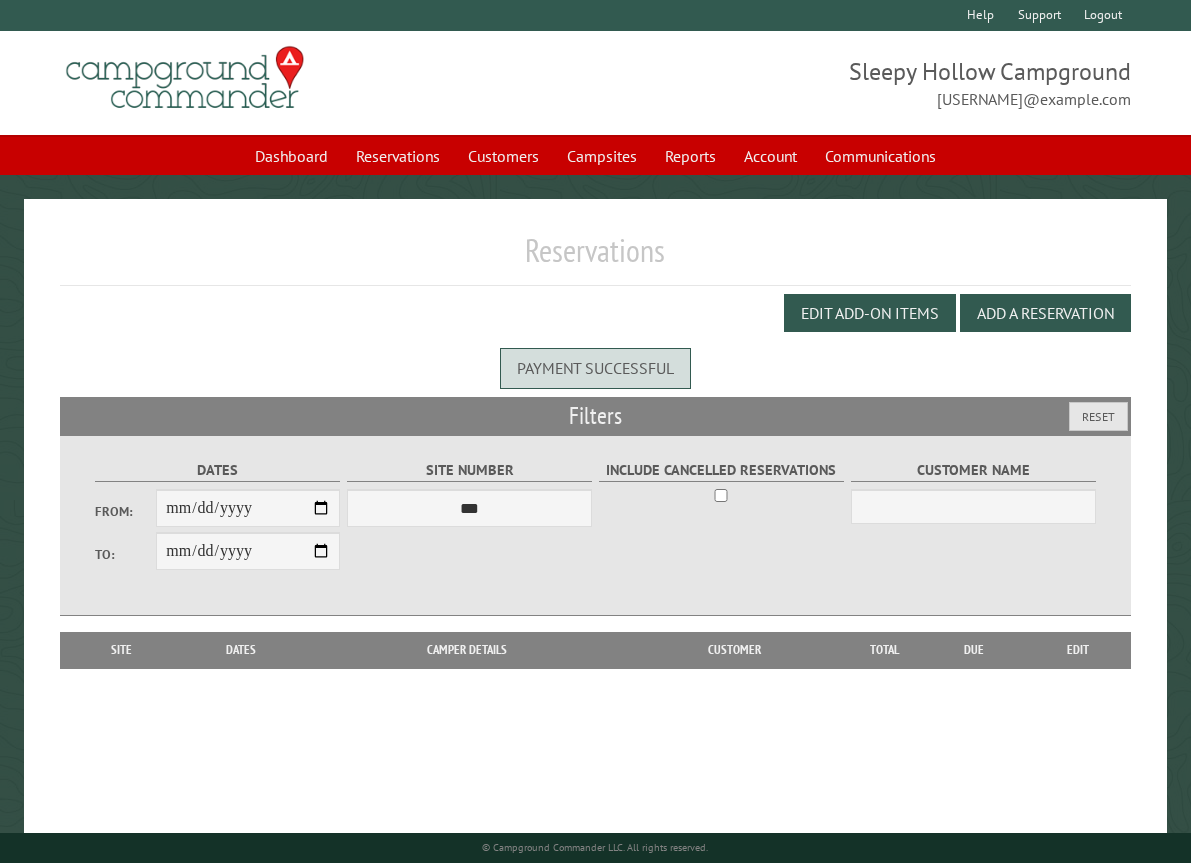 click on "Edit Add-on Items
Add a Reservation" at bounding box center [596, 313] 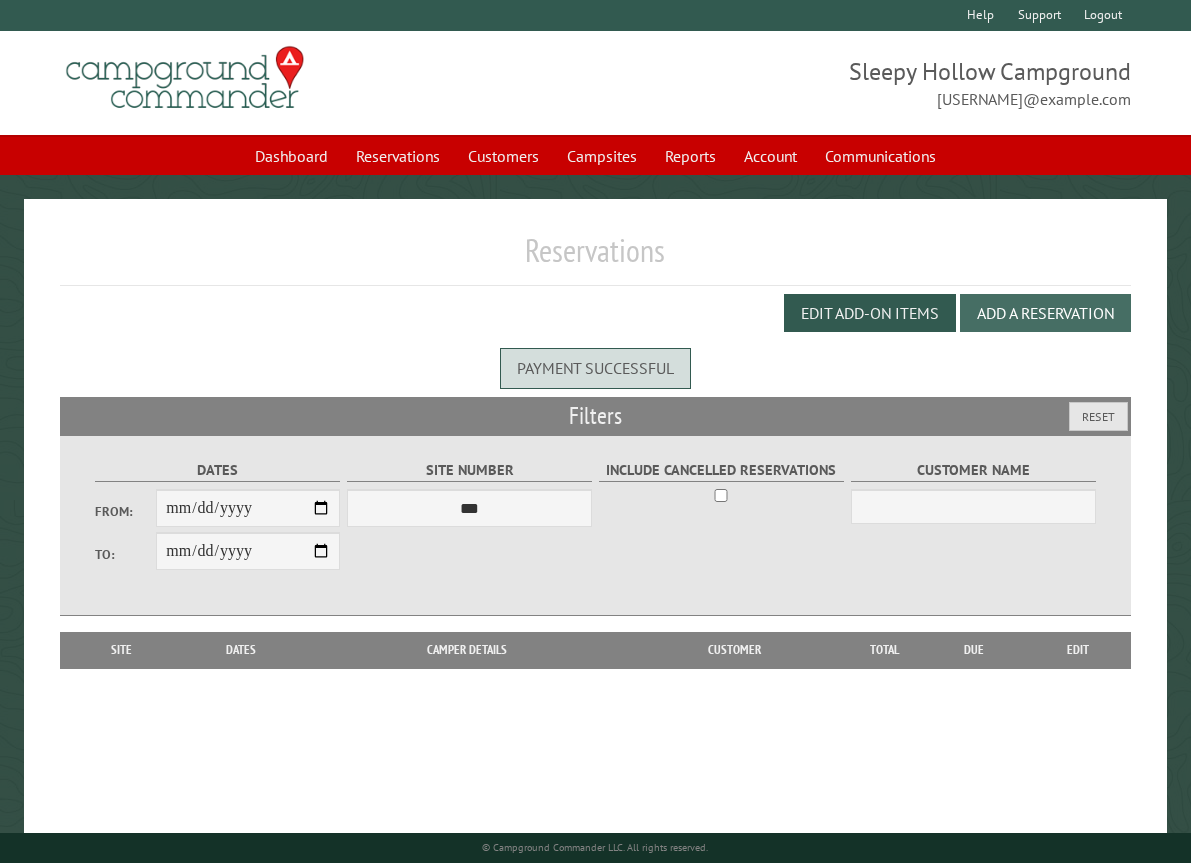 click on "Add a Reservation" at bounding box center (1045, 313) 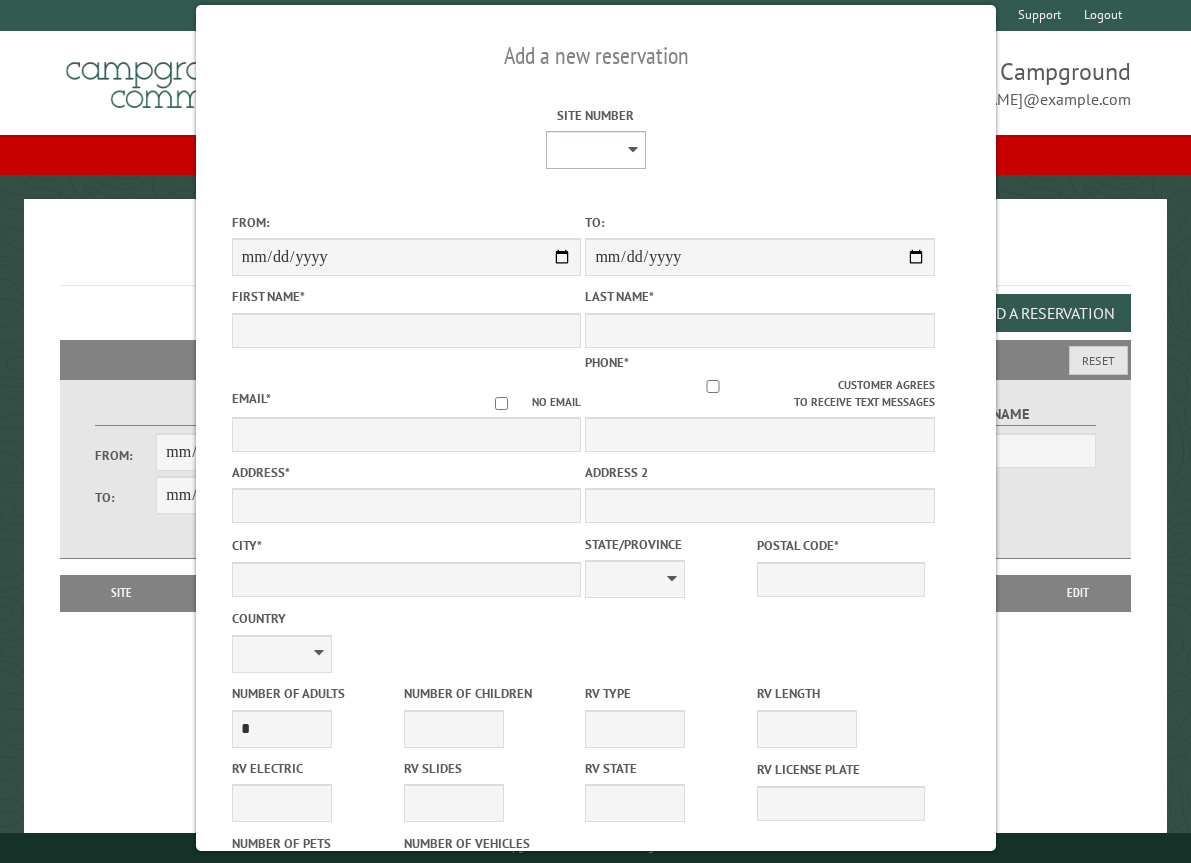 click on "* * * * * * * * * ** *** *** ** ** ** ** ** ** ** ** ** ** *** *** ** ** ** ** ** ** ** ** ** ** *** *** ** ** ** ** ** ** ** ** *** *** ** ** ** ** ** ** *** *** ** ** ** ** ** *** ** ** ** ** ** ** ** ** ** ** ** ** ** ** ** ** ** ** ** ** ** ** ** ** **" at bounding box center (595, 150) 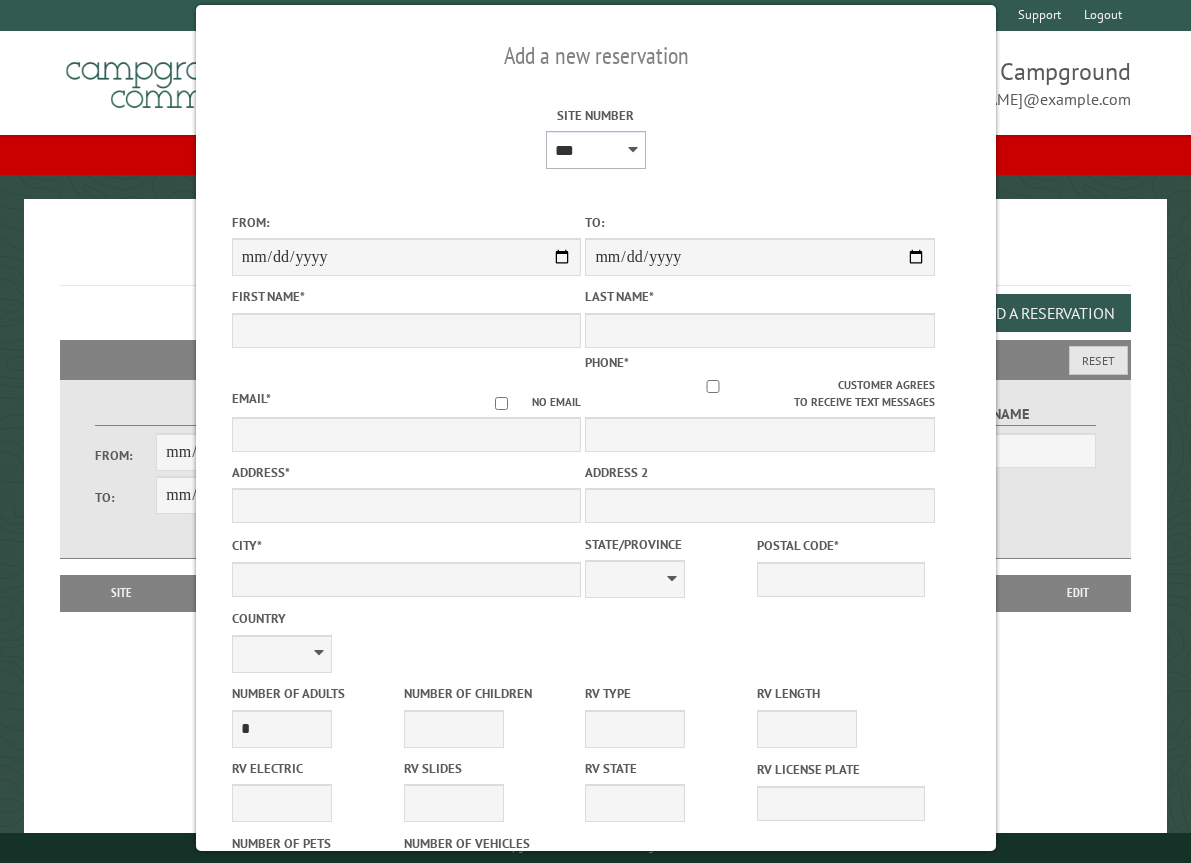 click on "* * * * * * * * * ** *** *** ** ** ** ** ** ** ** ** ** ** *** *** ** ** ** ** ** ** ** ** ** ** *** *** ** ** ** ** ** ** ** ** *** *** ** ** ** ** ** ** *** *** ** ** ** ** ** *** ** ** ** ** ** ** ** ** ** ** ** ** ** ** ** ** ** ** ** ** ** ** ** ** **" at bounding box center (595, 150) 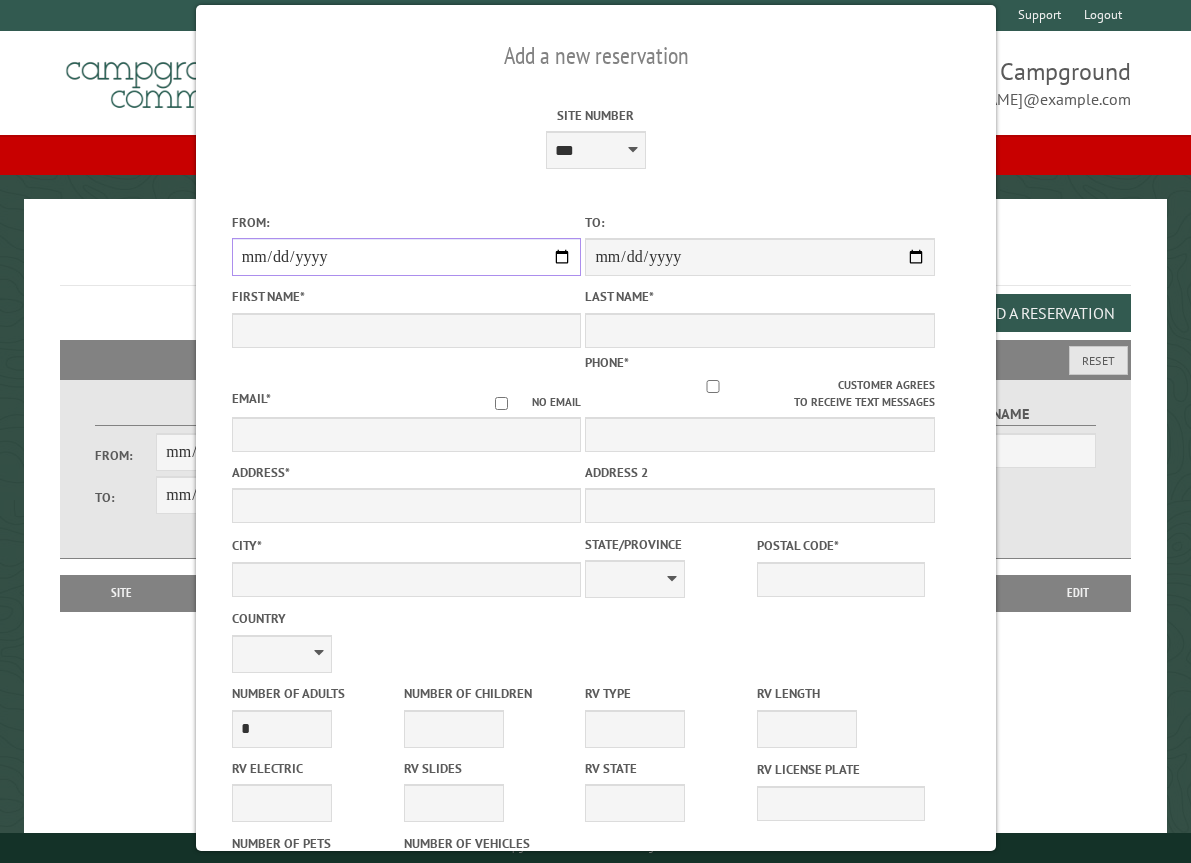 click on "From:" at bounding box center [406, 257] 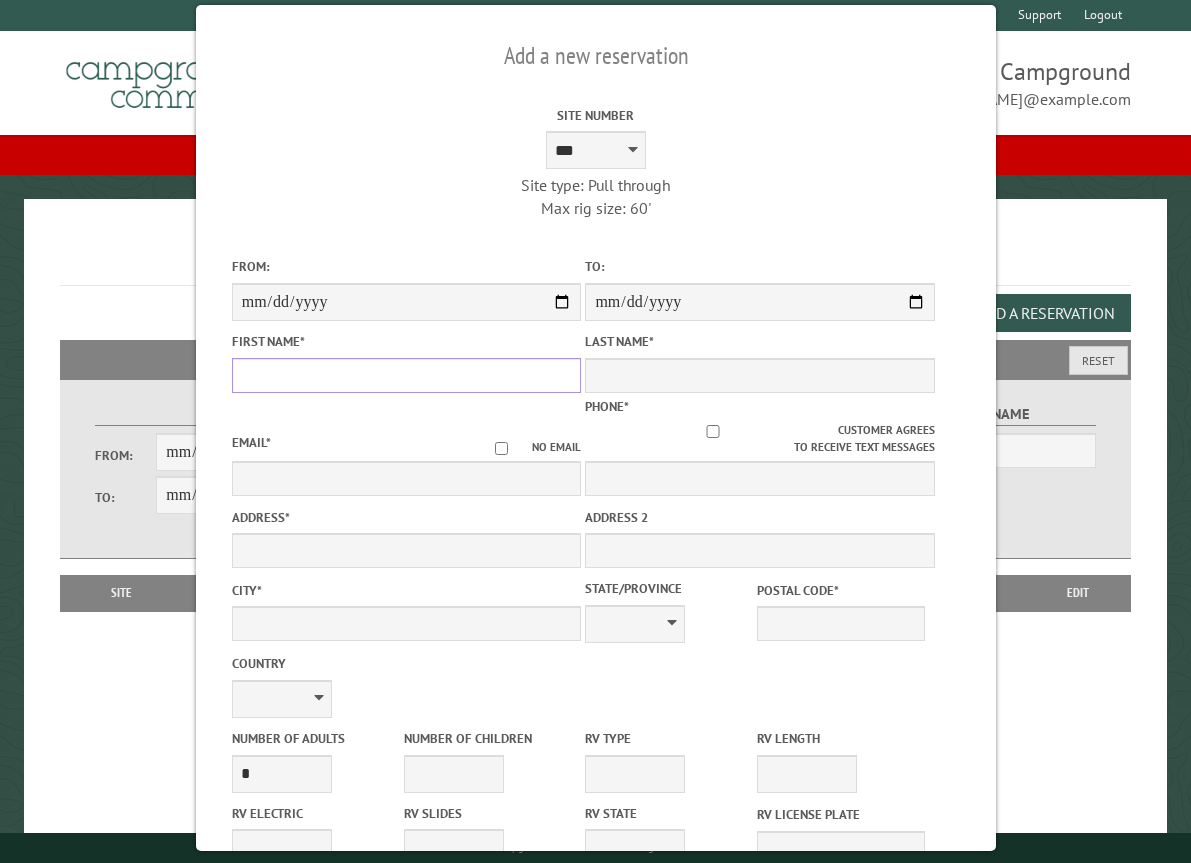 click on "First Name *" at bounding box center (406, 375) 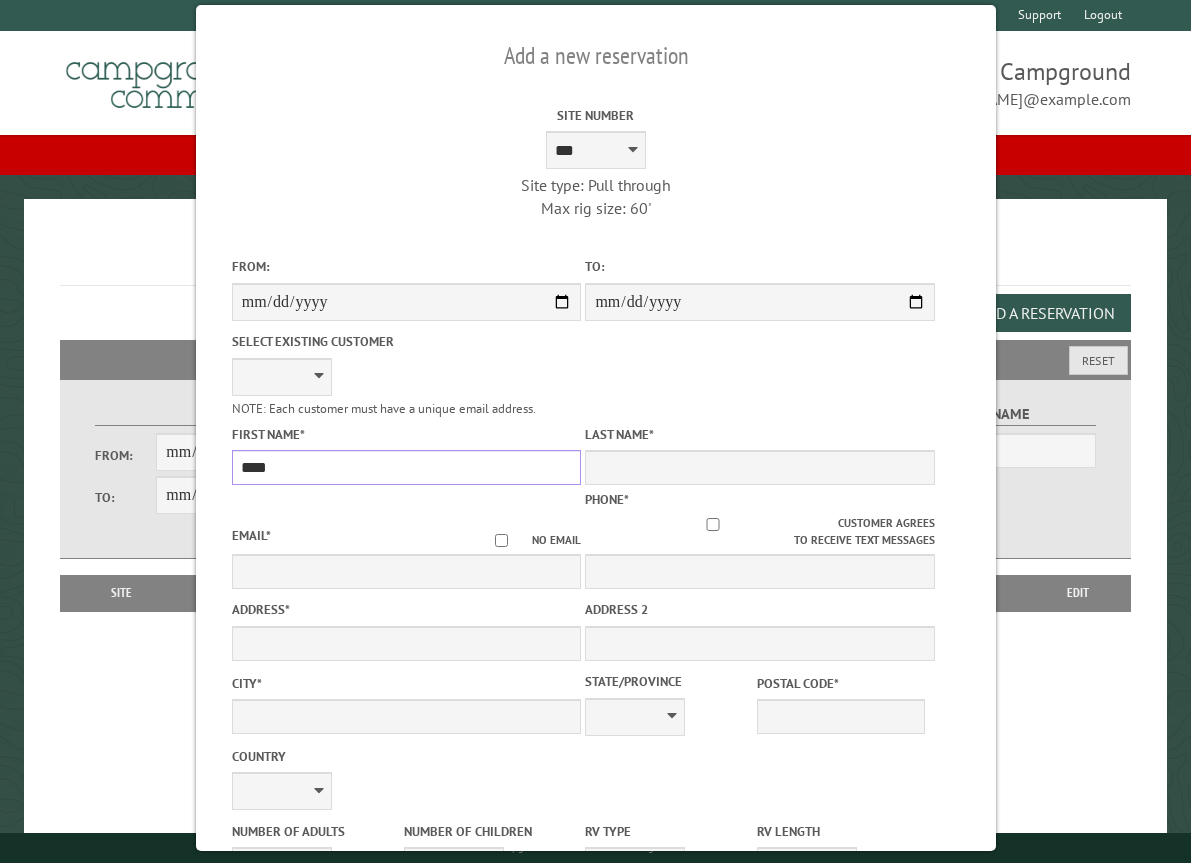 type on "****" 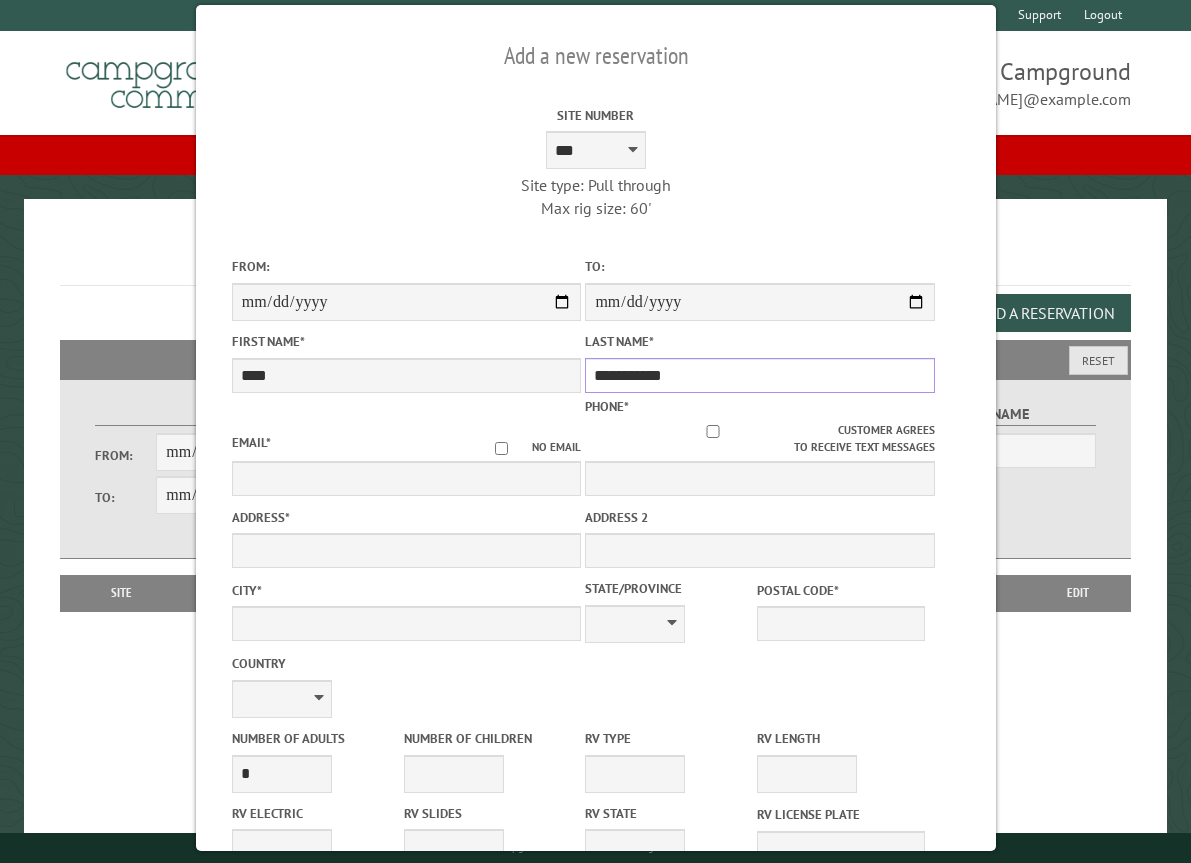 type on "**********" 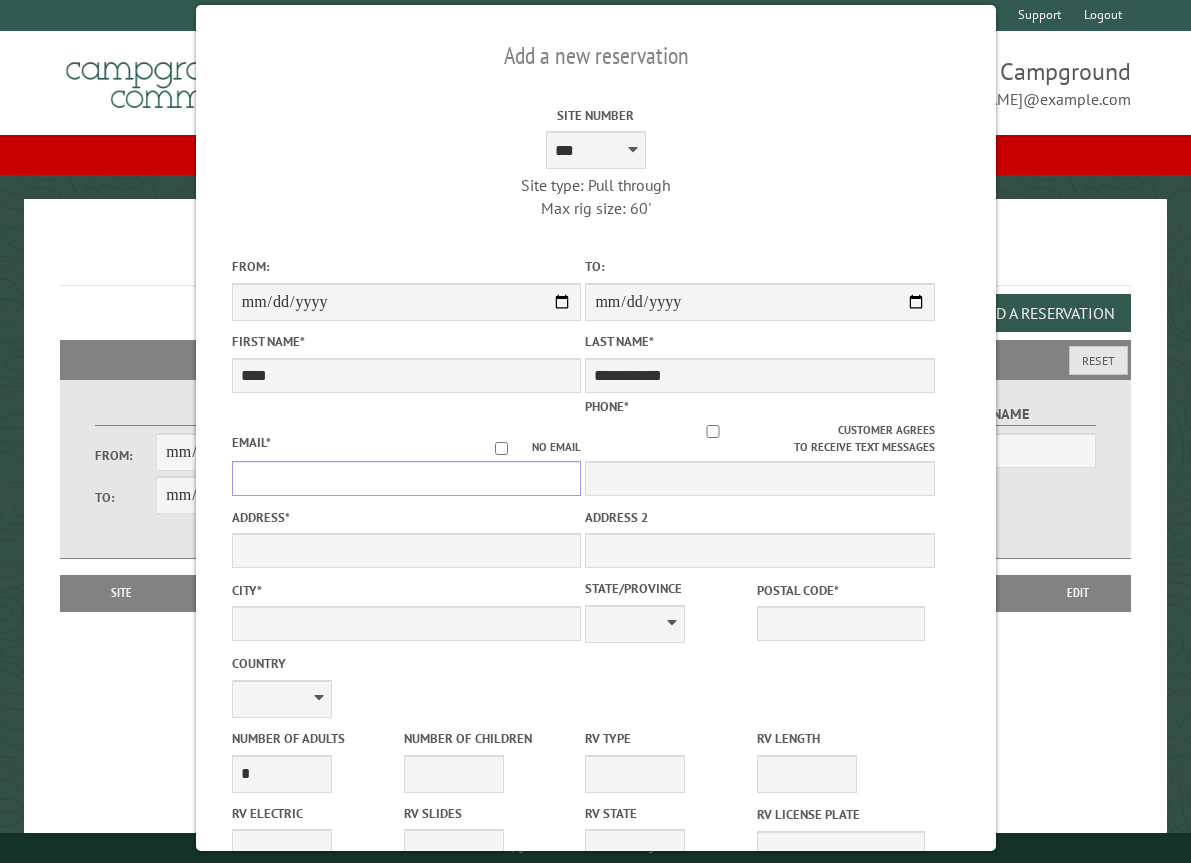 click on "Email *" at bounding box center (406, 478) 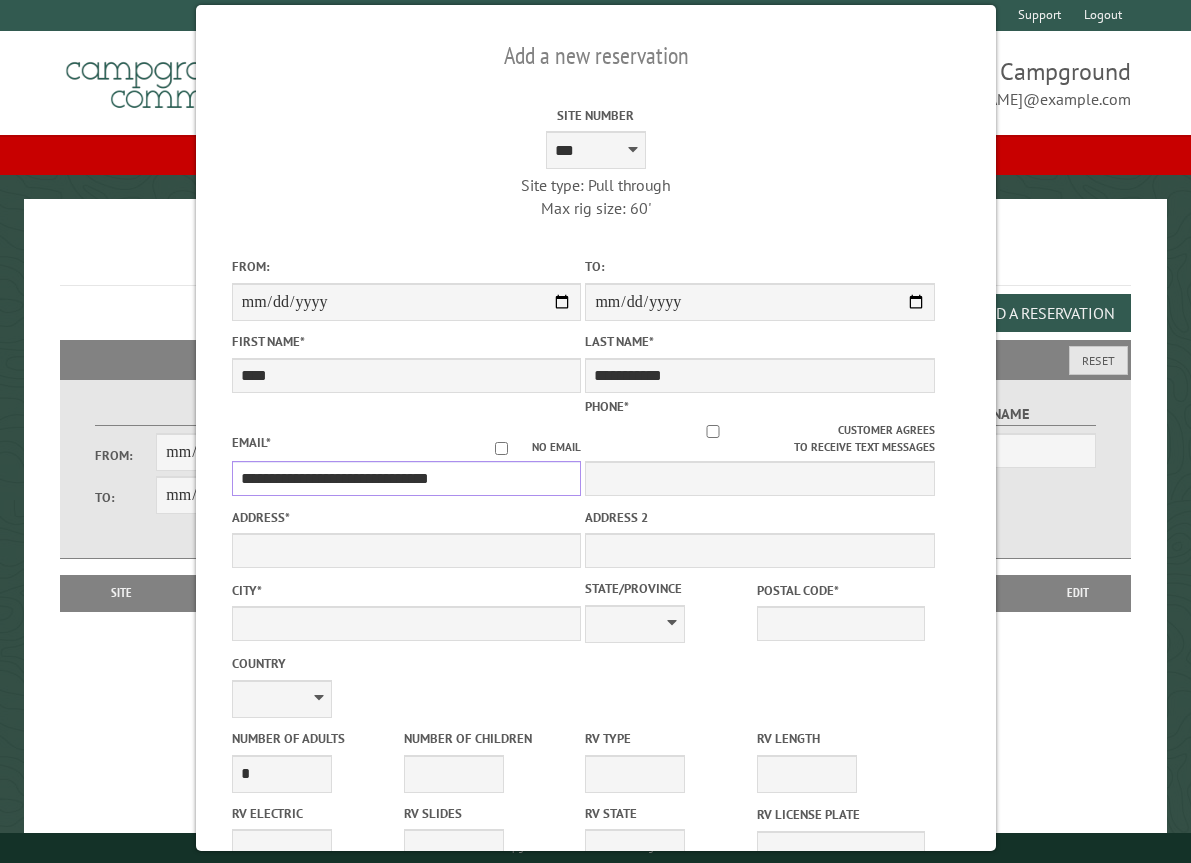 type on "**********" 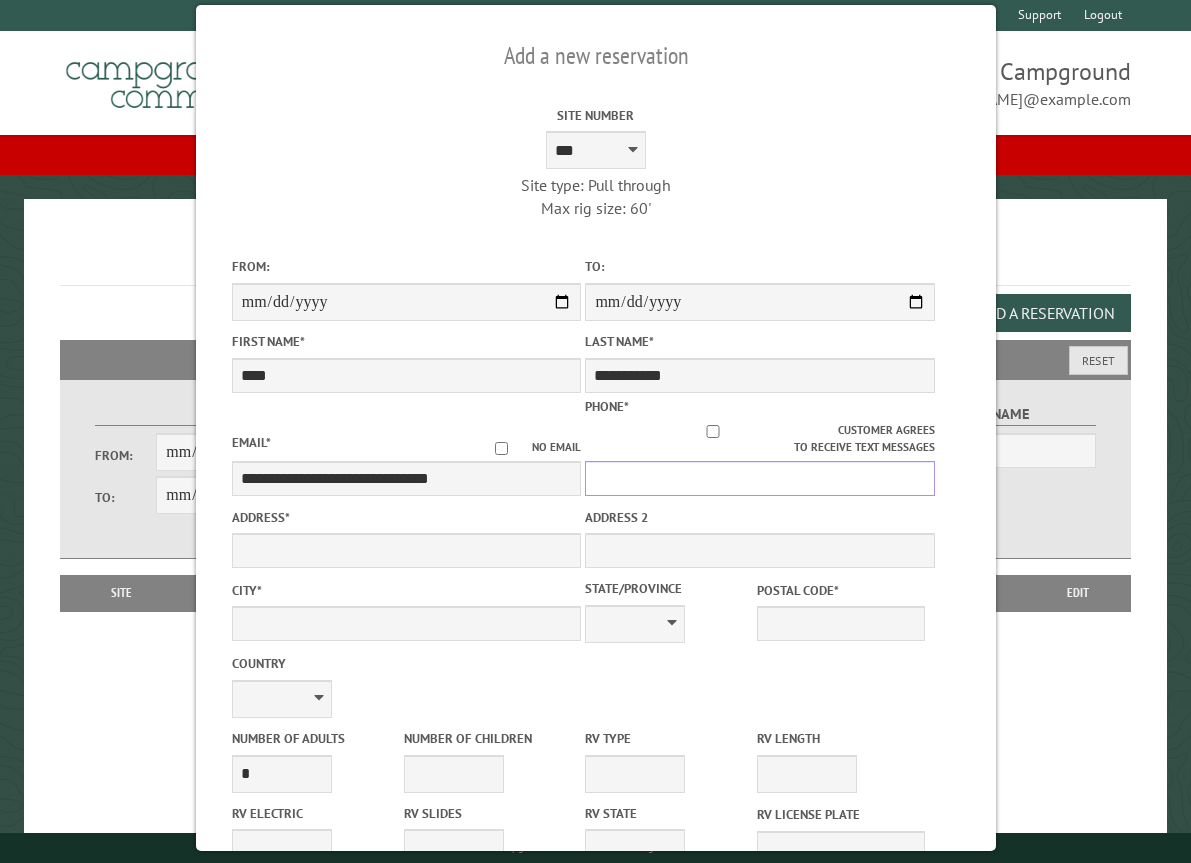 click on "Phone *" at bounding box center (760, 478) 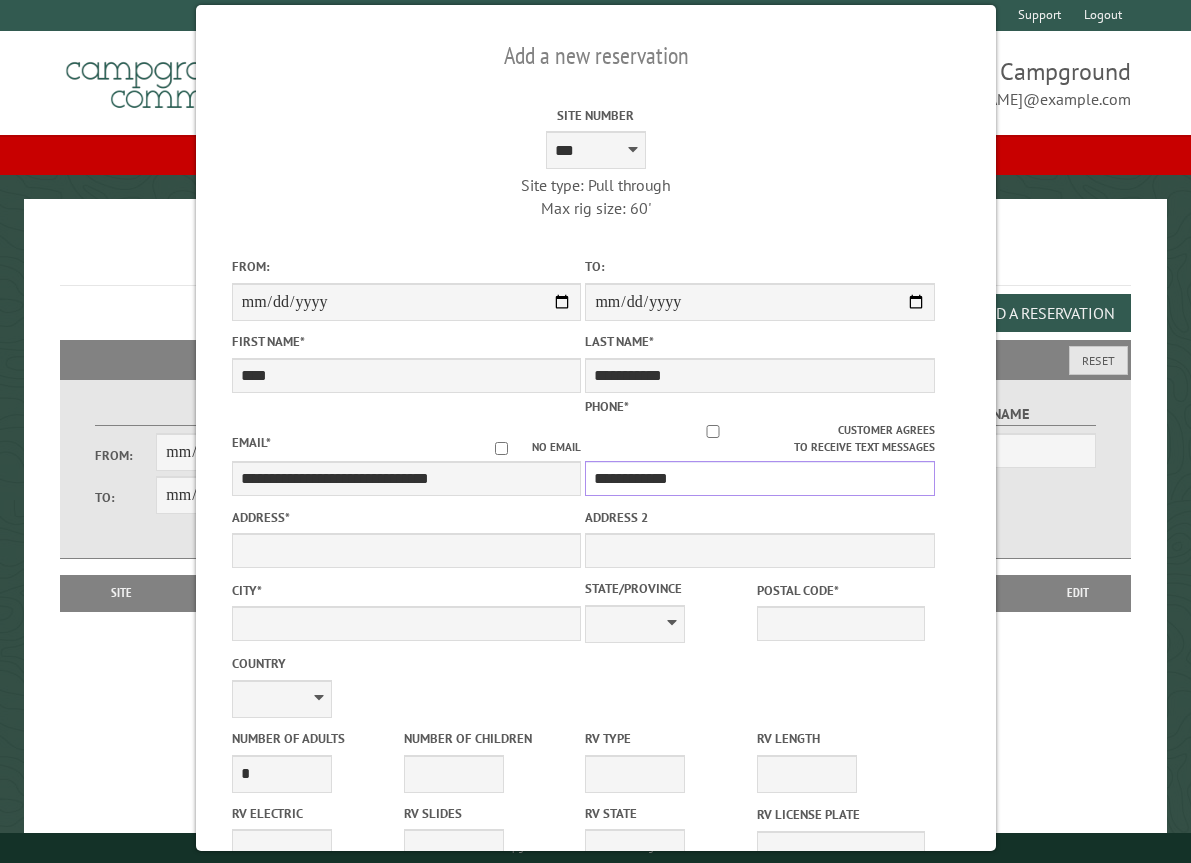 type on "**********" 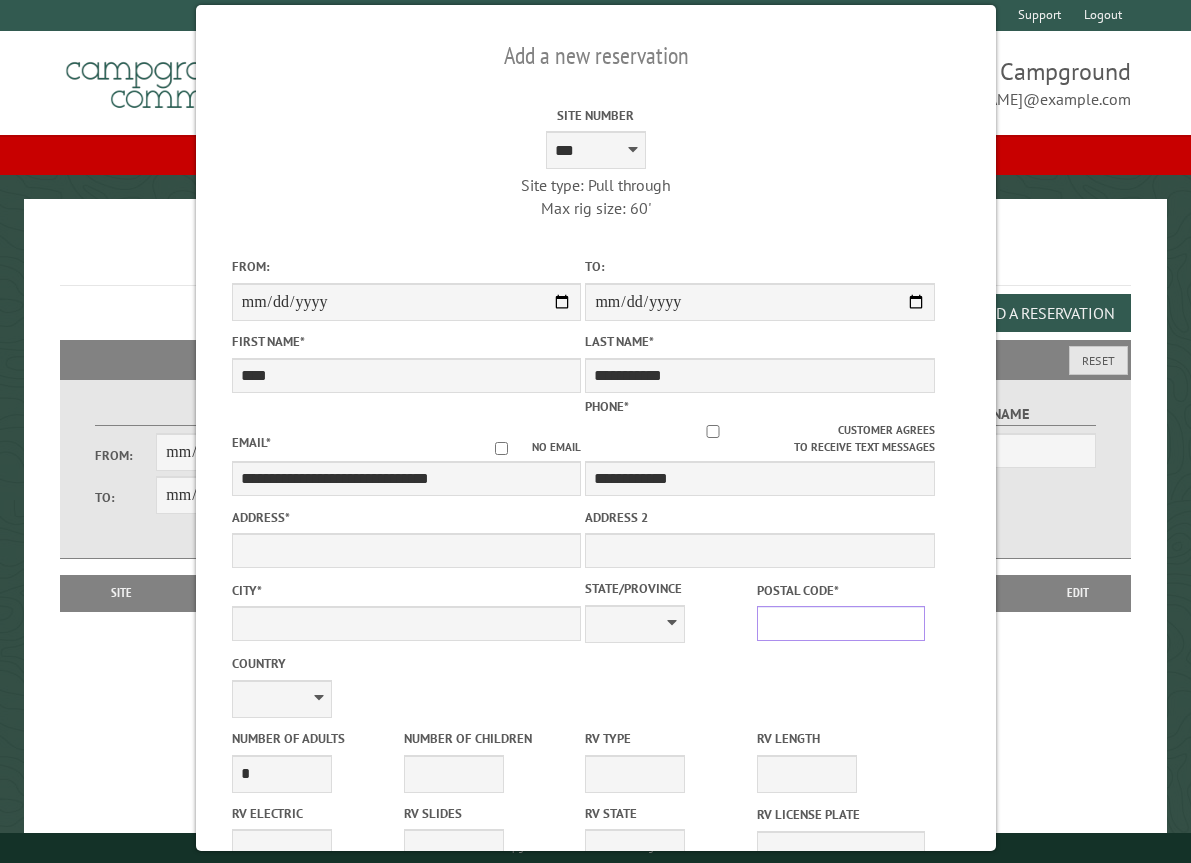 click on "Postal Code *" at bounding box center [841, 623] 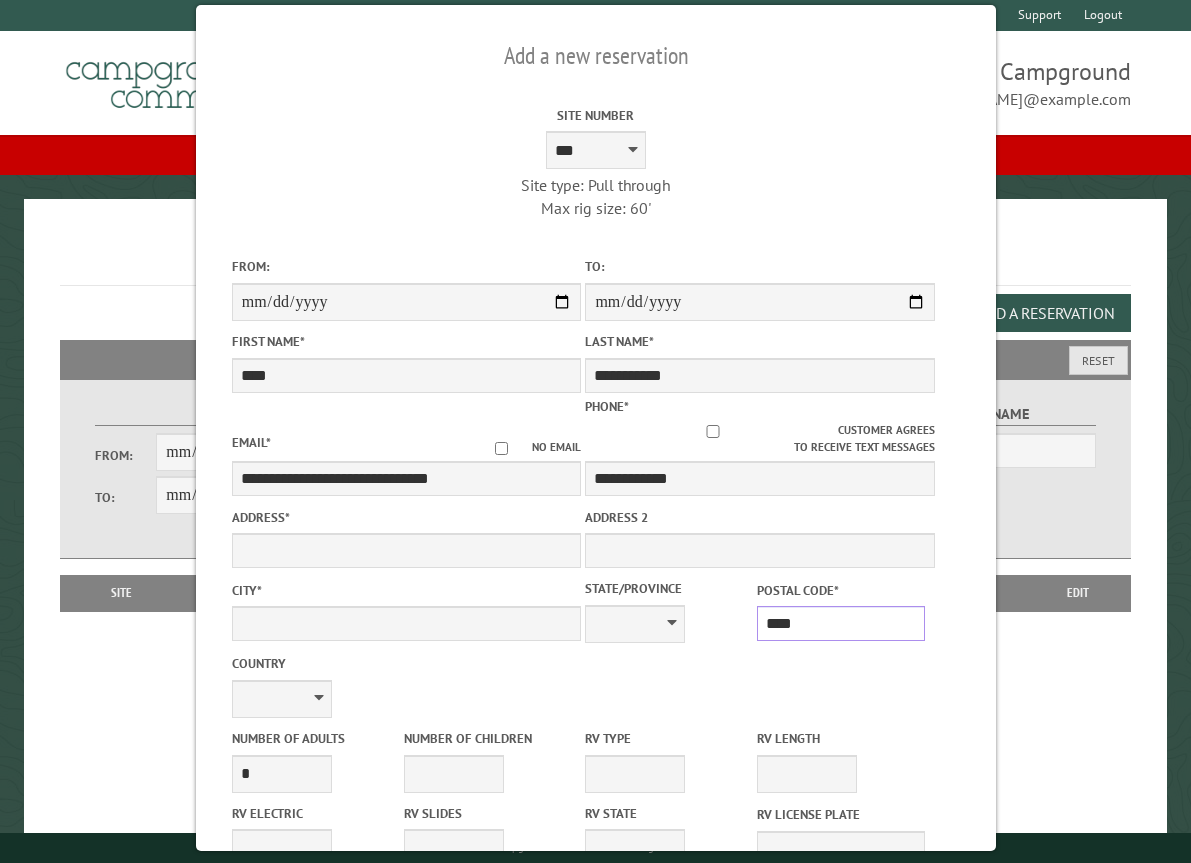 type on "*****" 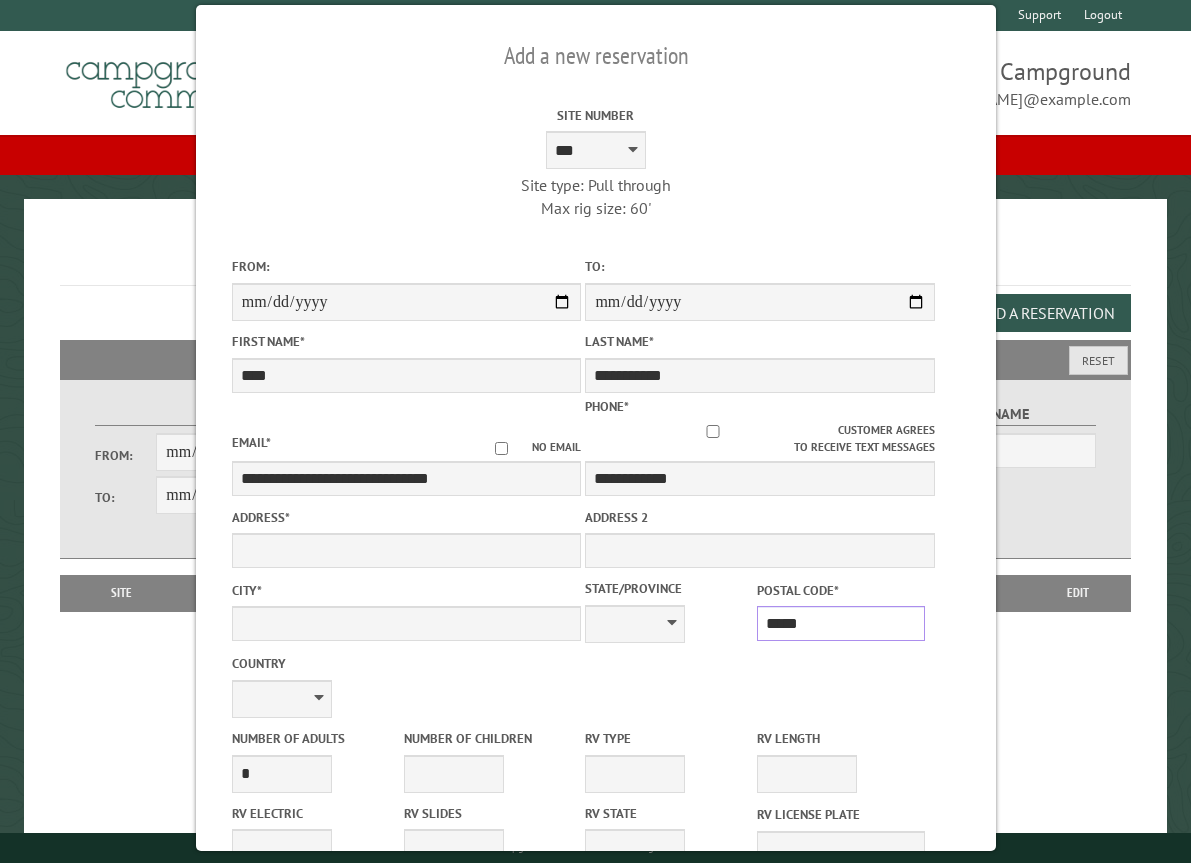 type on "********" 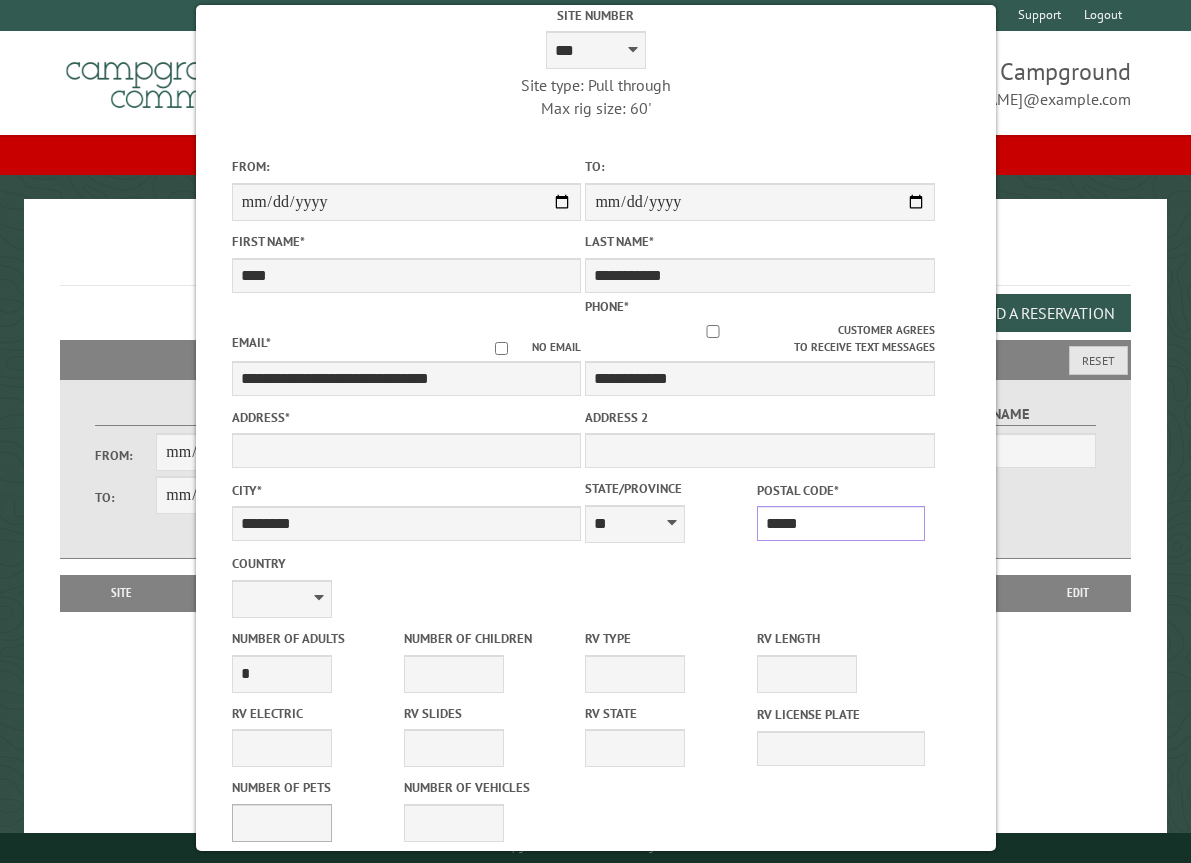 scroll, scrollTop: 200, scrollLeft: 0, axis: vertical 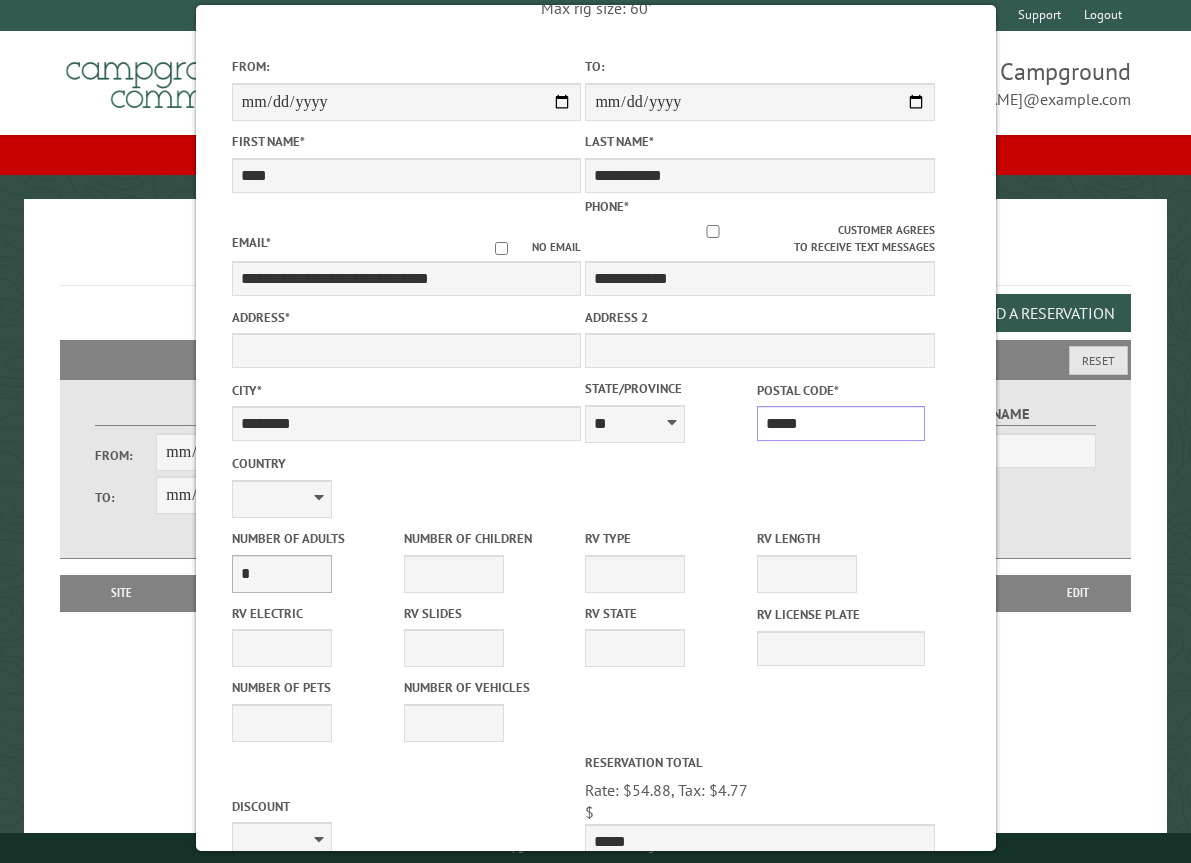 type on "*****" 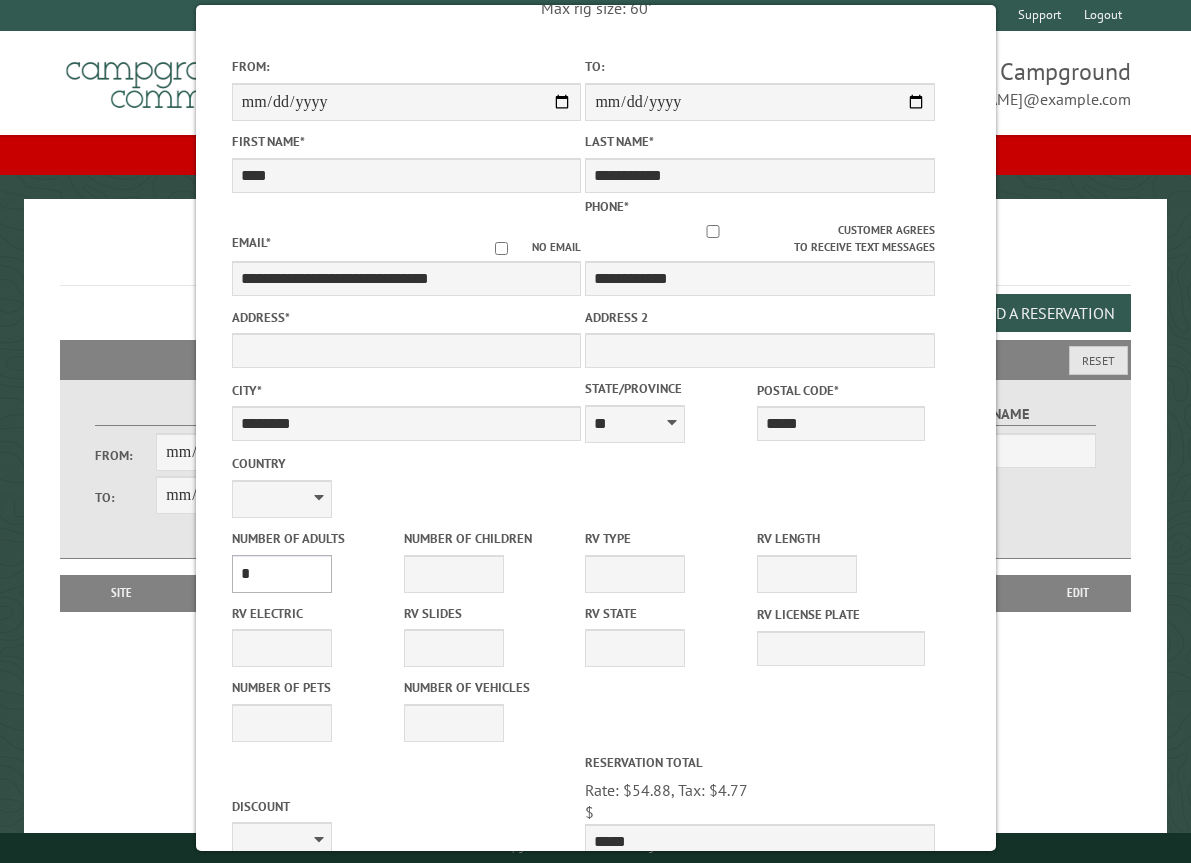 click on "* * * * * * * * * * **" at bounding box center [281, 574] 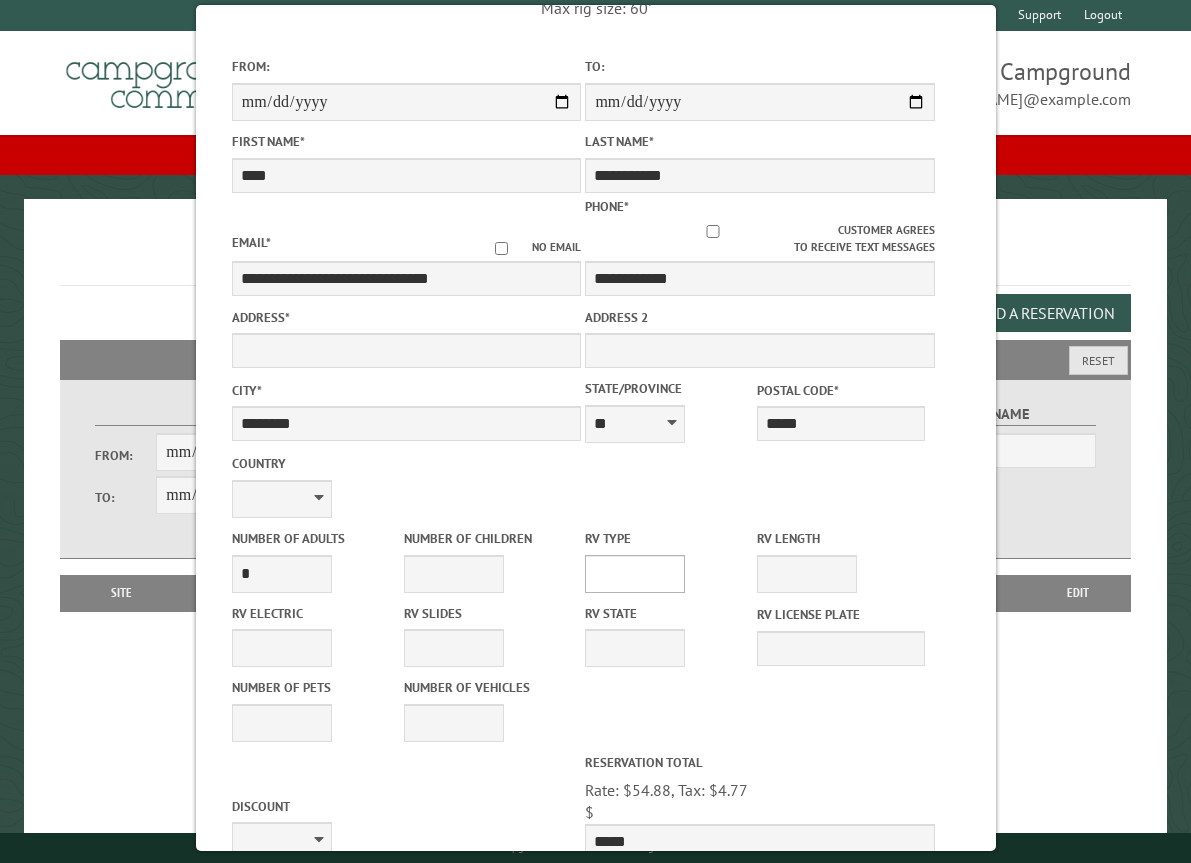 click on "**********" at bounding box center (635, 574) 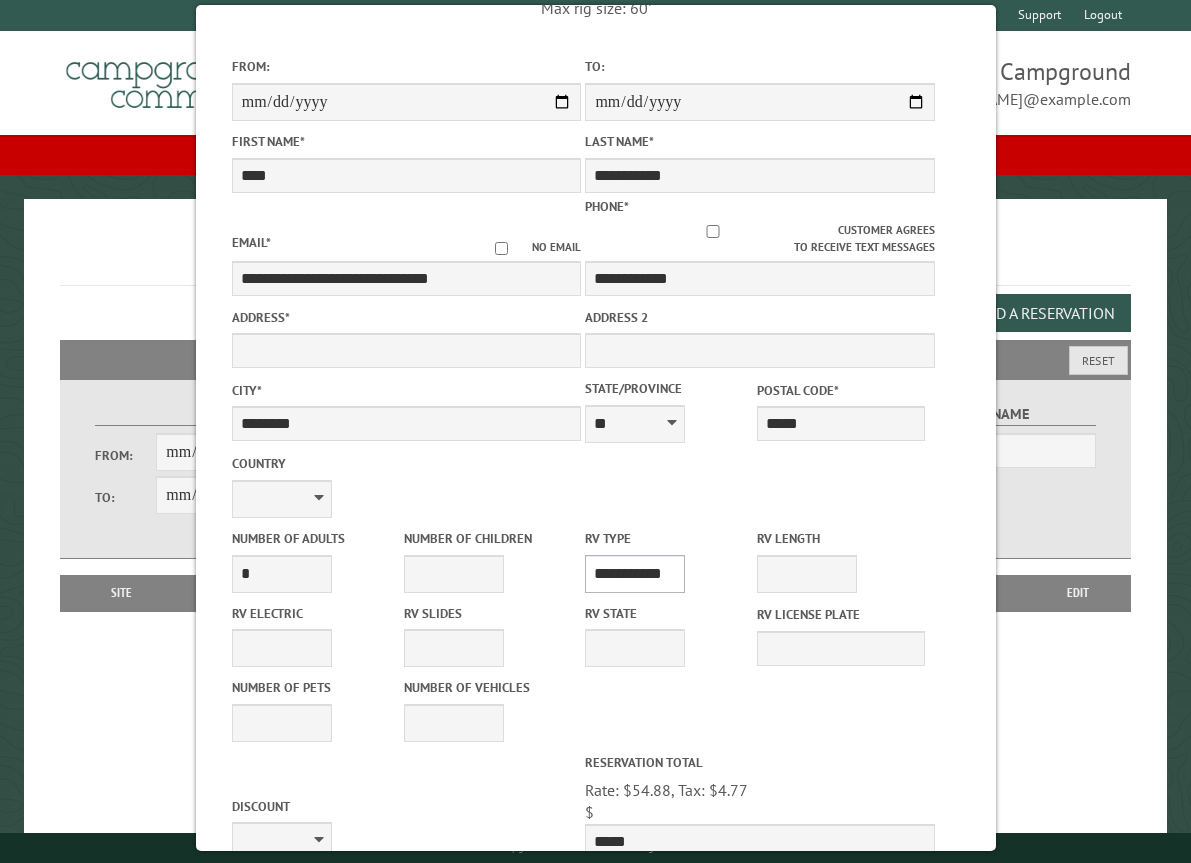 click on "**********" at bounding box center [635, 574] 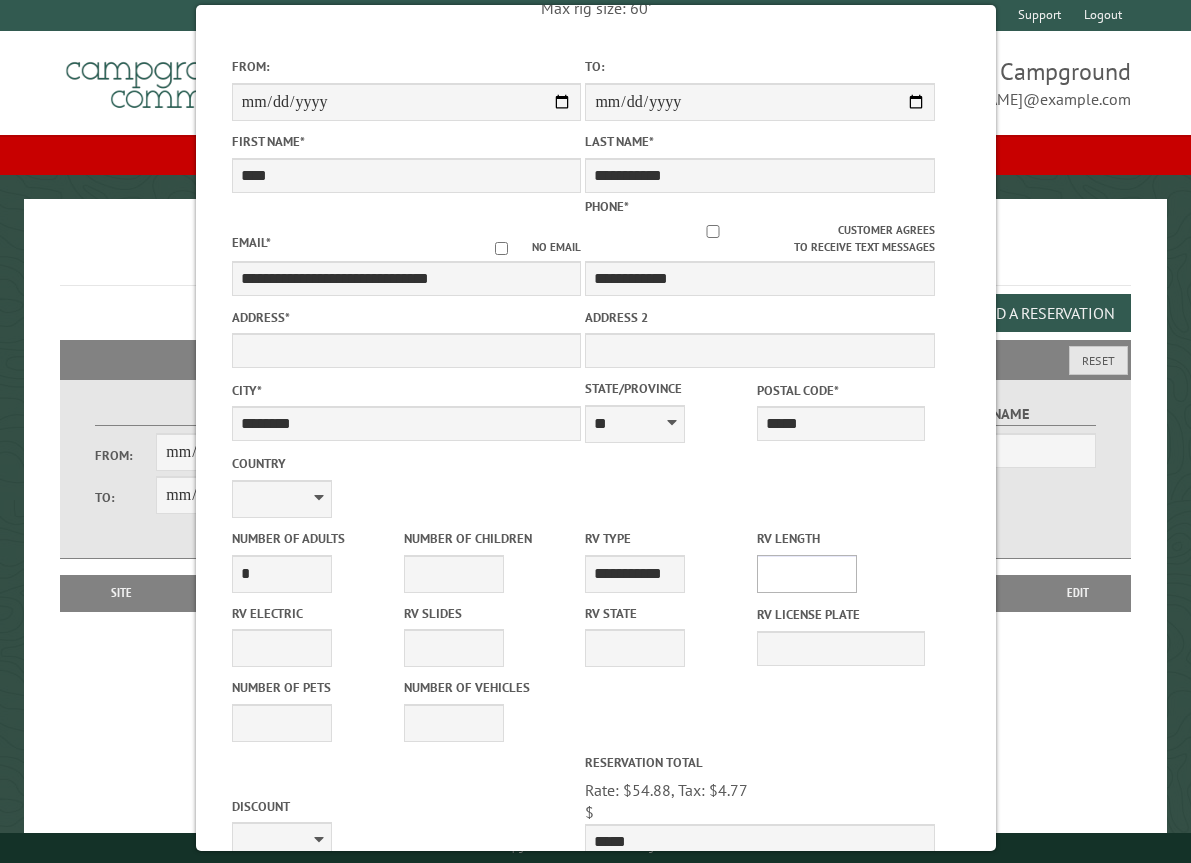 click on "* ** ** ** ** ** ** ** ** ** ** **" at bounding box center [807, 574] 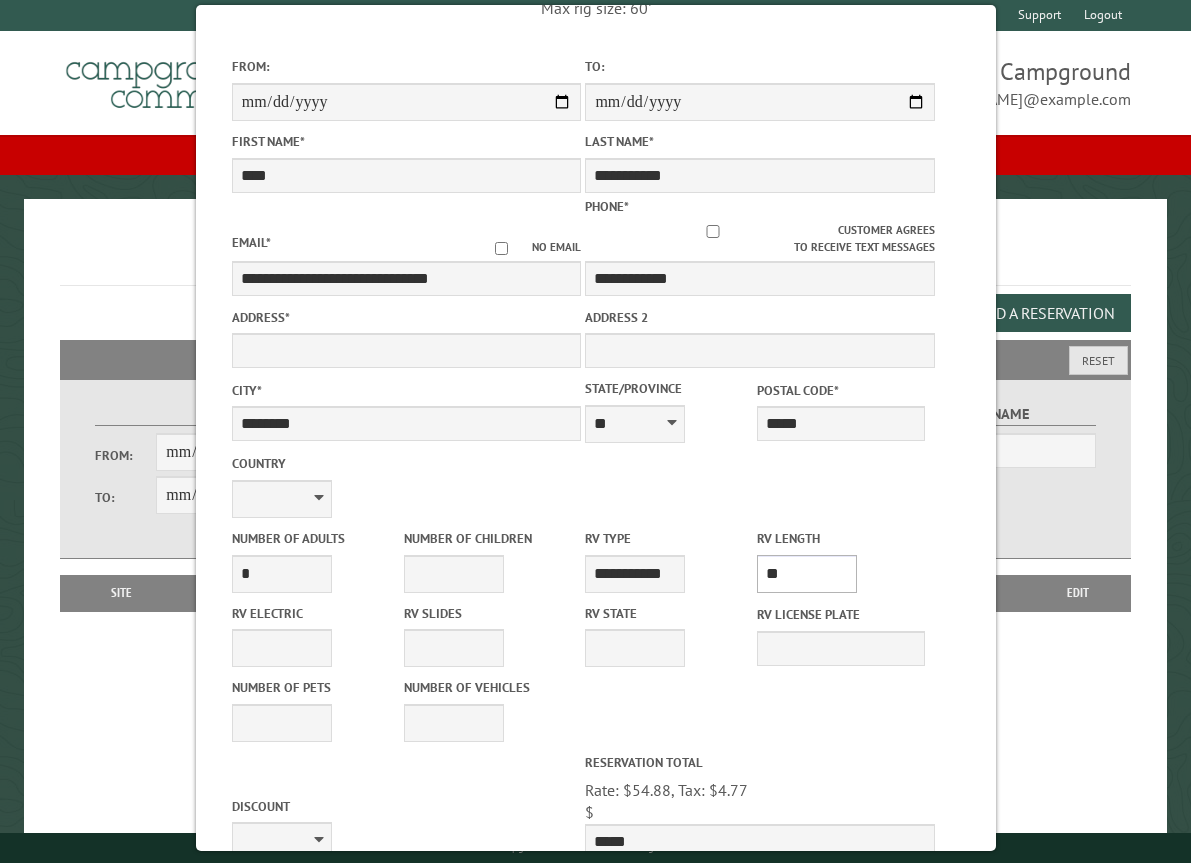 click on "* ** ** ** ** ** ** ** ** ** ** **" at bounding box center (807, 574) 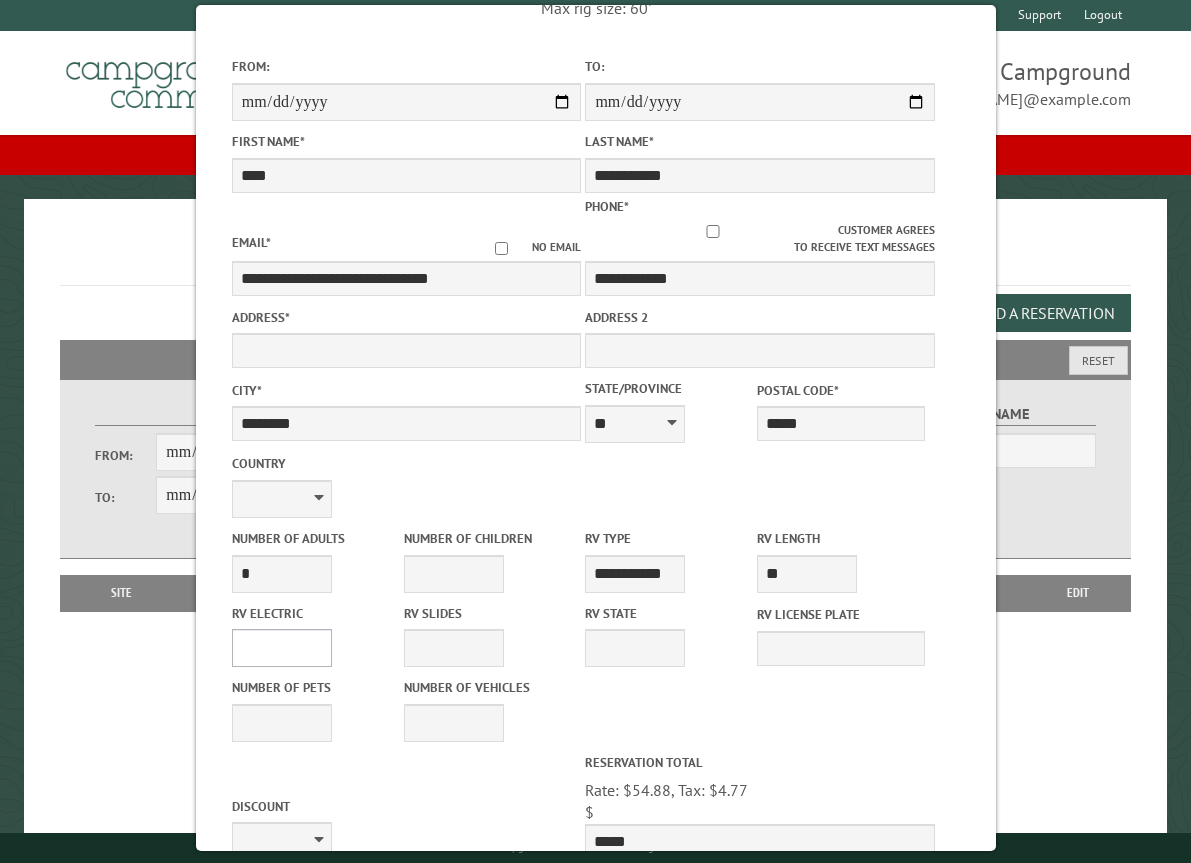 click on "**** *** *** ***" at bounding box center [281, 648] 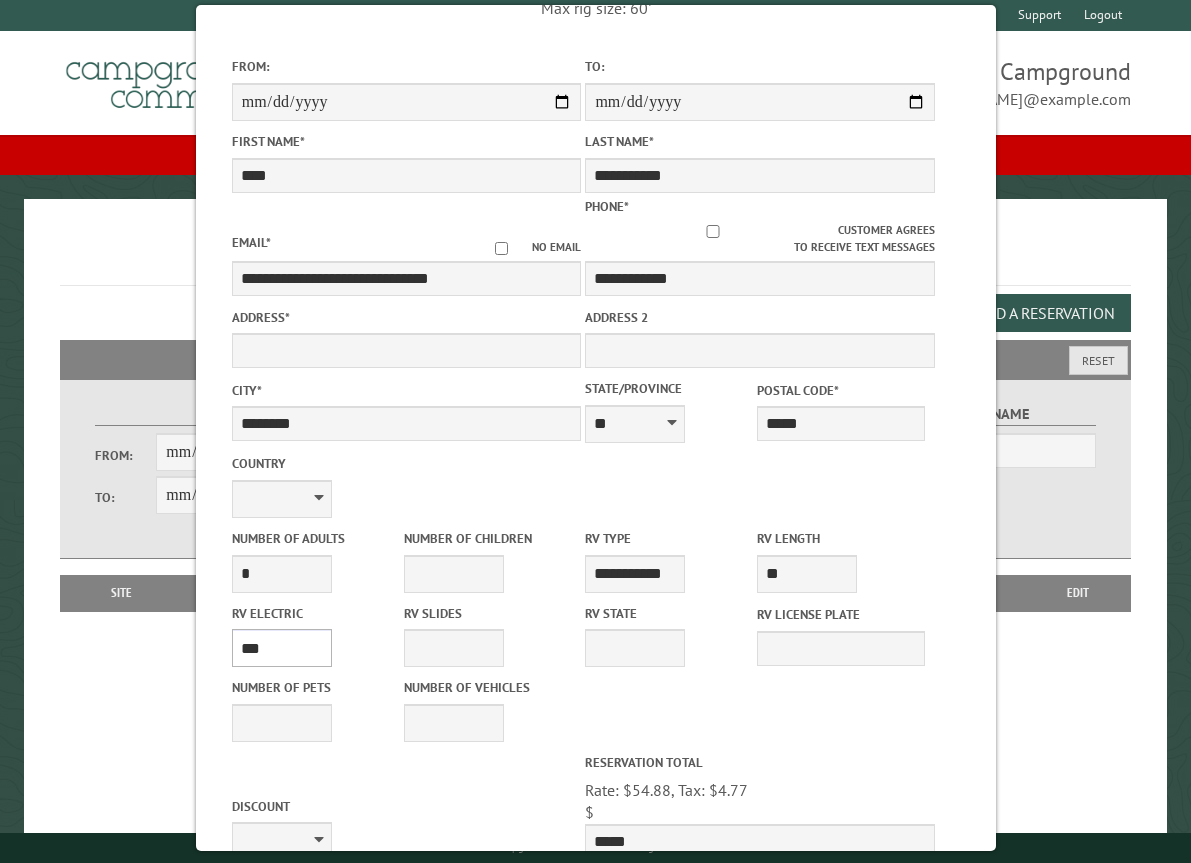 click on "**** *** *** ***" at bounding box center [281, 648] 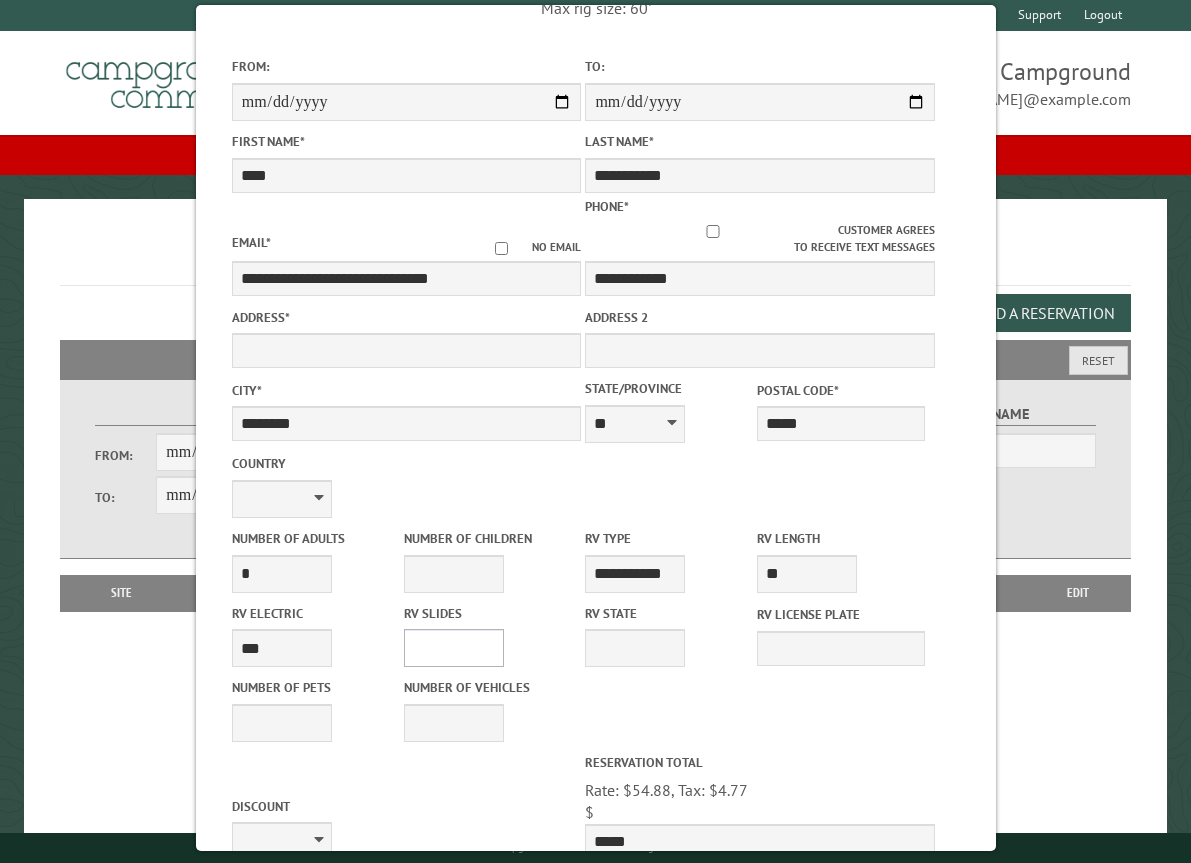 click on "* * * * * * * * * * **" at bounding box center (453, 648) 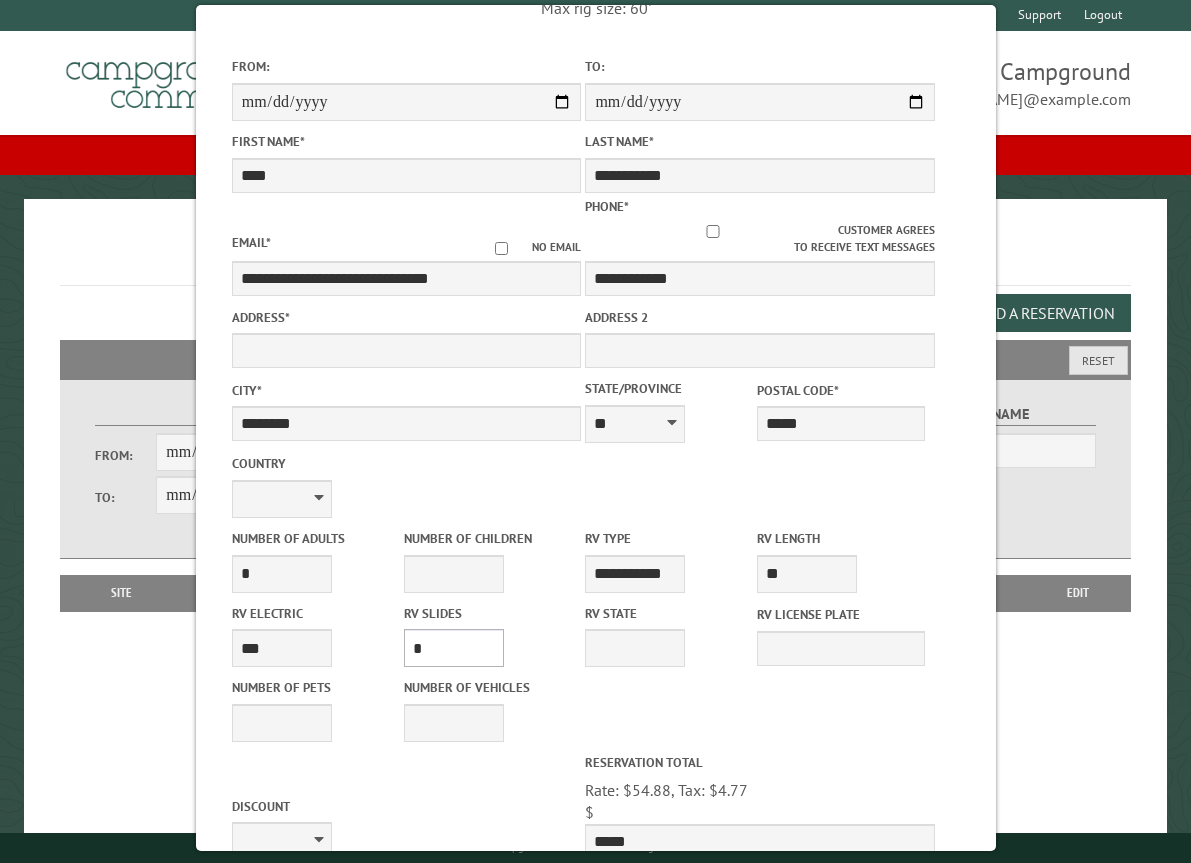 click on "* * * * * * * * * * **" at bounding box center [453, 648] 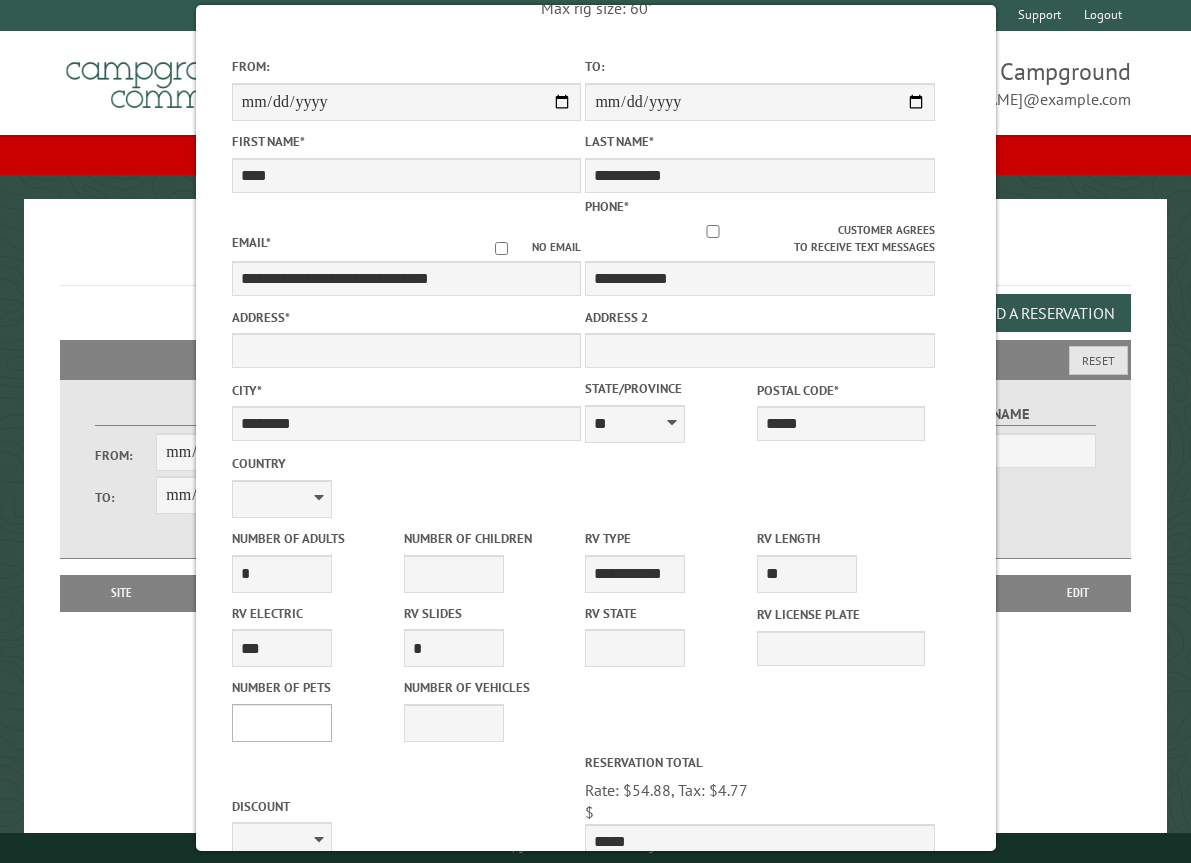 click on "* * * * * * * * * * **" at bounding box center (281, 723) 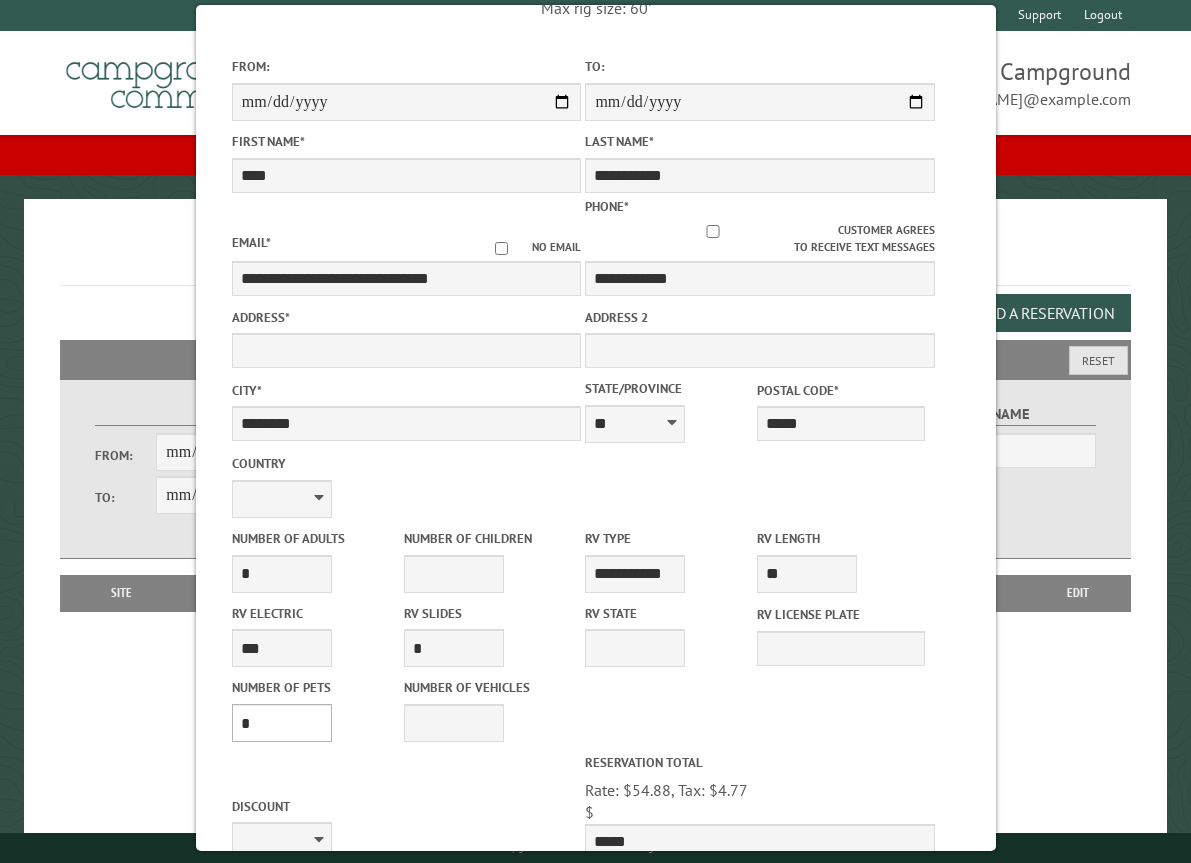 click on "* * * * * * * * * * **" at bounding box center (281, 723) 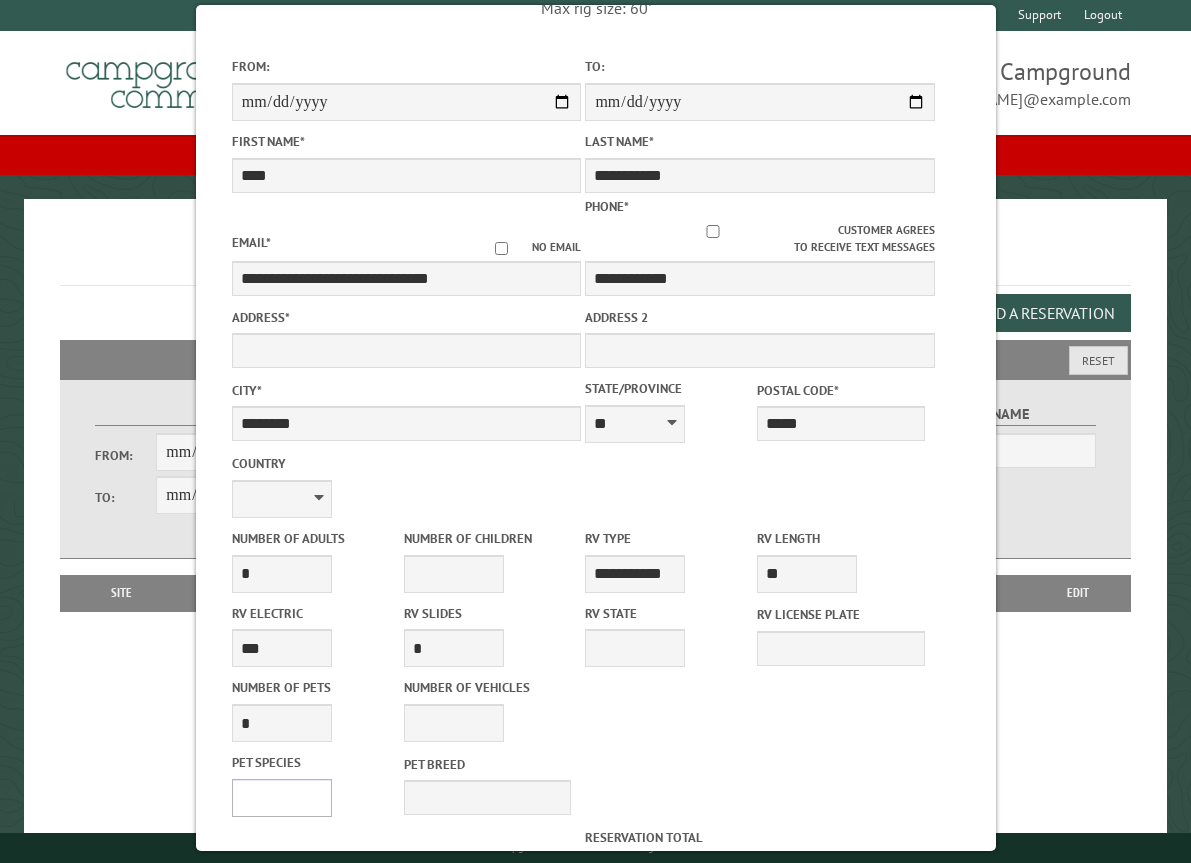 click on "***
***
****
*****" at bounding box center (281, 798) 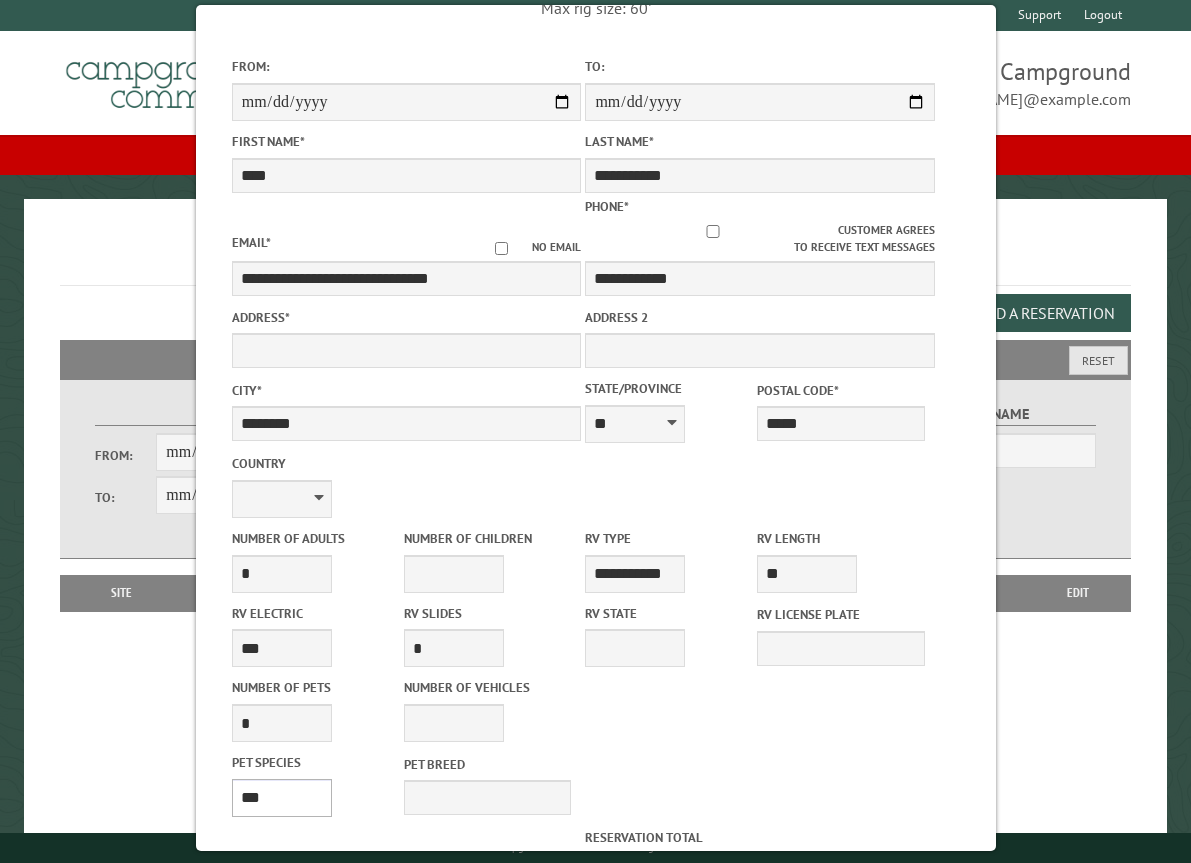 click on "***
***
****
*****" at bounding box center [281, 798] 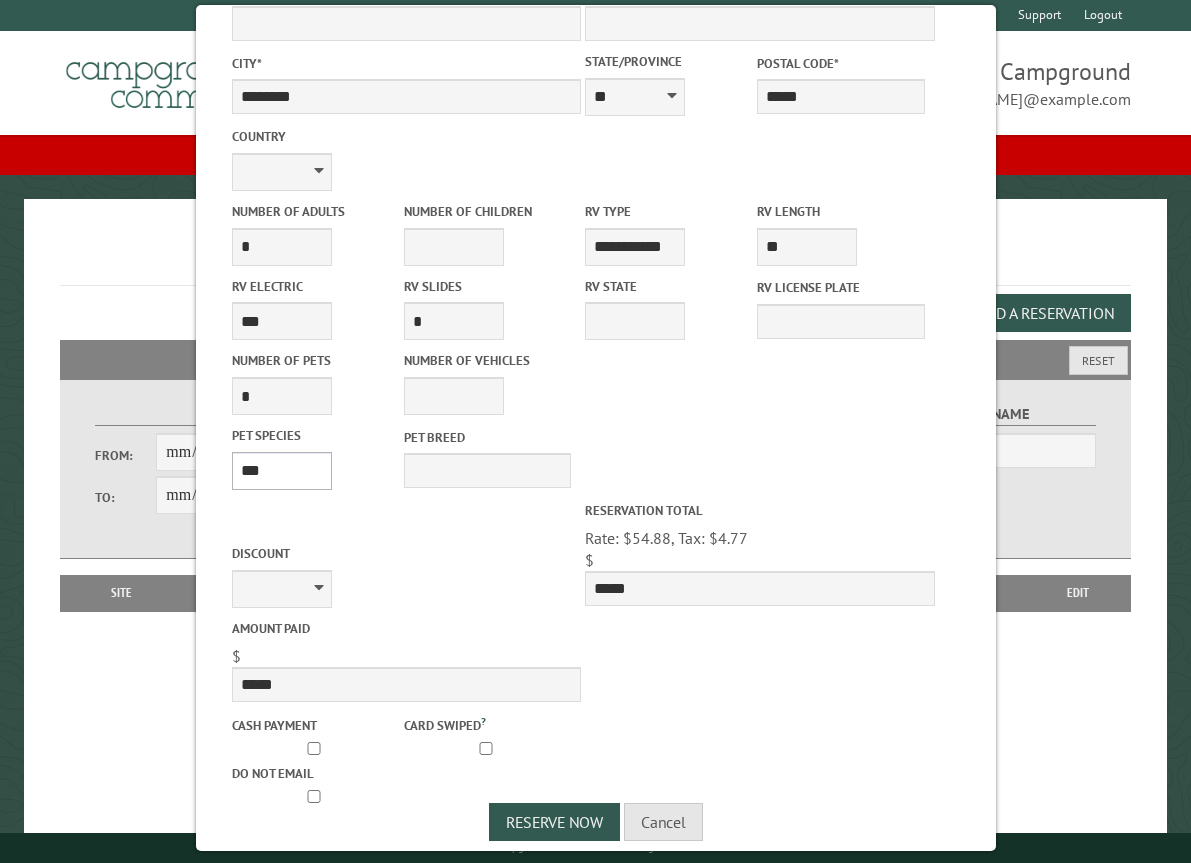scroll, scrollTop: 541, scrollLeft: 0, axis: vertical 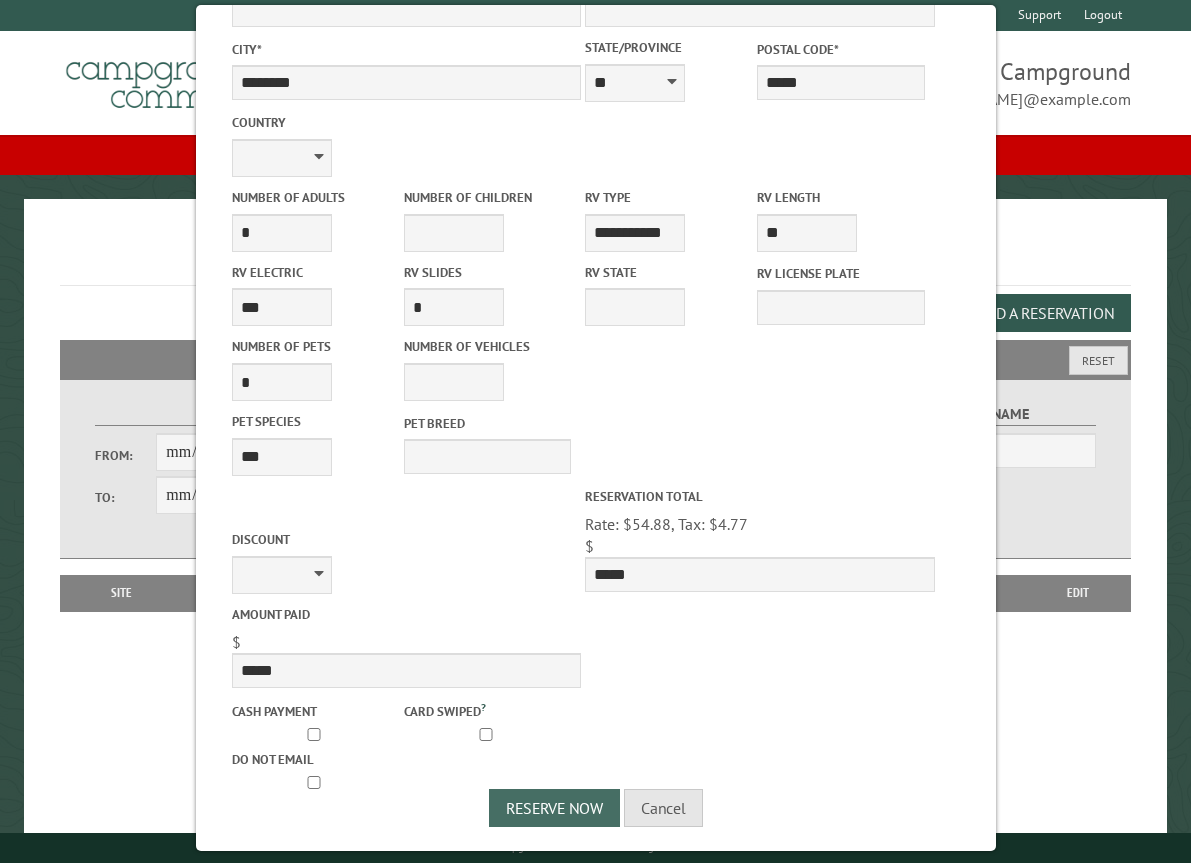 click on "Reserve Now" at bounding box center (554, 808) 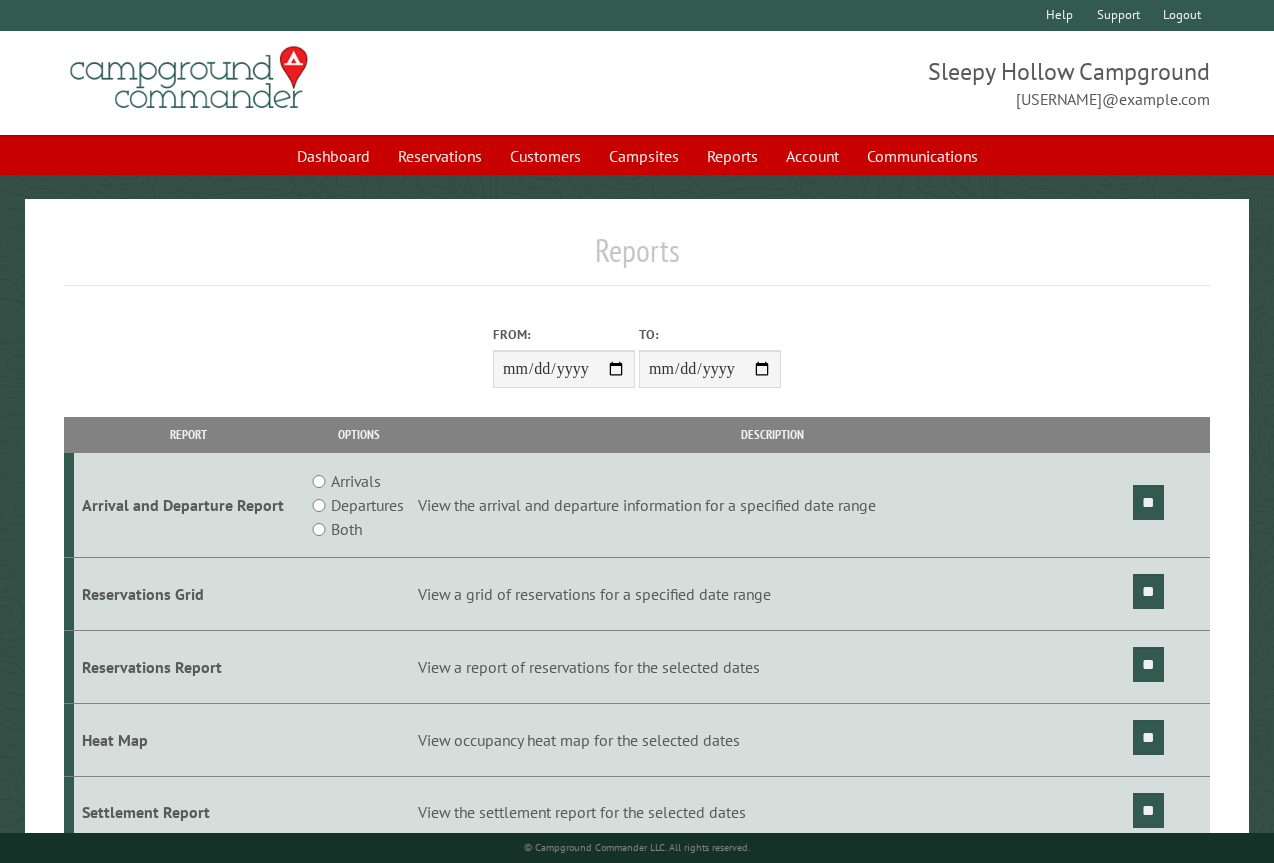 scroll, scrollTop: 0, scrollLeft: 0, axis: both 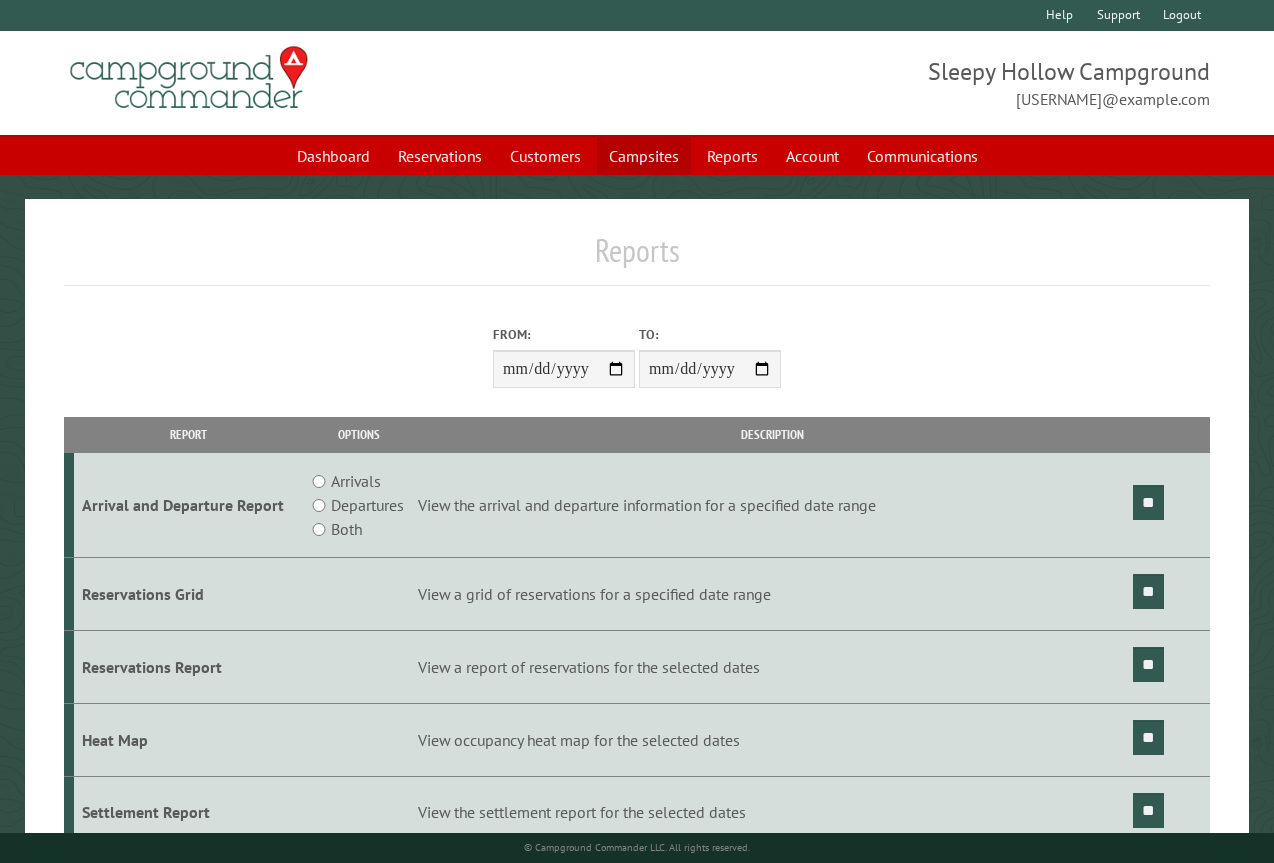 click on "Campsites" at bounding box center (644, 156) 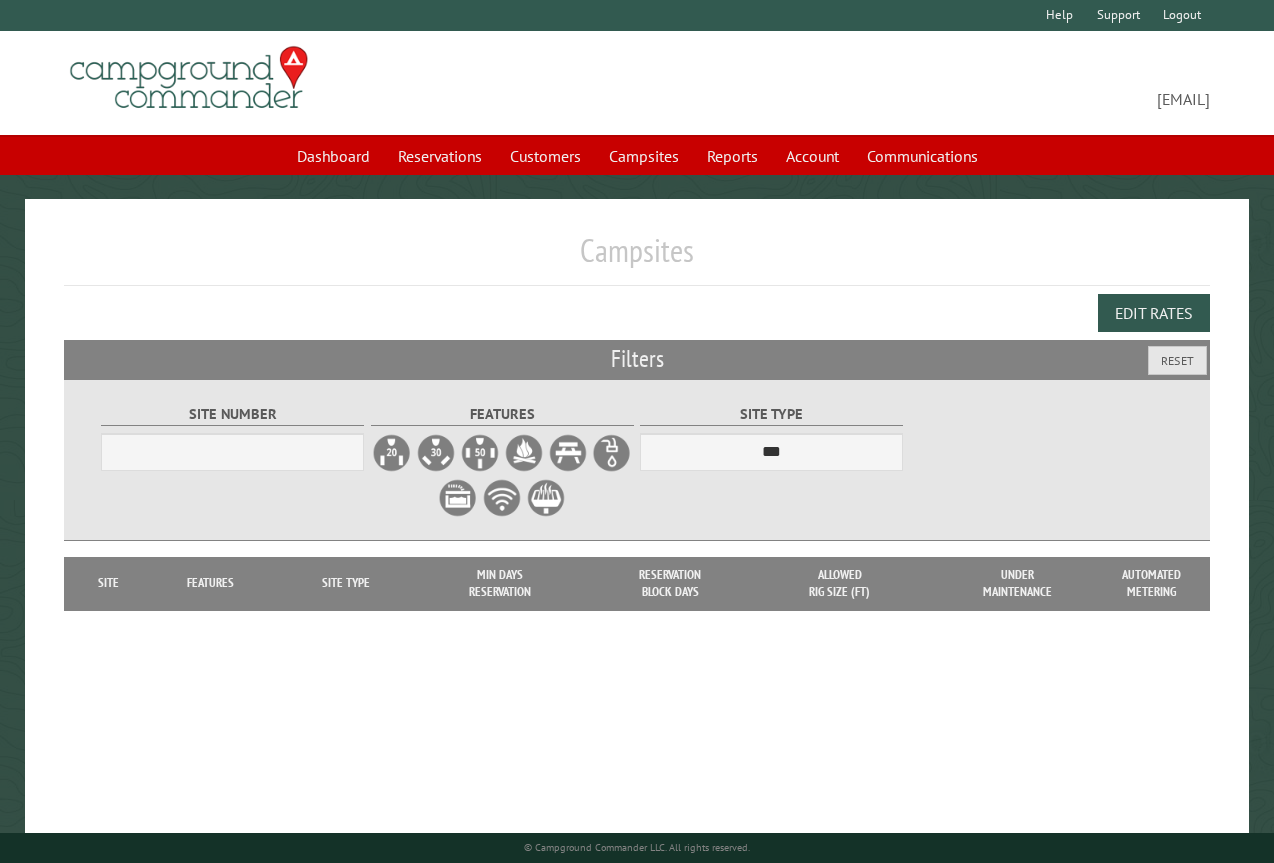 scroll, scrollTop: 0, scrollLeft: 0, axis: both 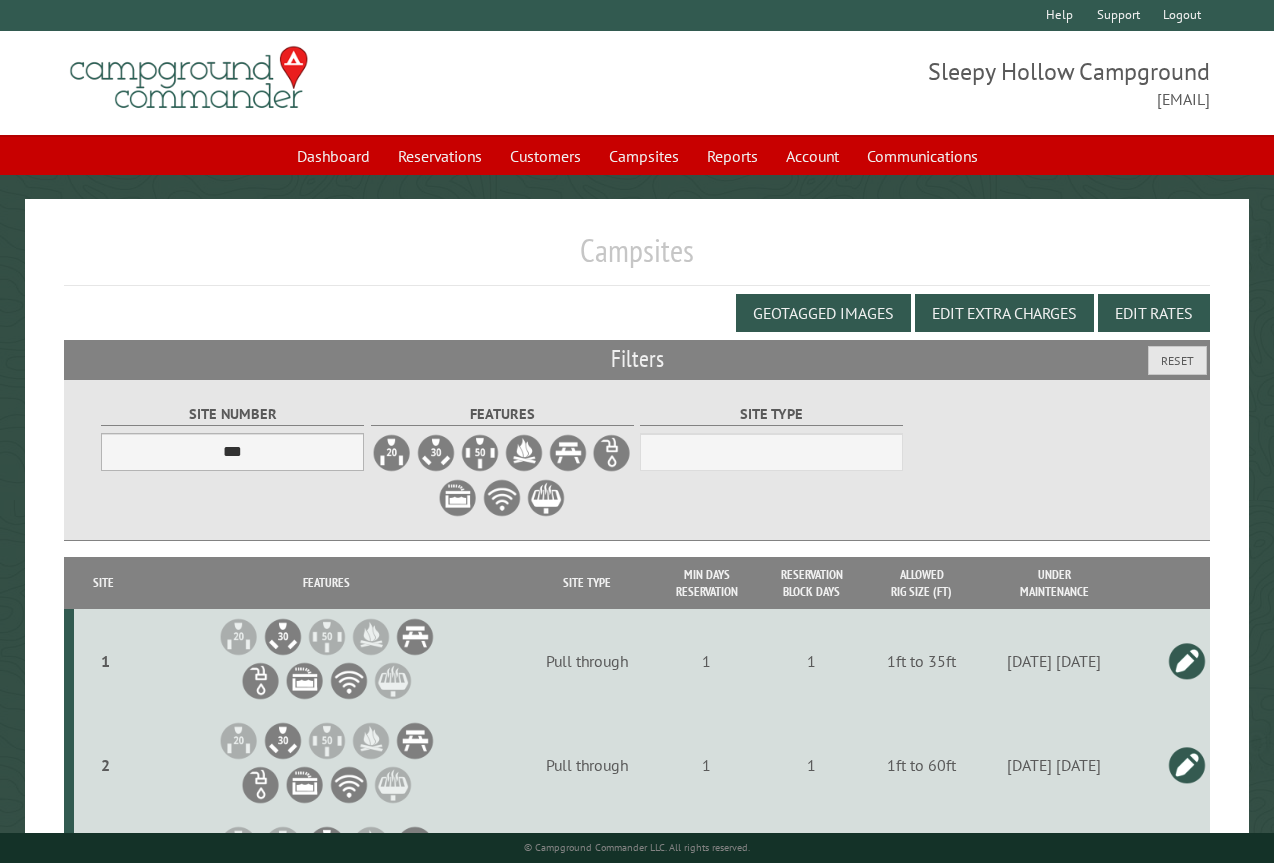 select on "***" 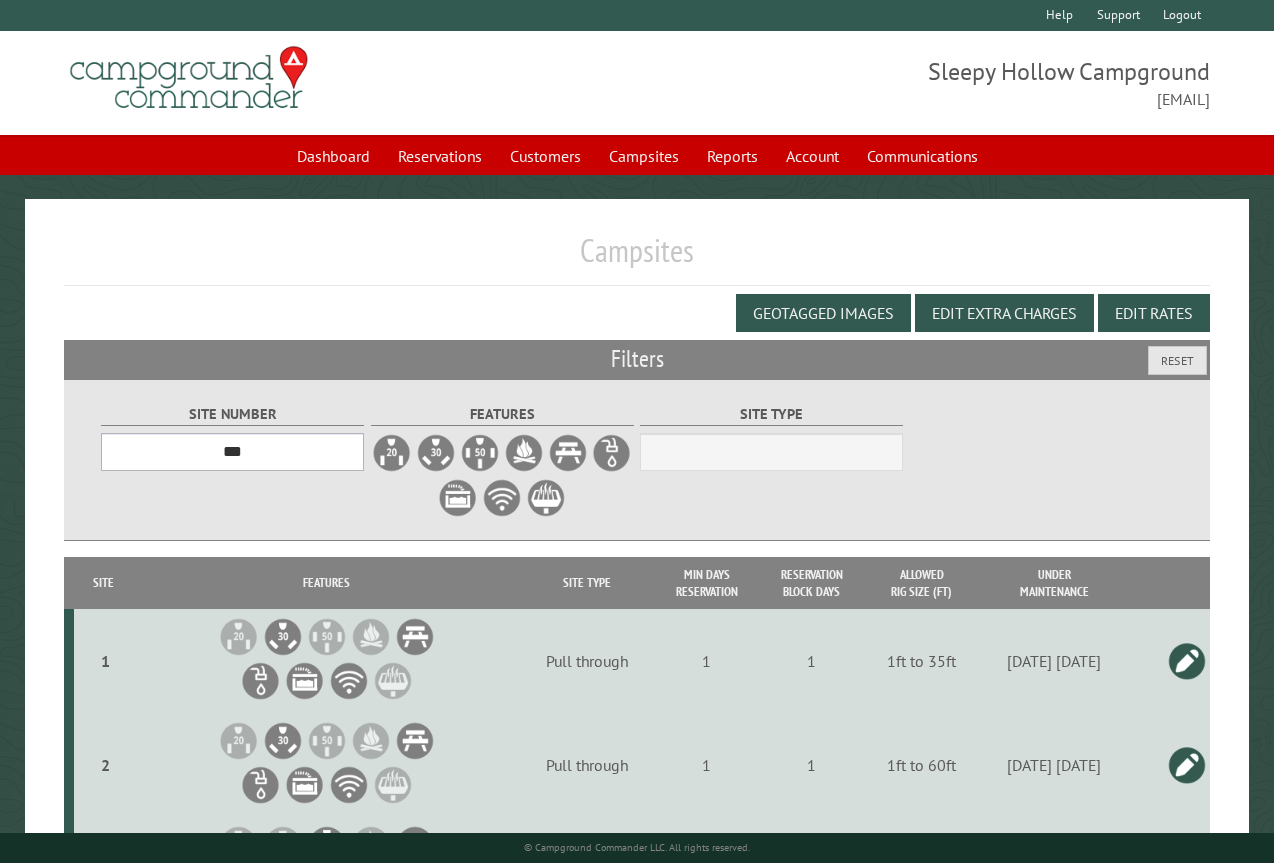 click on "*** * * * * * * * * * ** *** *** ** ** ** ** ** ** ** ** ** ** *** *** ** ** ** ** ** ** ** ** ** ** *** *** ** ** ** ** ** ** ** ** *** *** ** ** ** ** ** ** *** *** ** ** ** ** ** *** ** ** ** ** ** ** ** ** ** ** ** ** ** ** ** ** ** ** ** ** ** ** ** ** **" at bounding box center (232, 452) 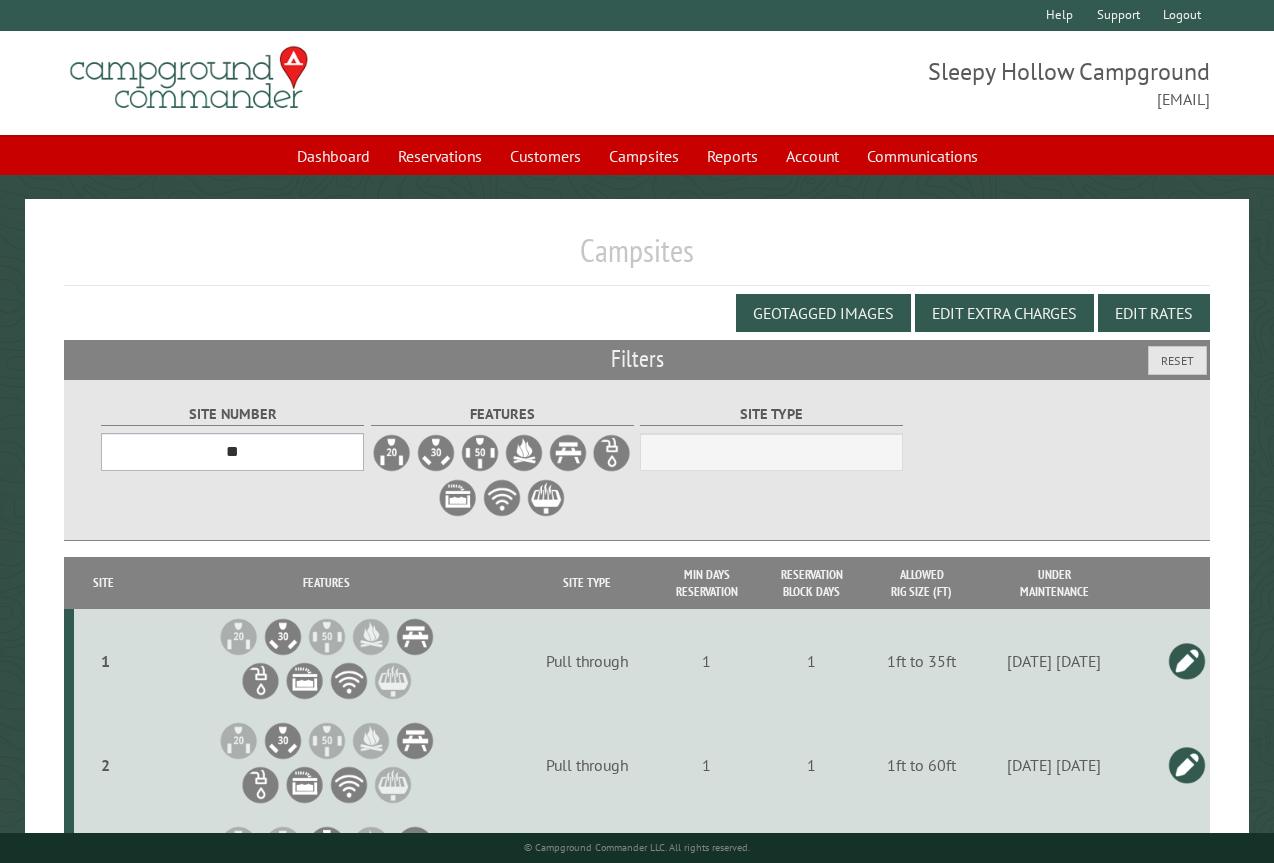 click on "*** * * * * * * * * * ** *** *** ** ** ** ** ** ** ** ** ** ** *** *** ** ** ** ** ** ** ** ** ** ** *** *** ** ** ** ** ** ** ** ** *** *** ** ** ** ** ** ** *** *** ** ** ** ** ** *** ** ** ** ** ** ** ** ** ** ** ** ** ** ** ** ** ** ** ** ** ** ** ** ** **" at bounding box center (232, 452) 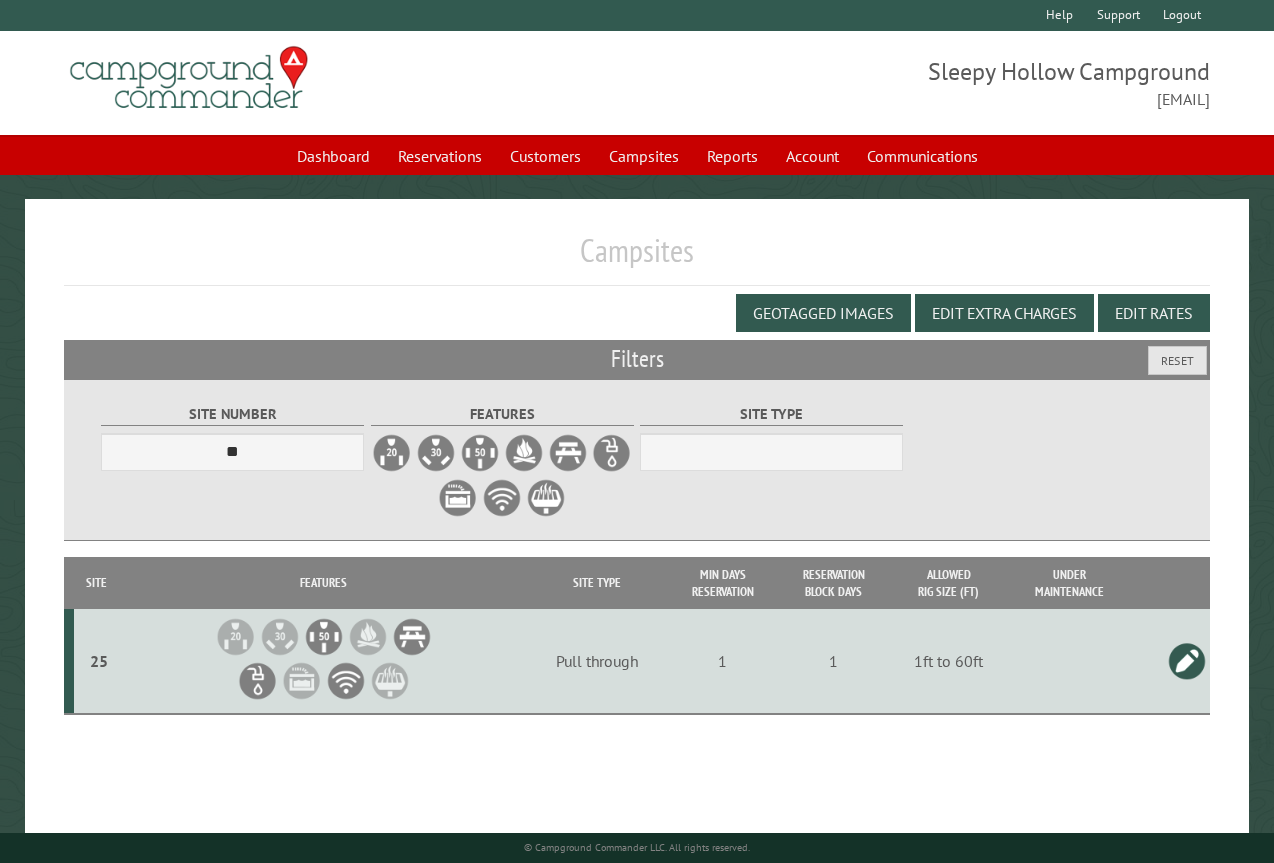 click at bounding box center [1187, 661] 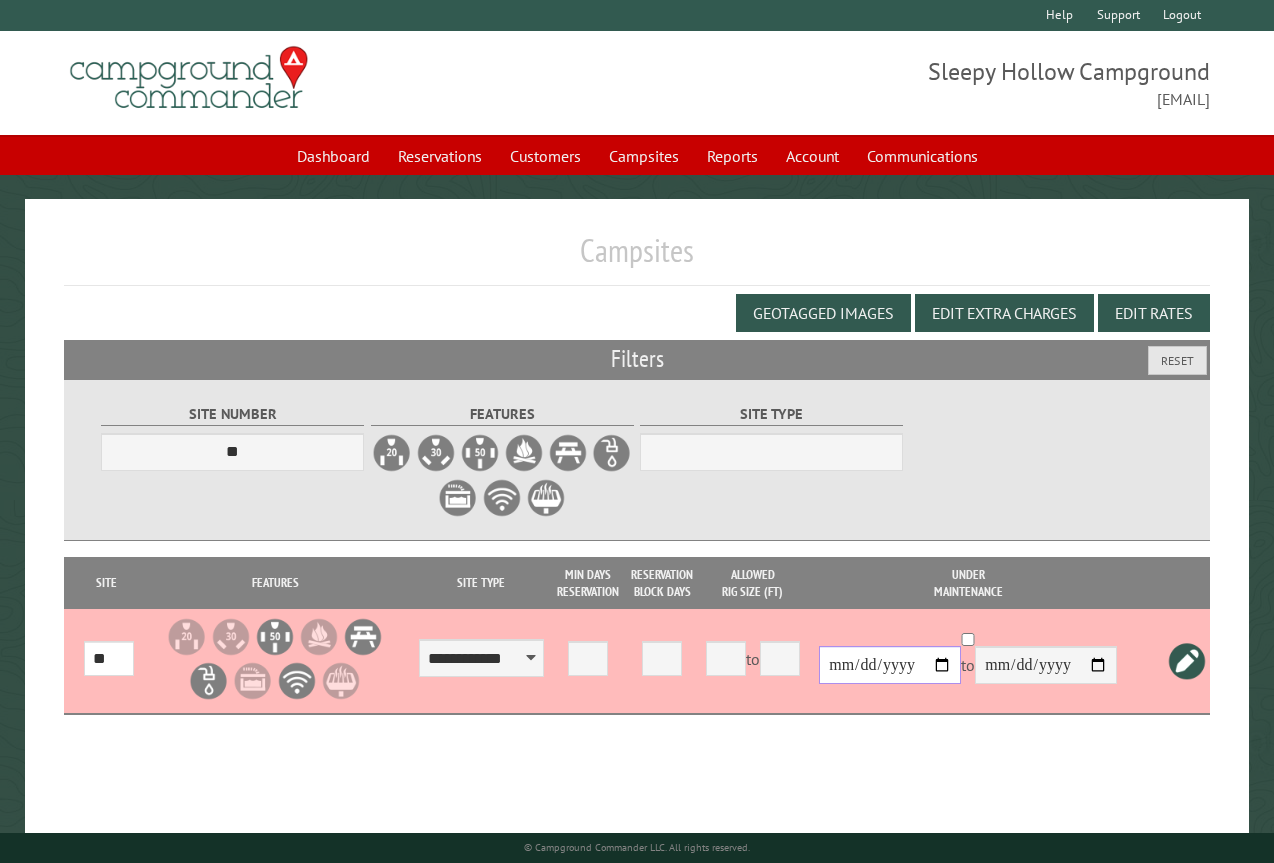 click at bounding box center [890, 665] 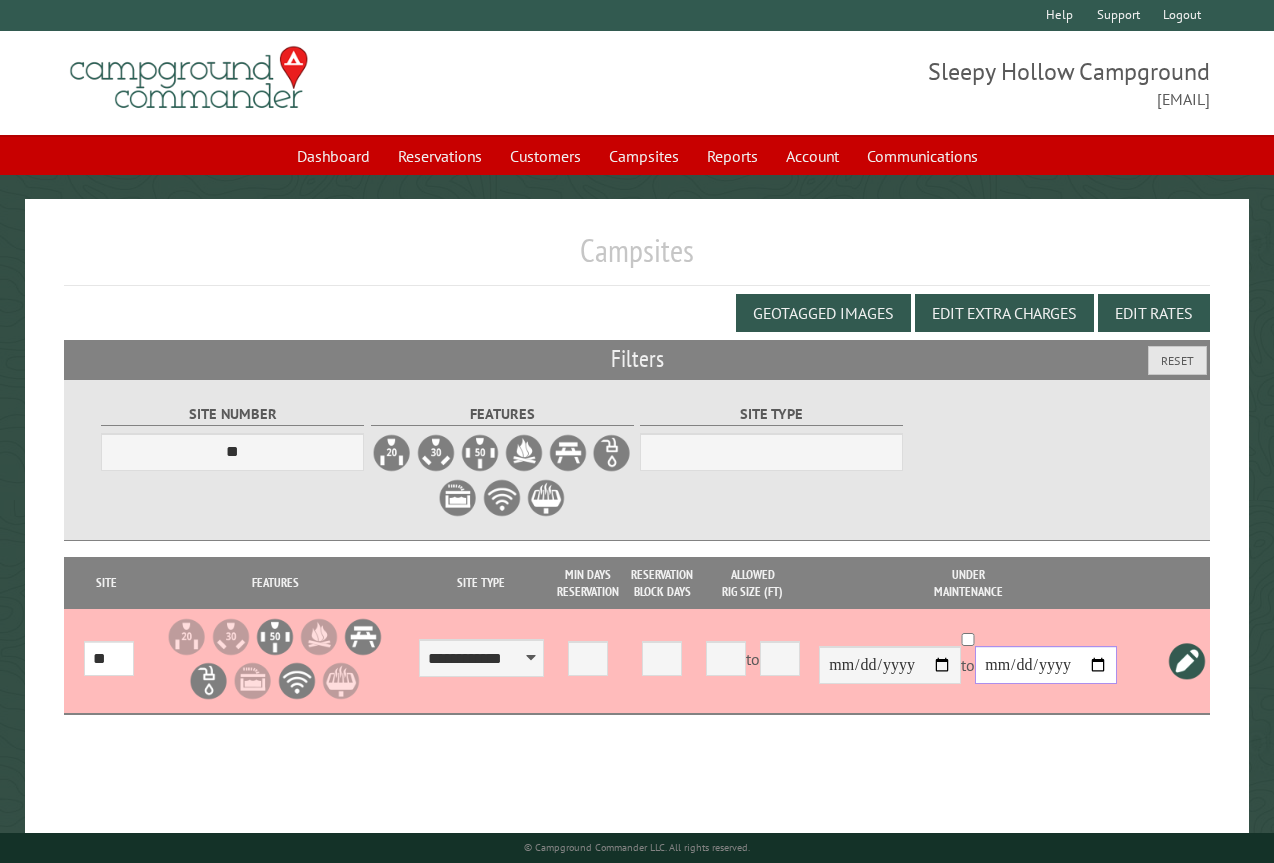 drag, startPoint x: 1063, startPoint y: 718, endPoint x: 1063, endPoint y: 698, distance: 20 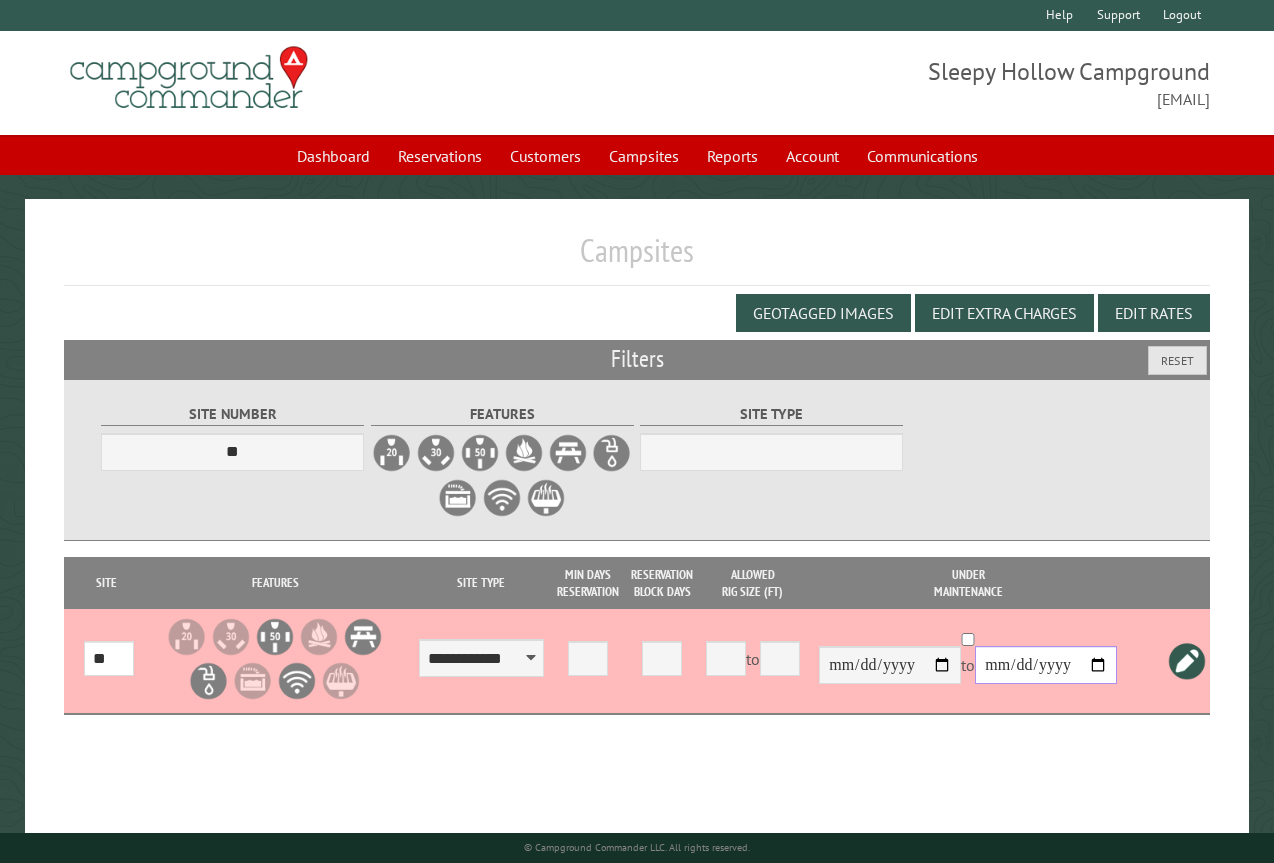 click at bounding box center [1046, 665] 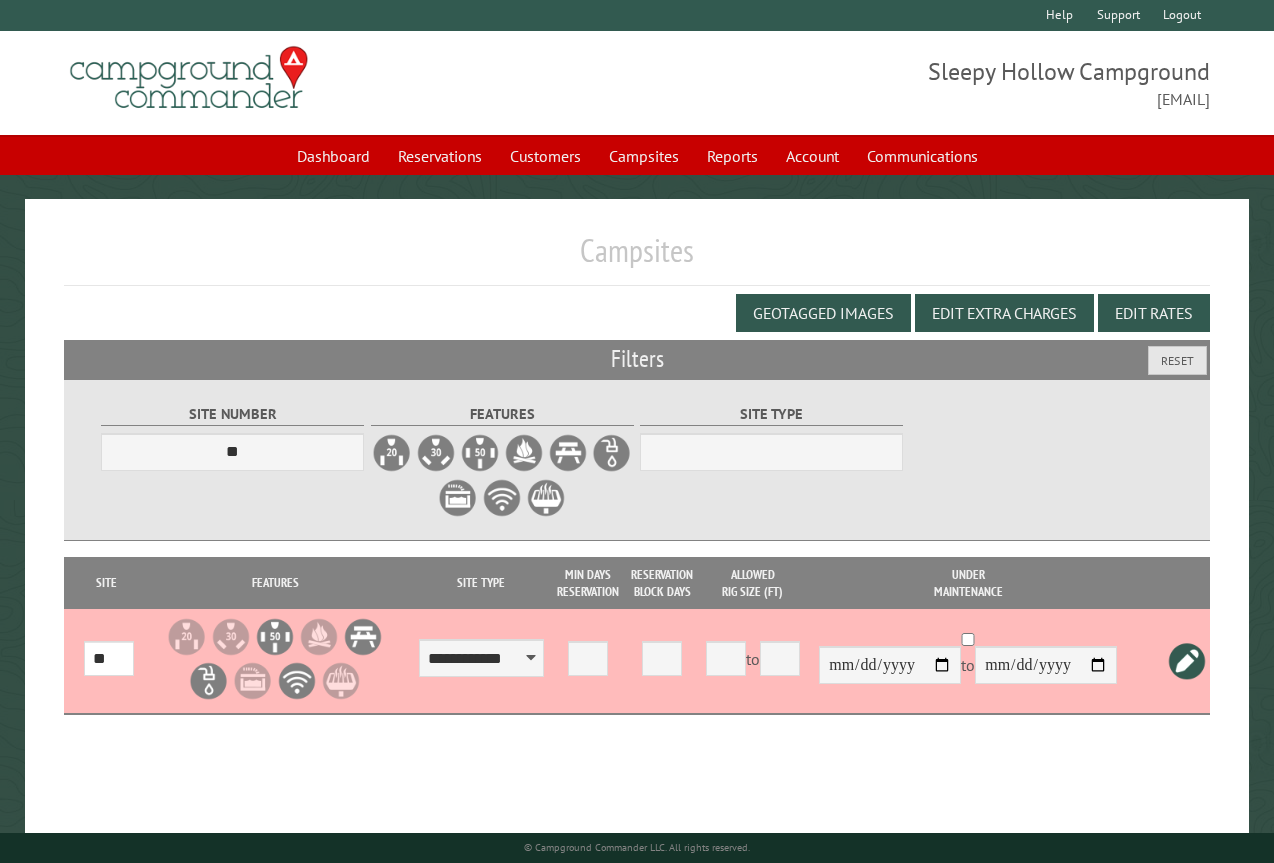 click at bounding box center [1170, 661] 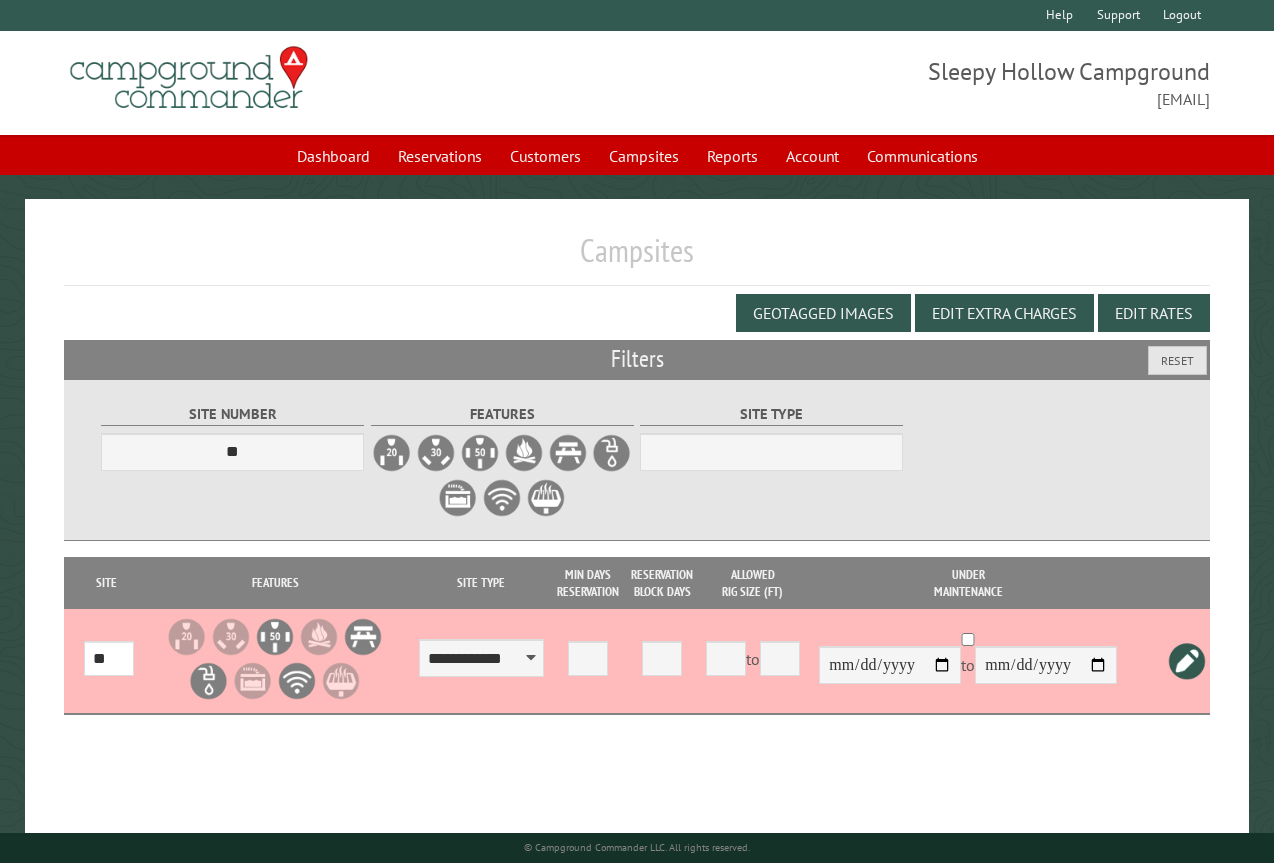 click on "Campsites" at bounding box center [637, 258] 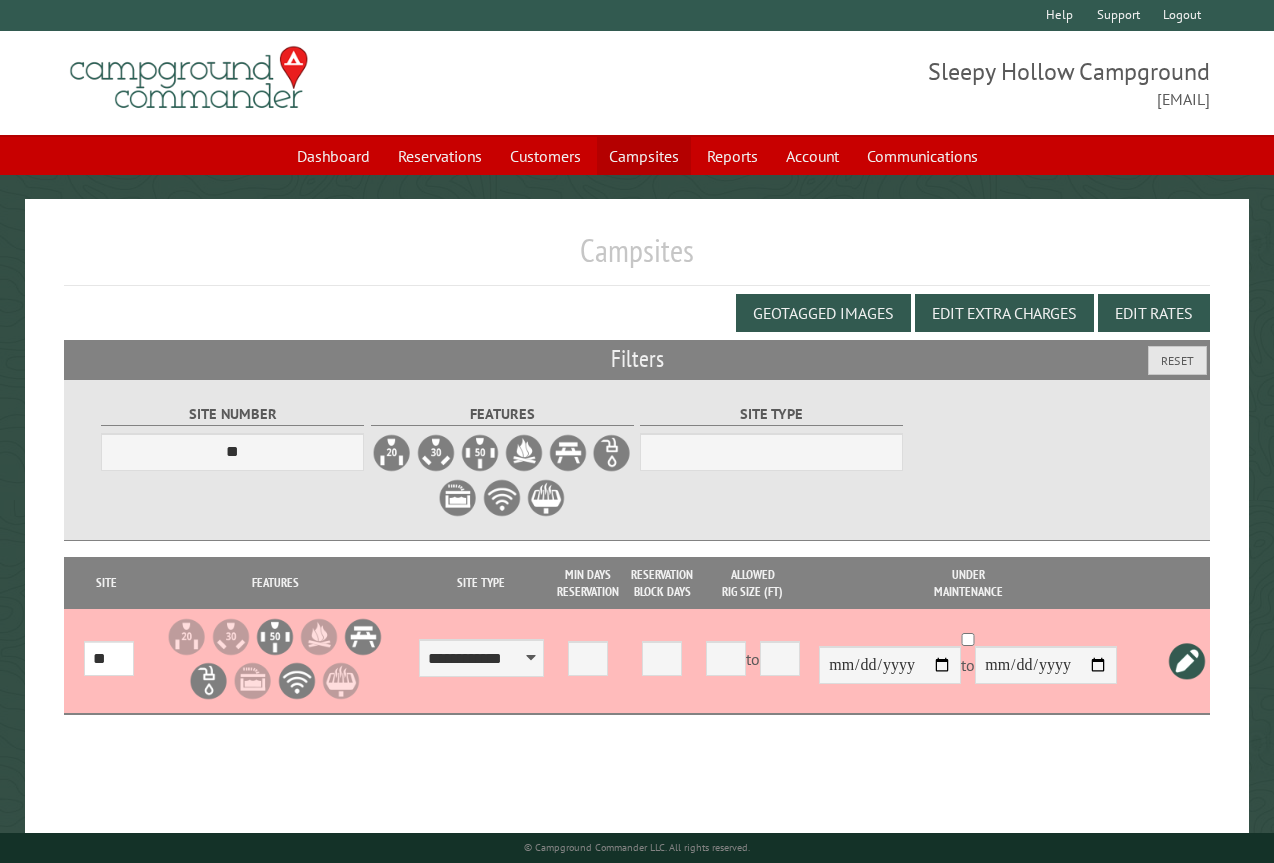 click on "Campsites" at bounding box center [644, 156] 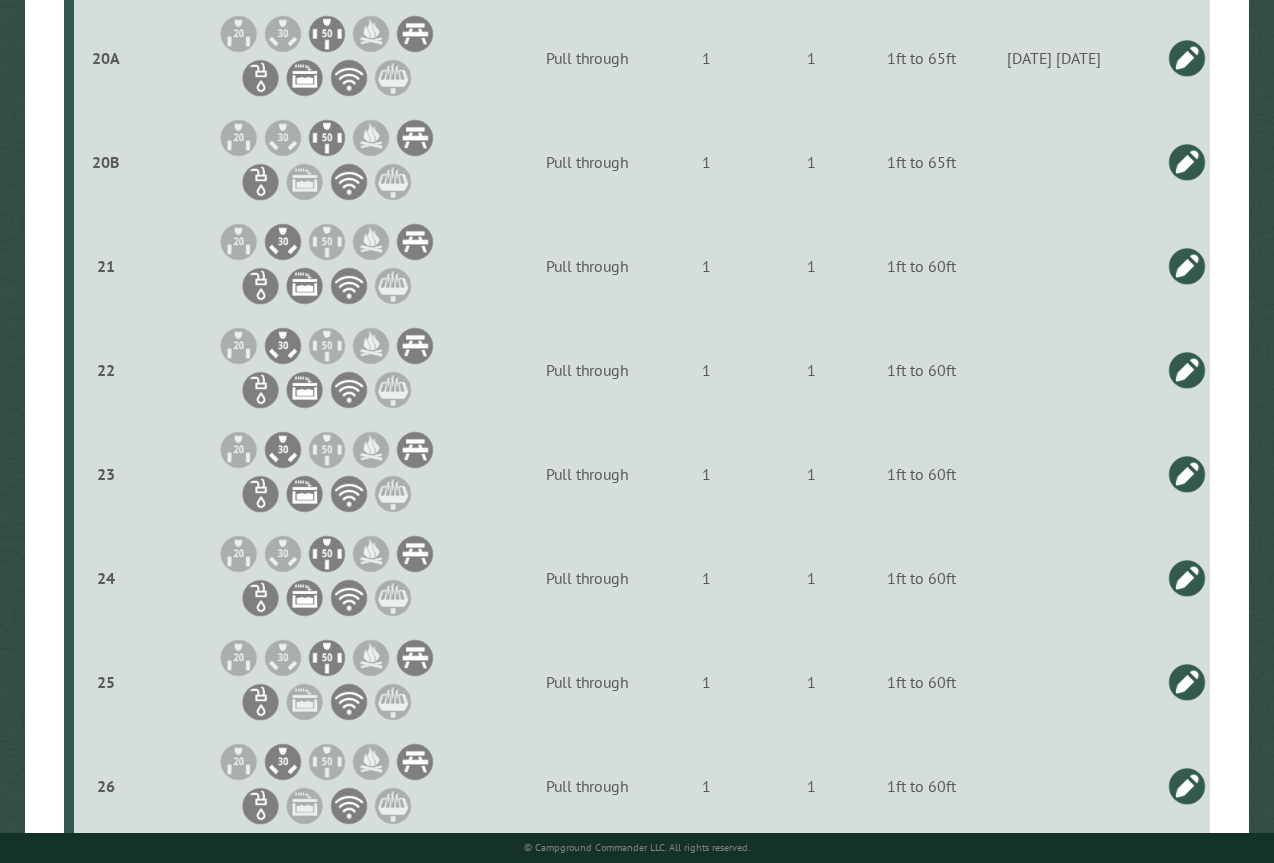 scroll, scrollTop: 2900, scrollLeft: 0, axis: vertical 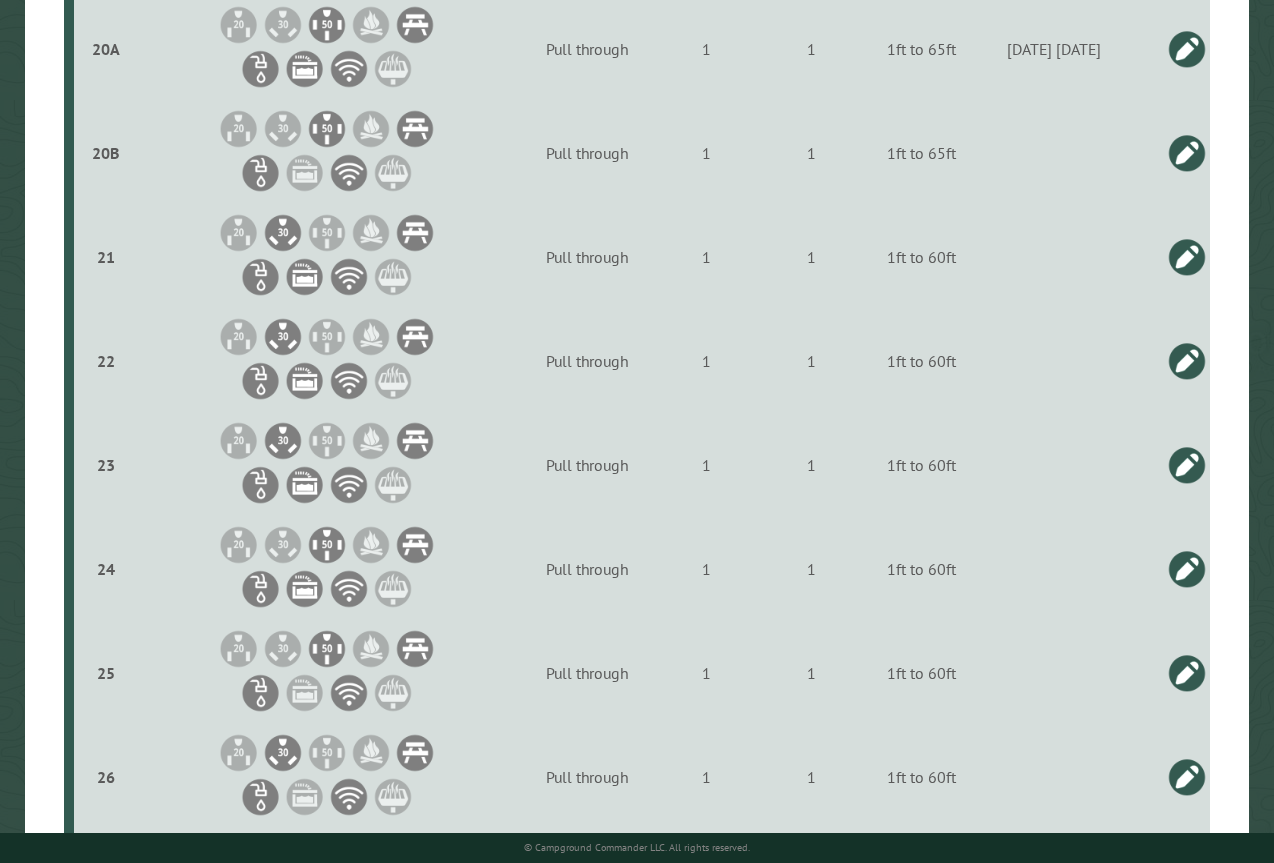 click at bounding box center (1187, 673) 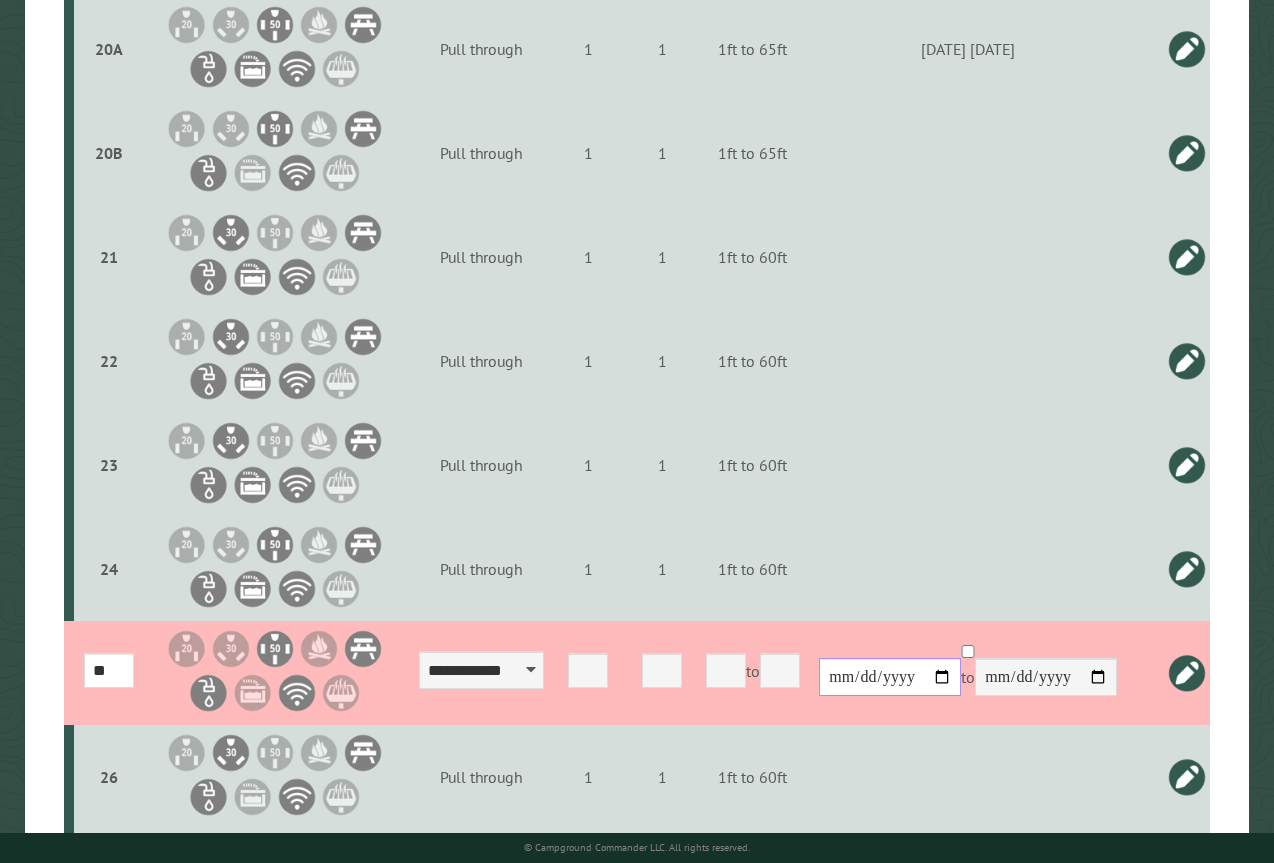click at bounding box center [890, 677] 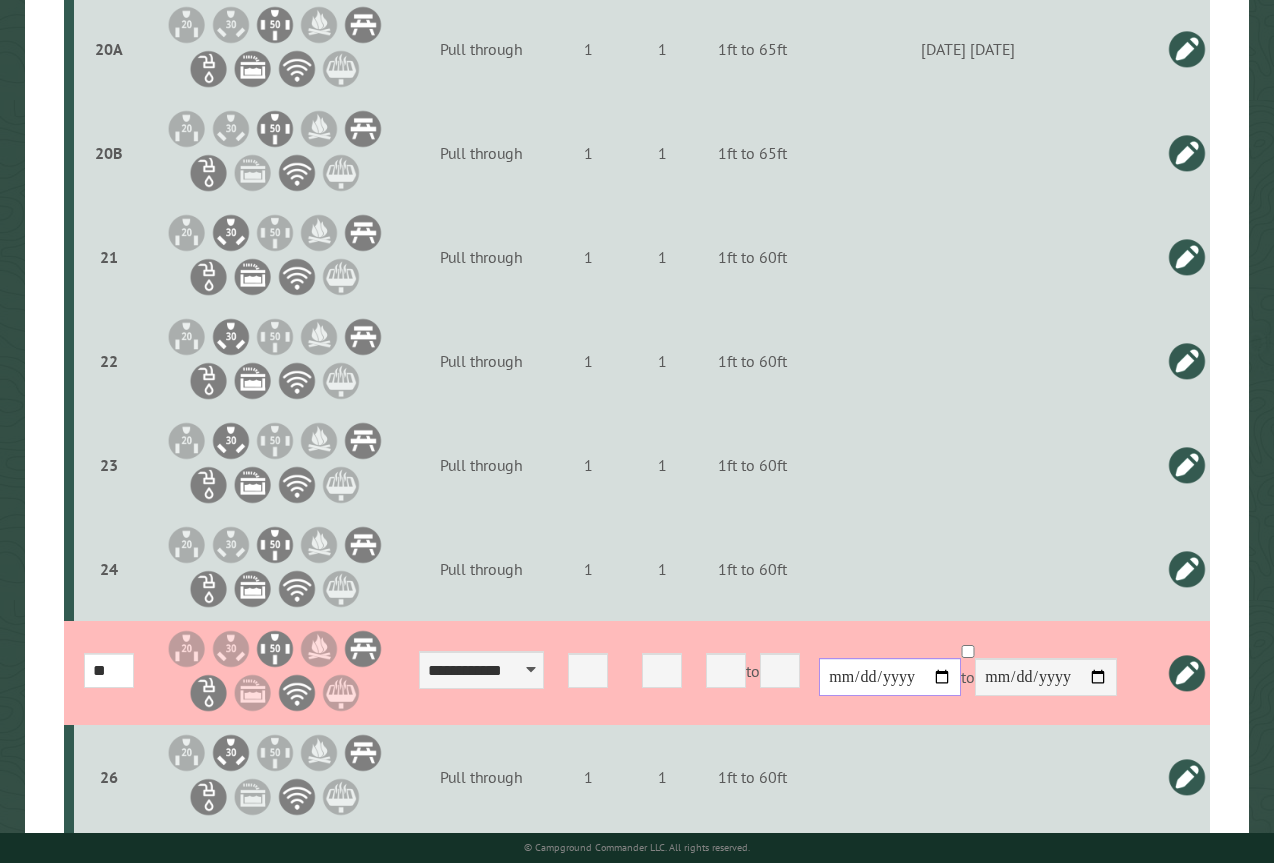 type on "**********" 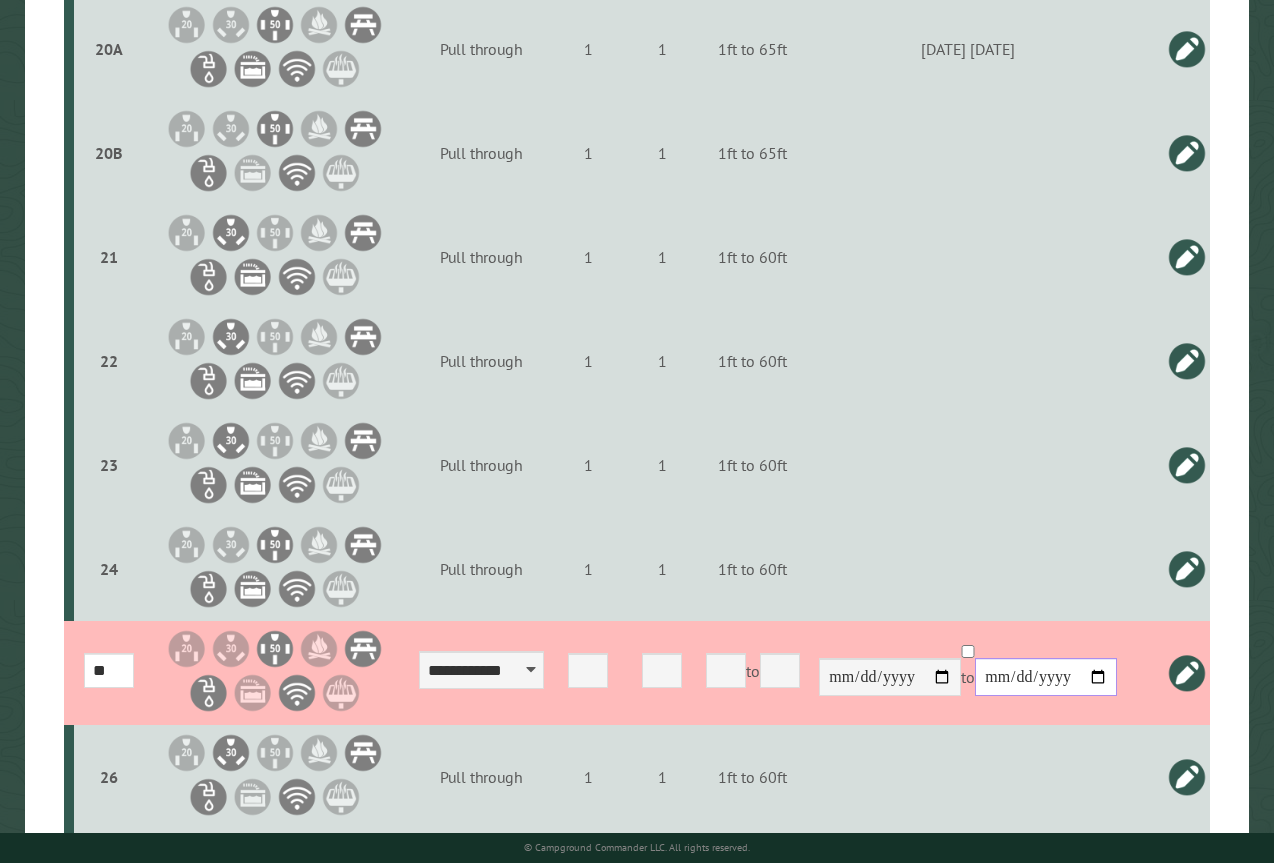 click at bounding box center (1046, 677) 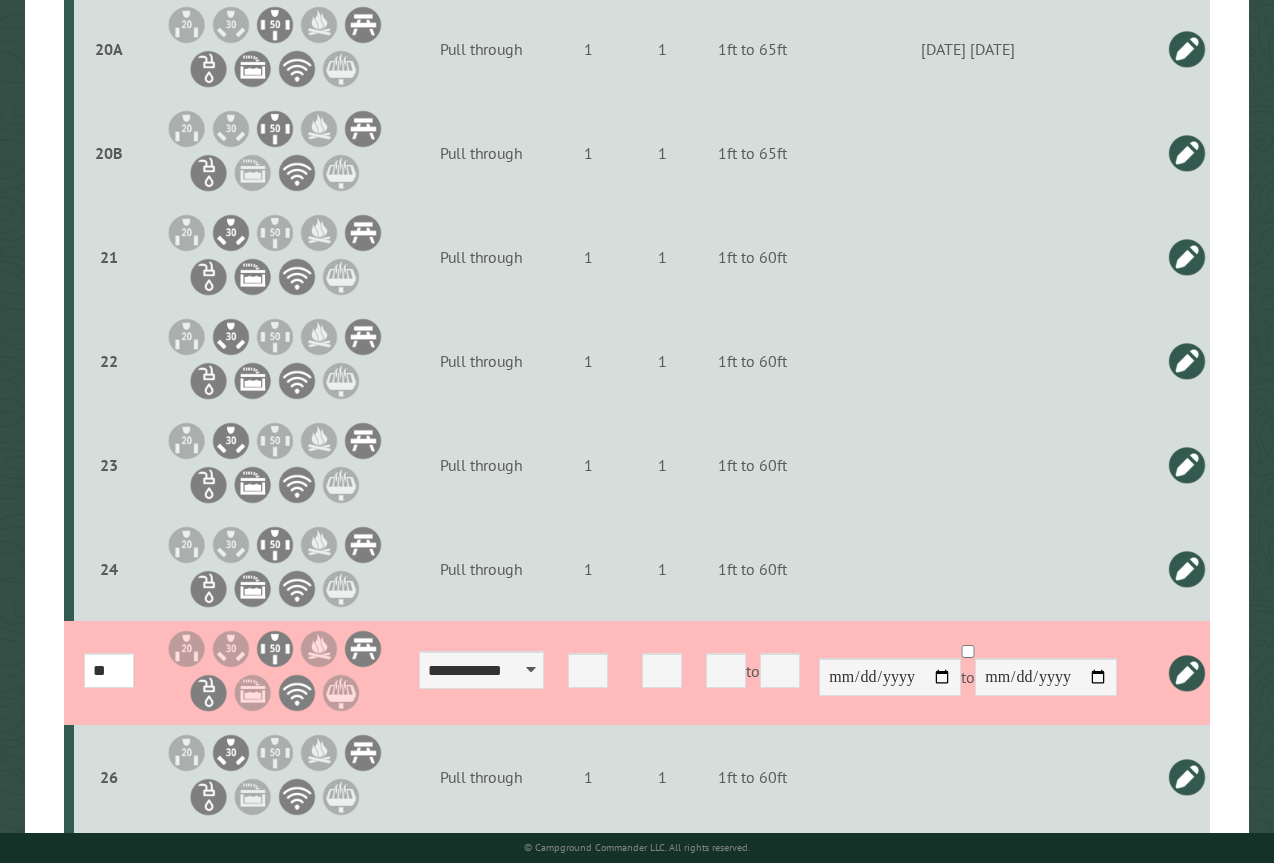 click at bounding box center (1187, 673) 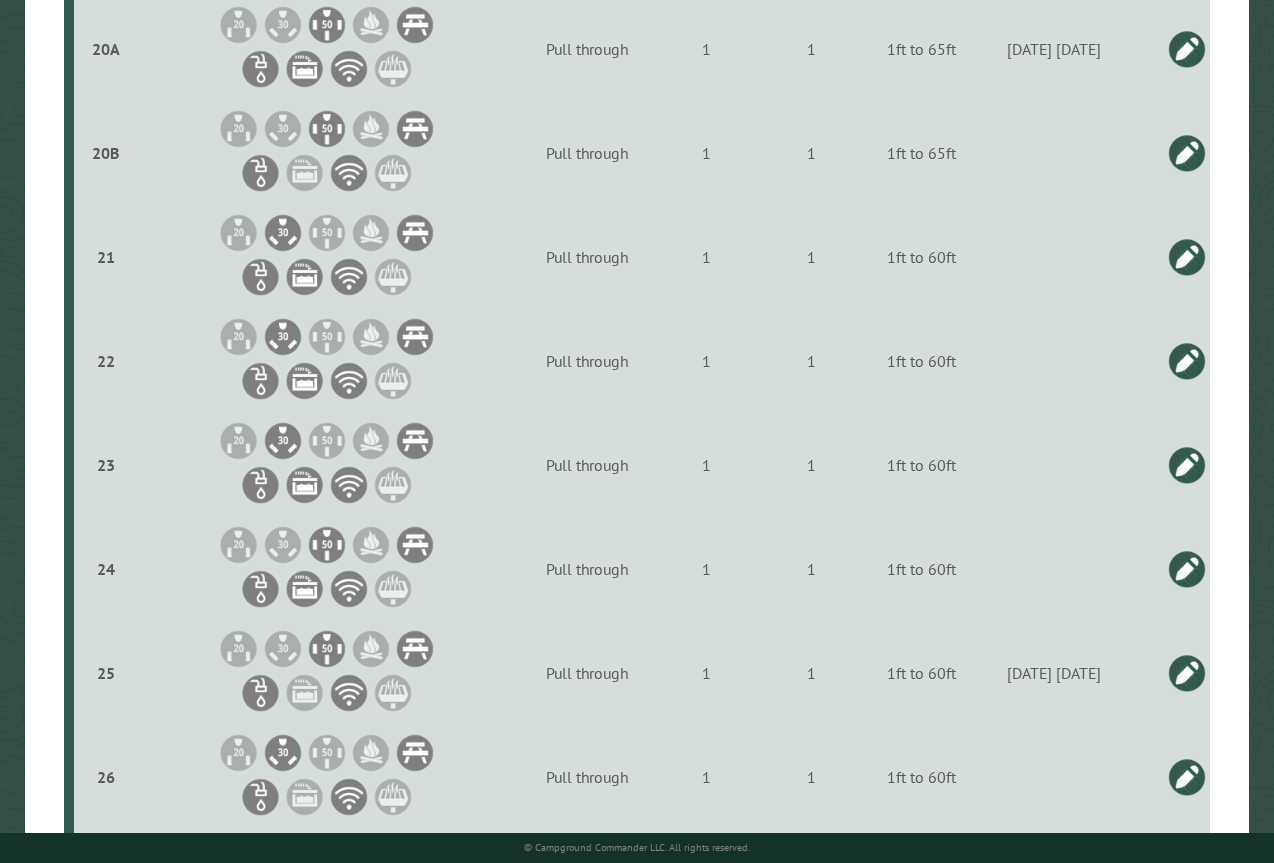 click at bounding box center [1187, 673] 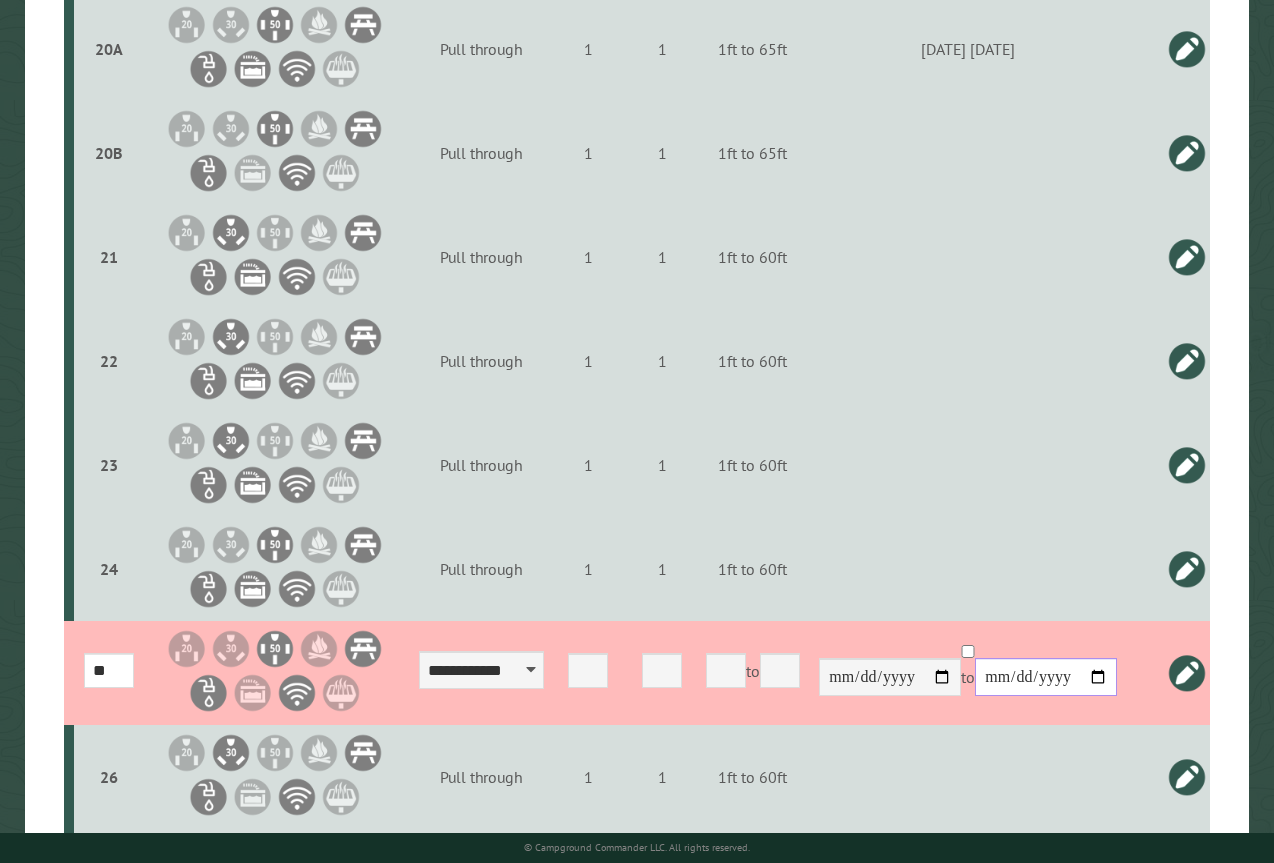 click on "**********" at bounding box center [1046, 677] 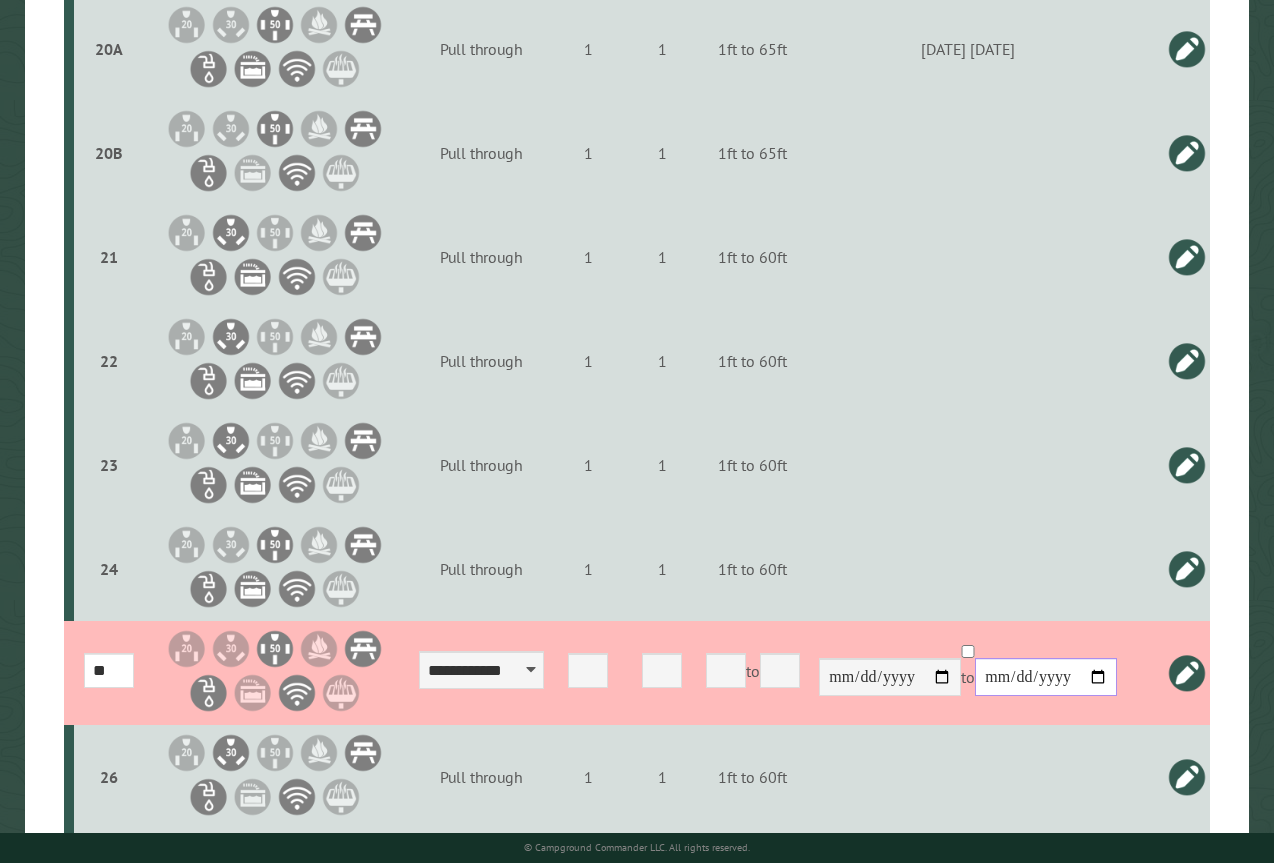 type on "**********" 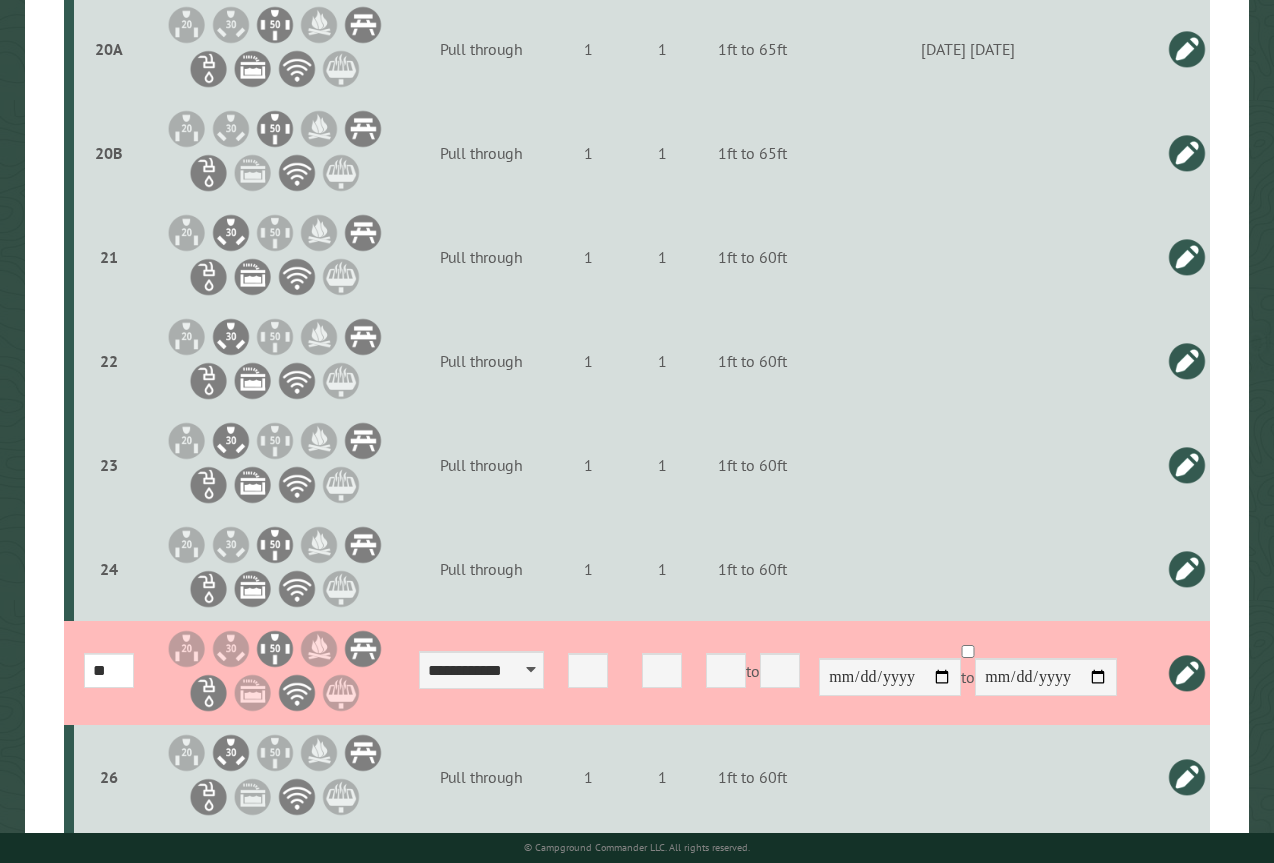 click at bounding box center (1187, 673) 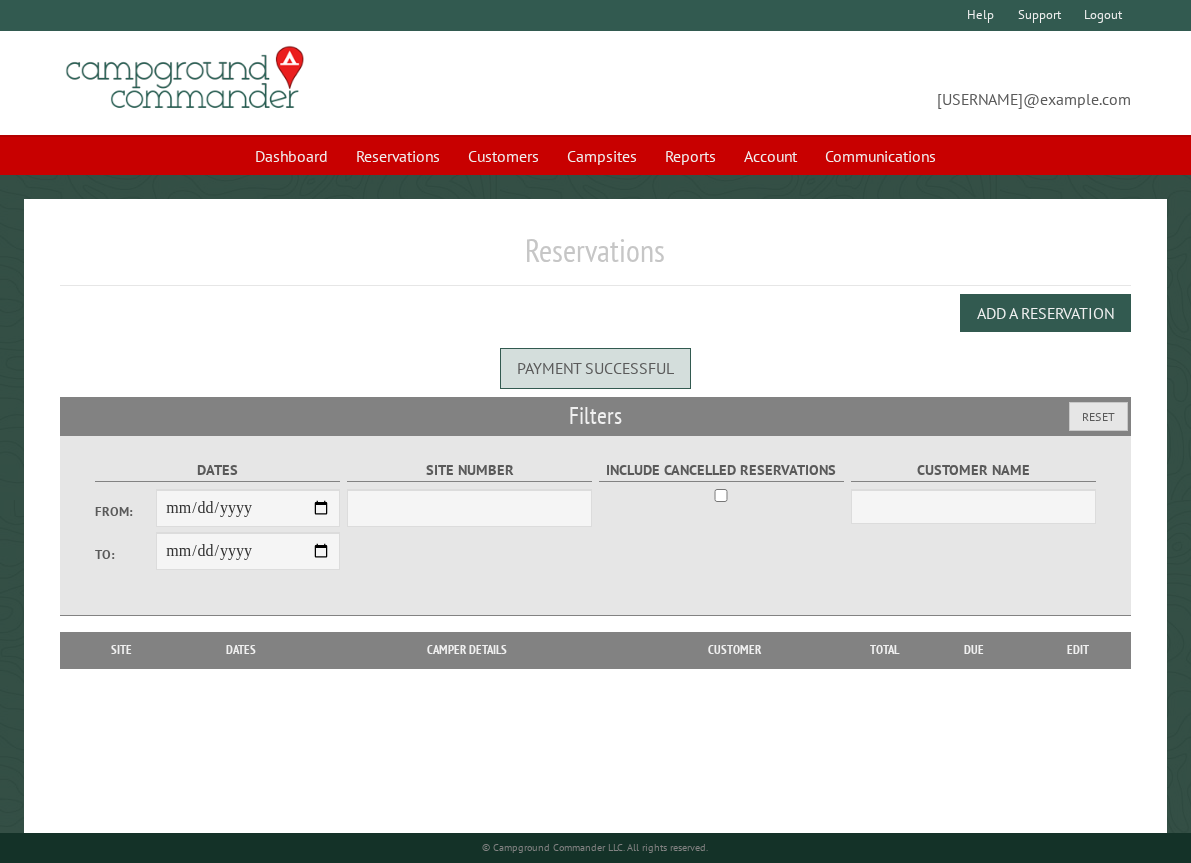 scroll, scrollTop: 0, scrollLeft: 0, axis: both 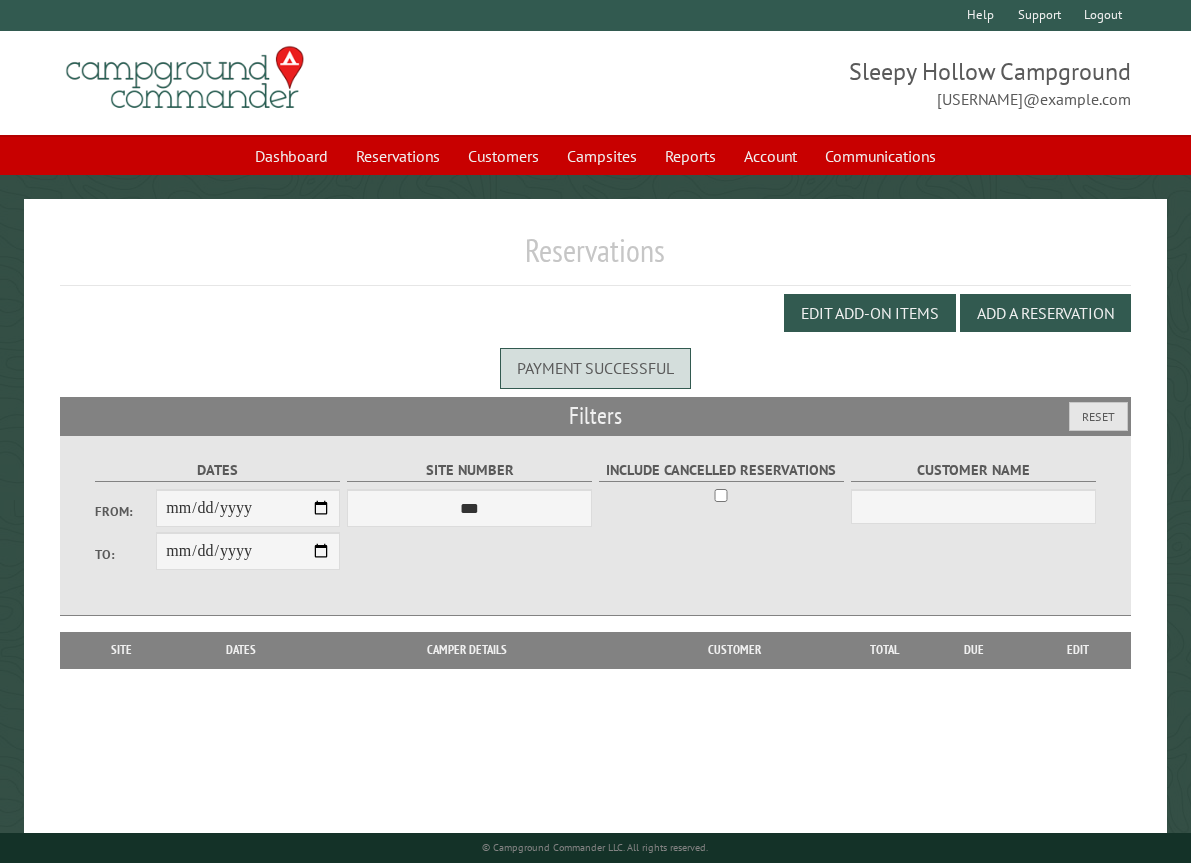 click on "Edit Add-on Items
Add a Reservation" at bounding box center (596, 313) 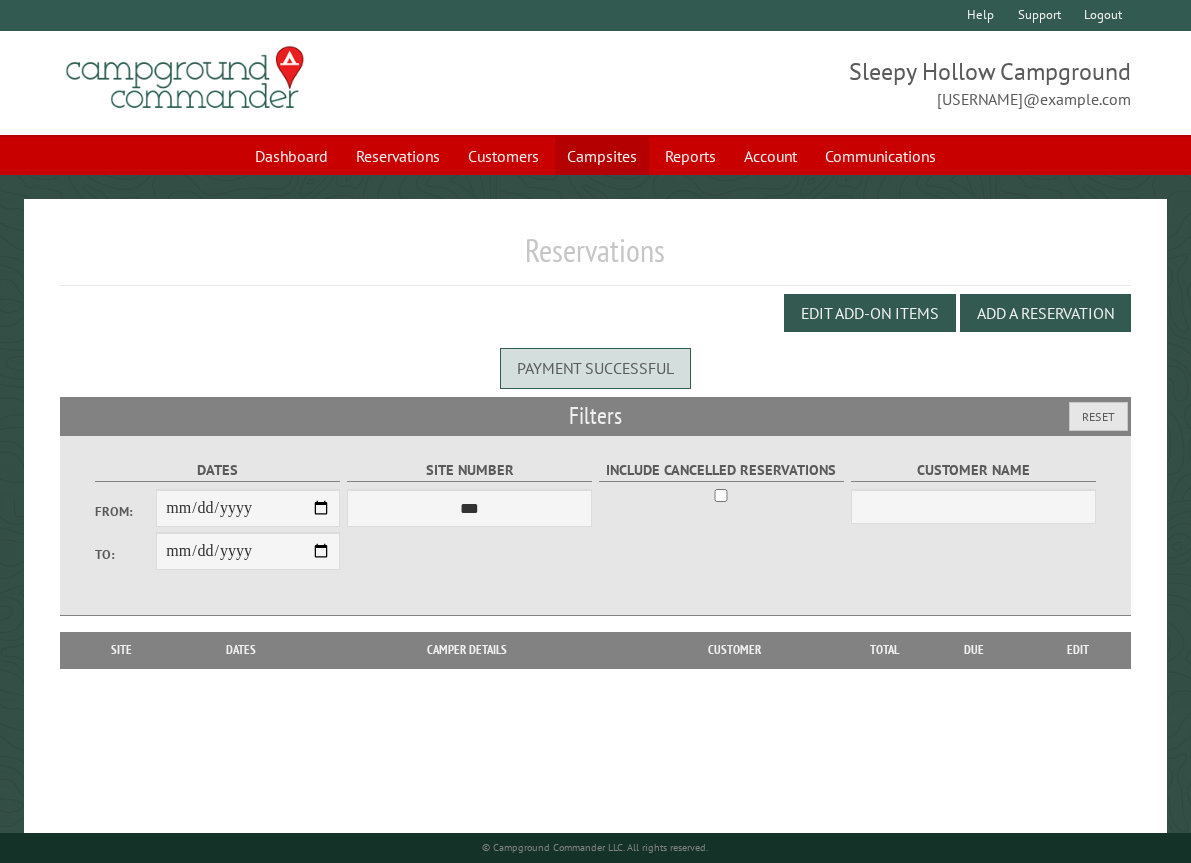 click on "Campsites" at bounding box center (602, 156) 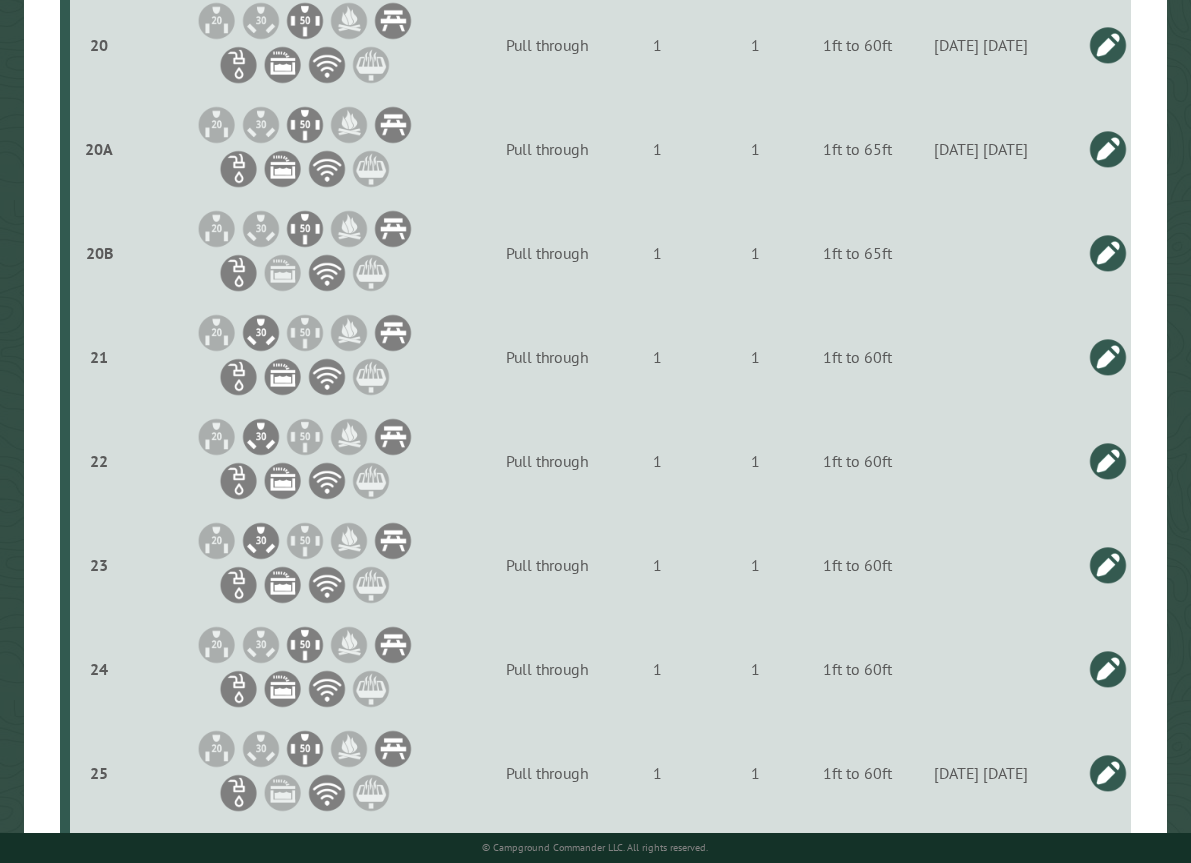 scroll, scrollTop: 2900, scrollLeft: 0, axis: vertical 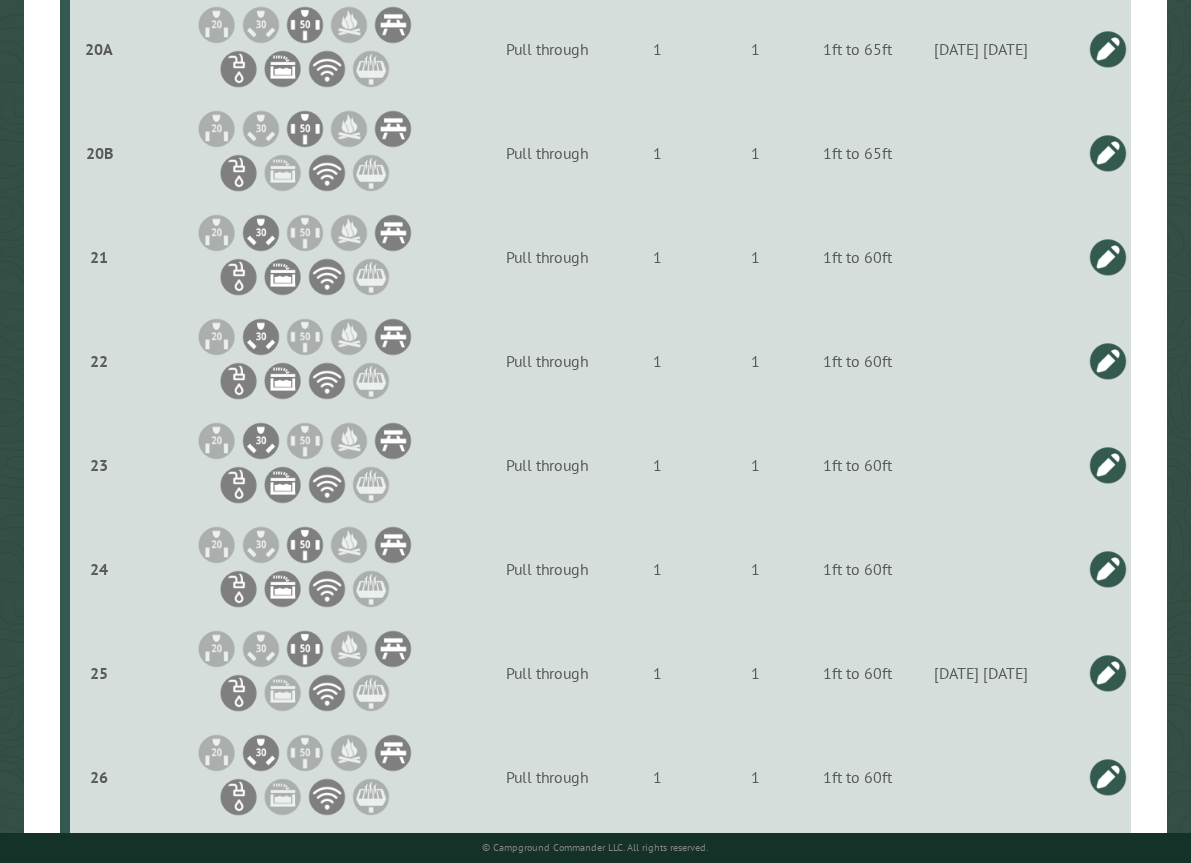 click at bounding box center (1108, 673) 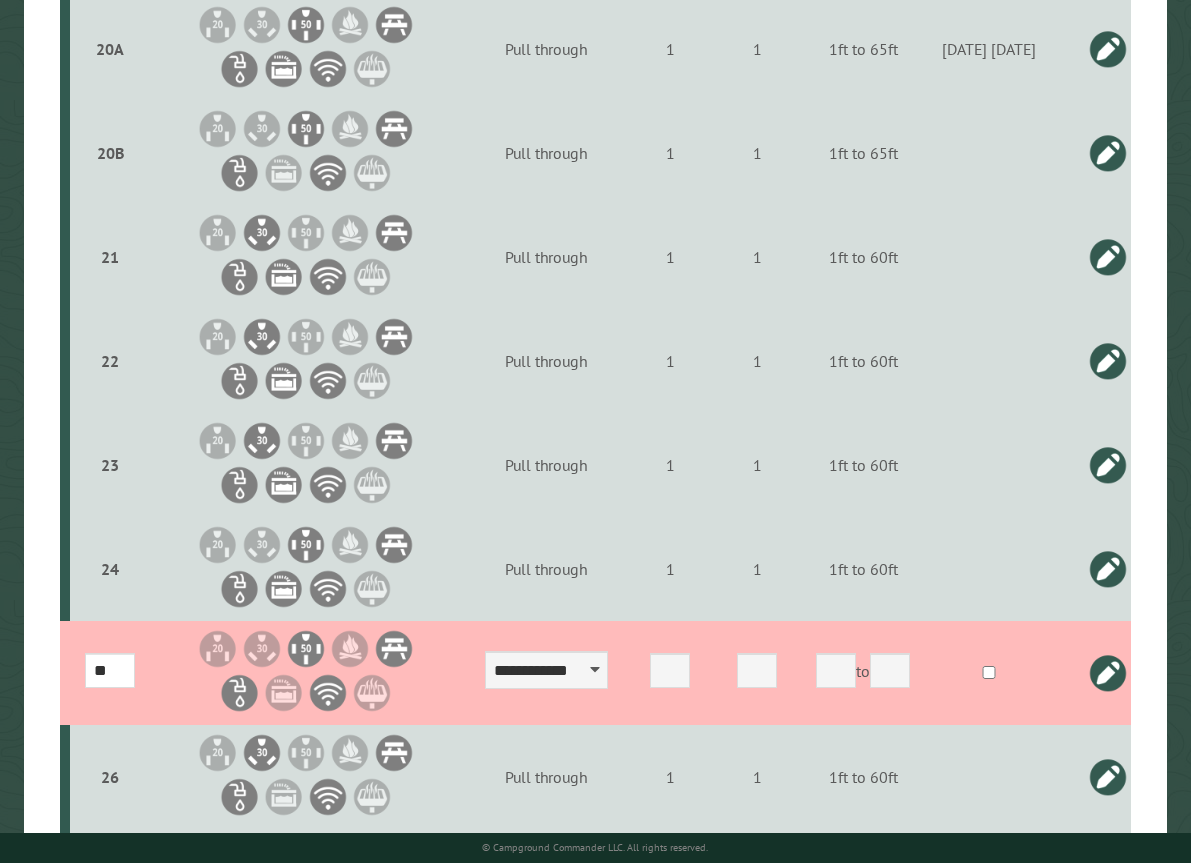 click at bounding box center (1108, 673) 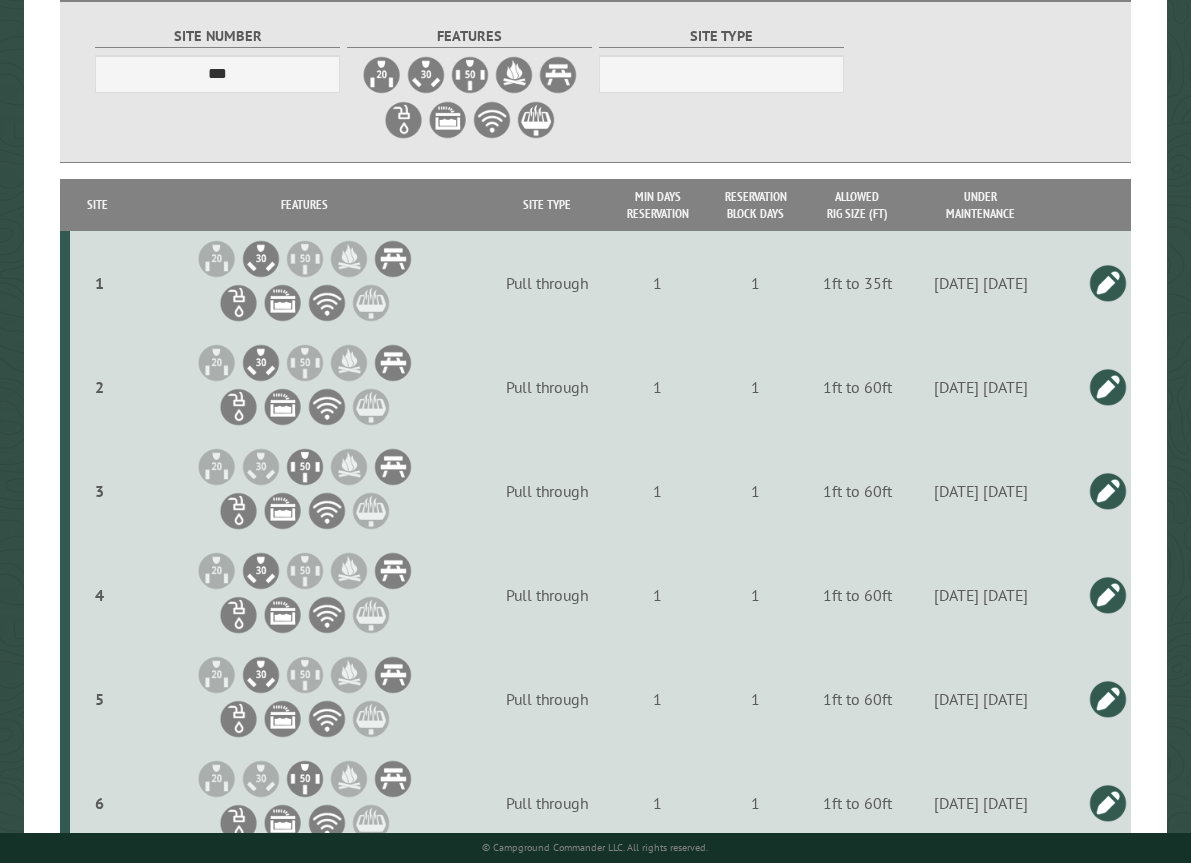 scroll, scrollTop: 0, scrollLeft: 0, axis: both 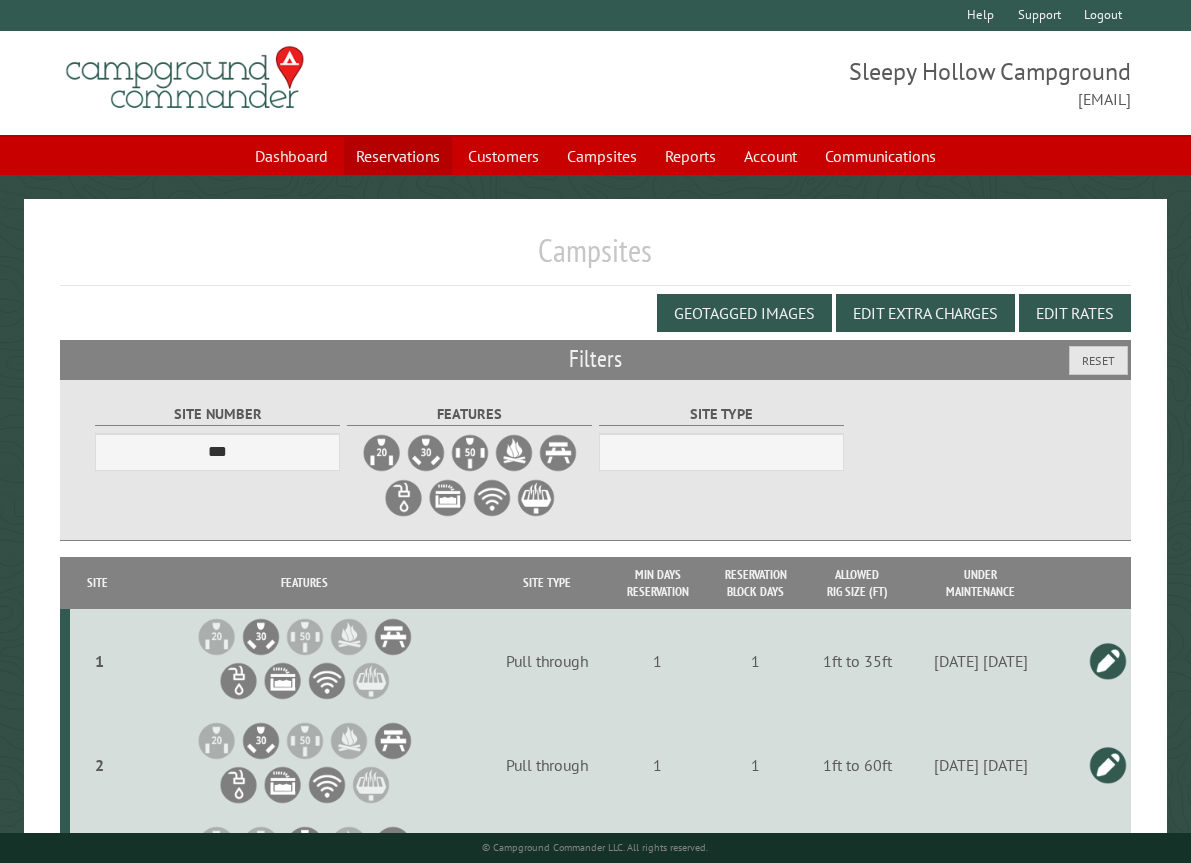click on "Reservations" at bounding box center [398, 156] 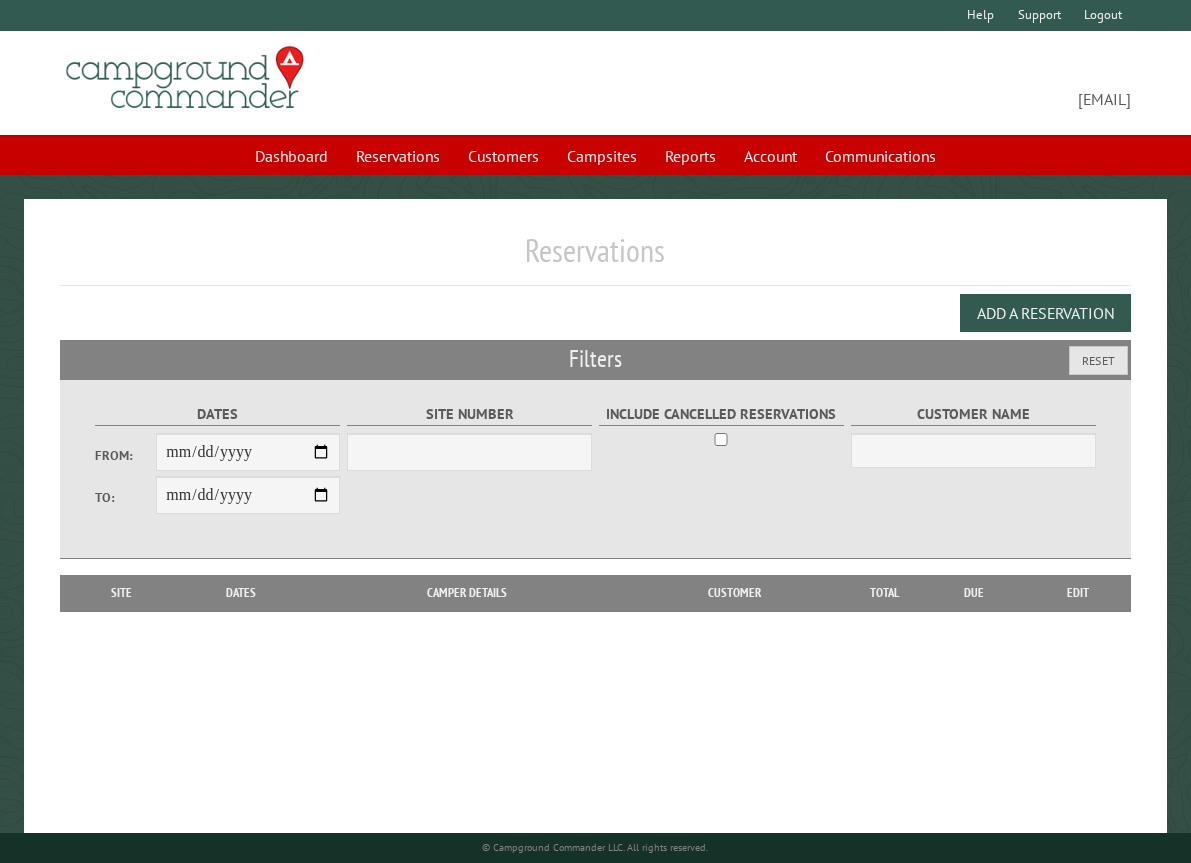 scroll, scrollTop: 0, scrollLeft: 0, axis: both 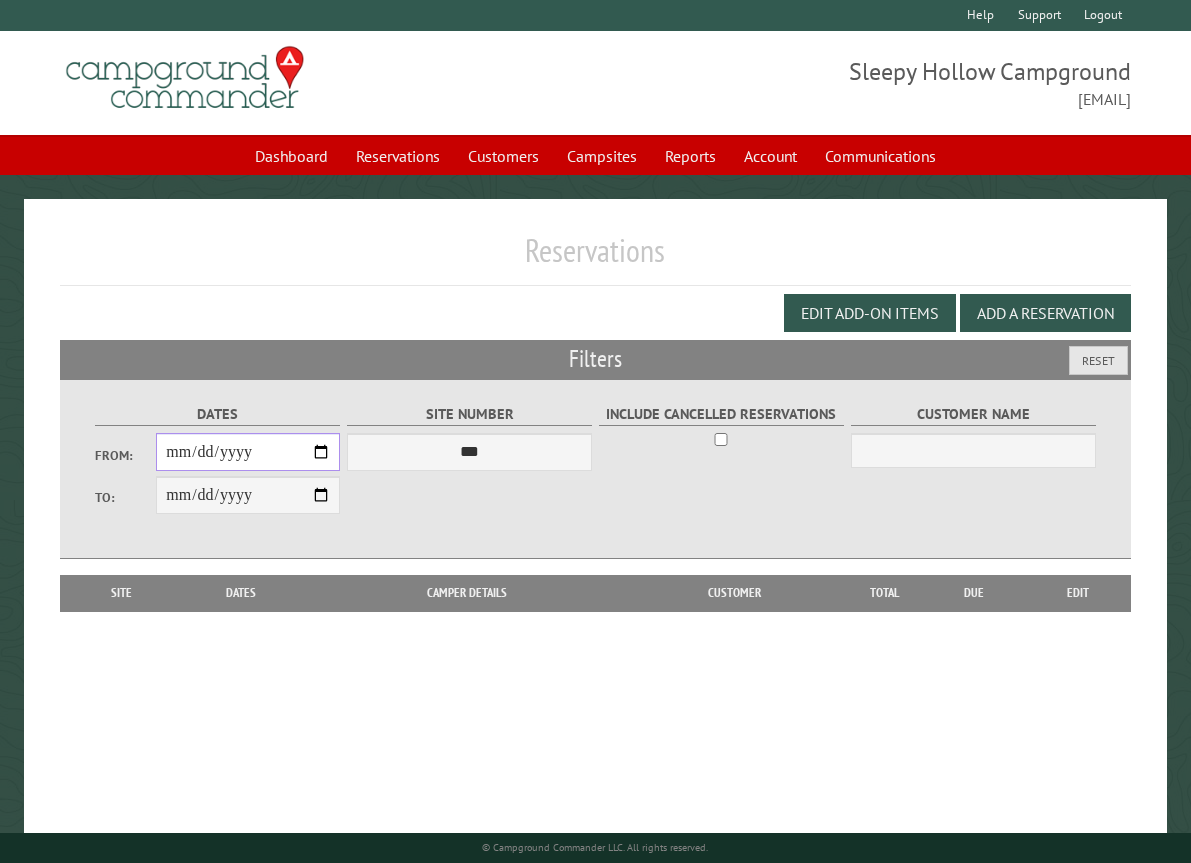 click on "From:" at bounding box center [248, 452] 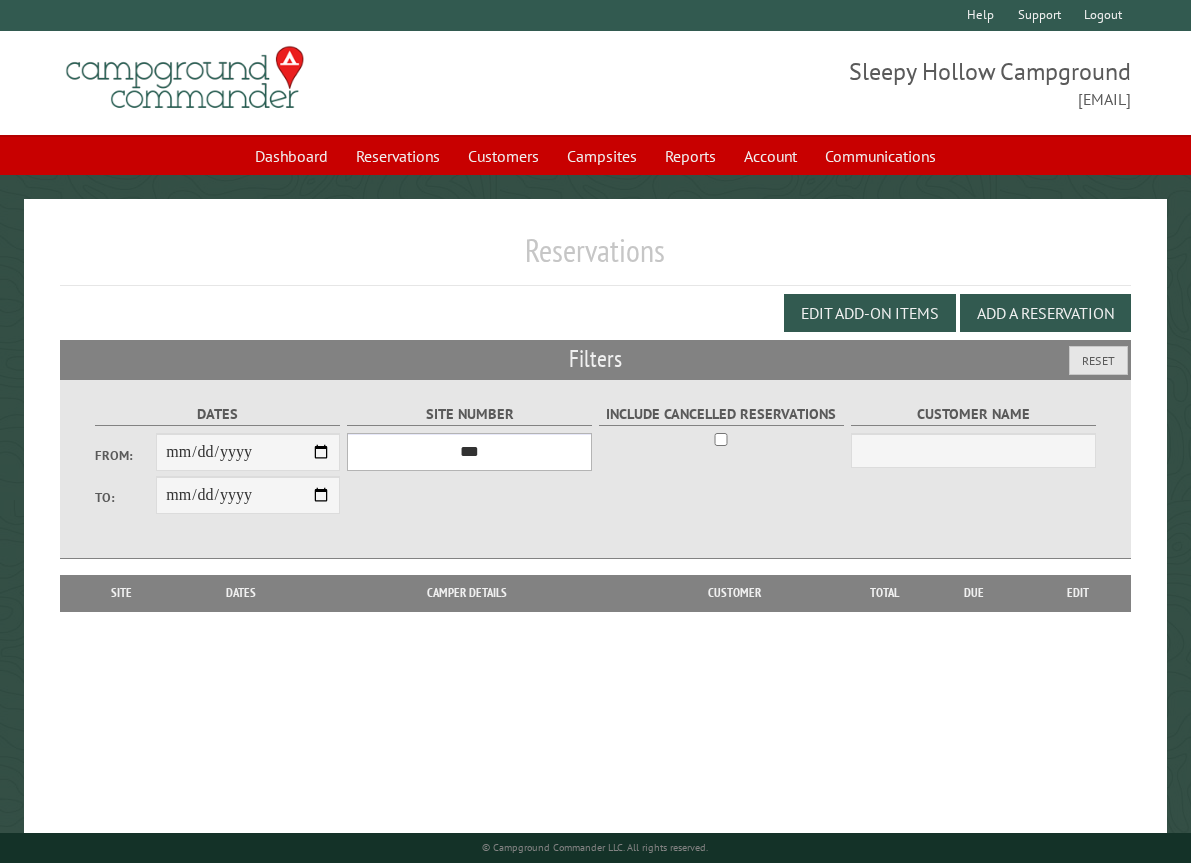 click on "*** * * * * * * * * * ** *** *** ** ** ** ** ** ** ** ** ** ** *** *** ** ** ** ** ** ** ** ** ** ** *** *** ** ** ** ** ** ** ** ** *** *** ** ** ** ** ** ** *** *** ** ** ** ** ** *** ** ** ** ** ** ** ** ** ** ** ** ** ** ** ** ** ** ** ** ** ** ** ** ** **" at bounding box center [470, 452] 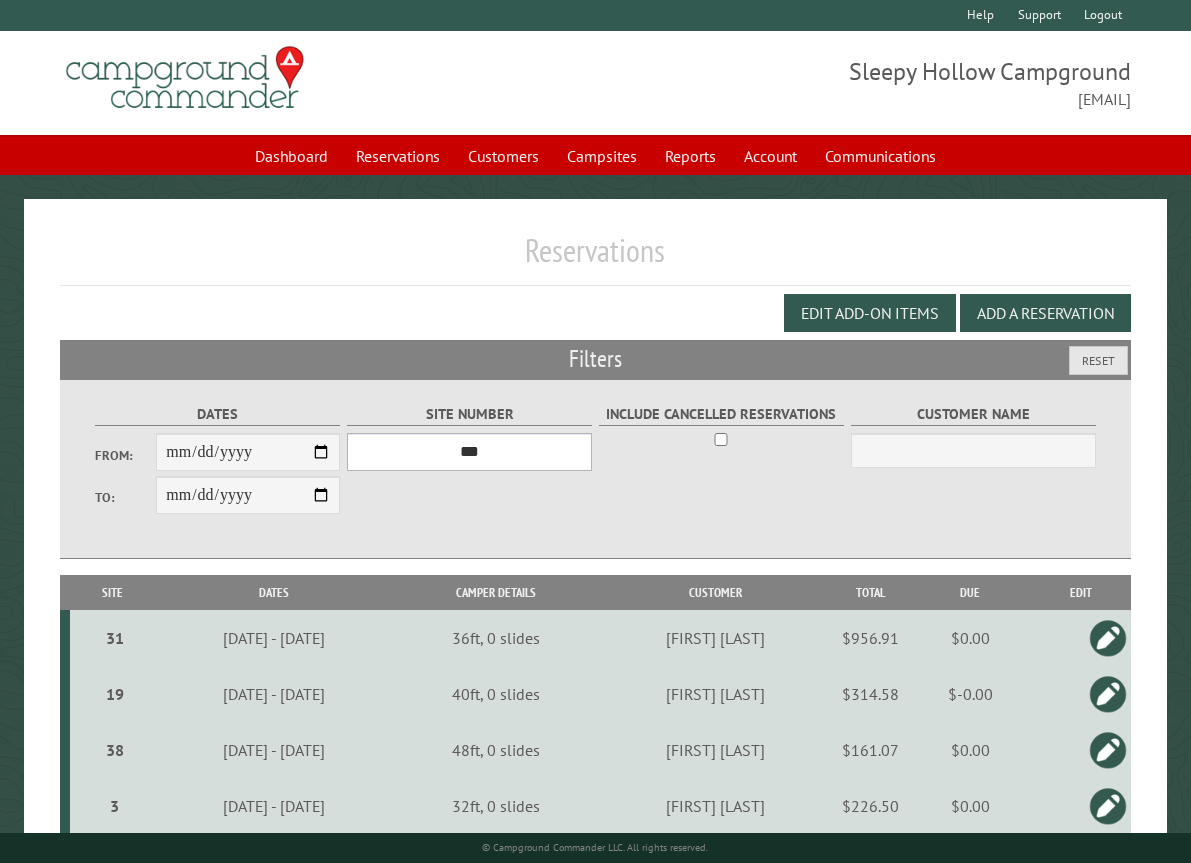 select on "**" 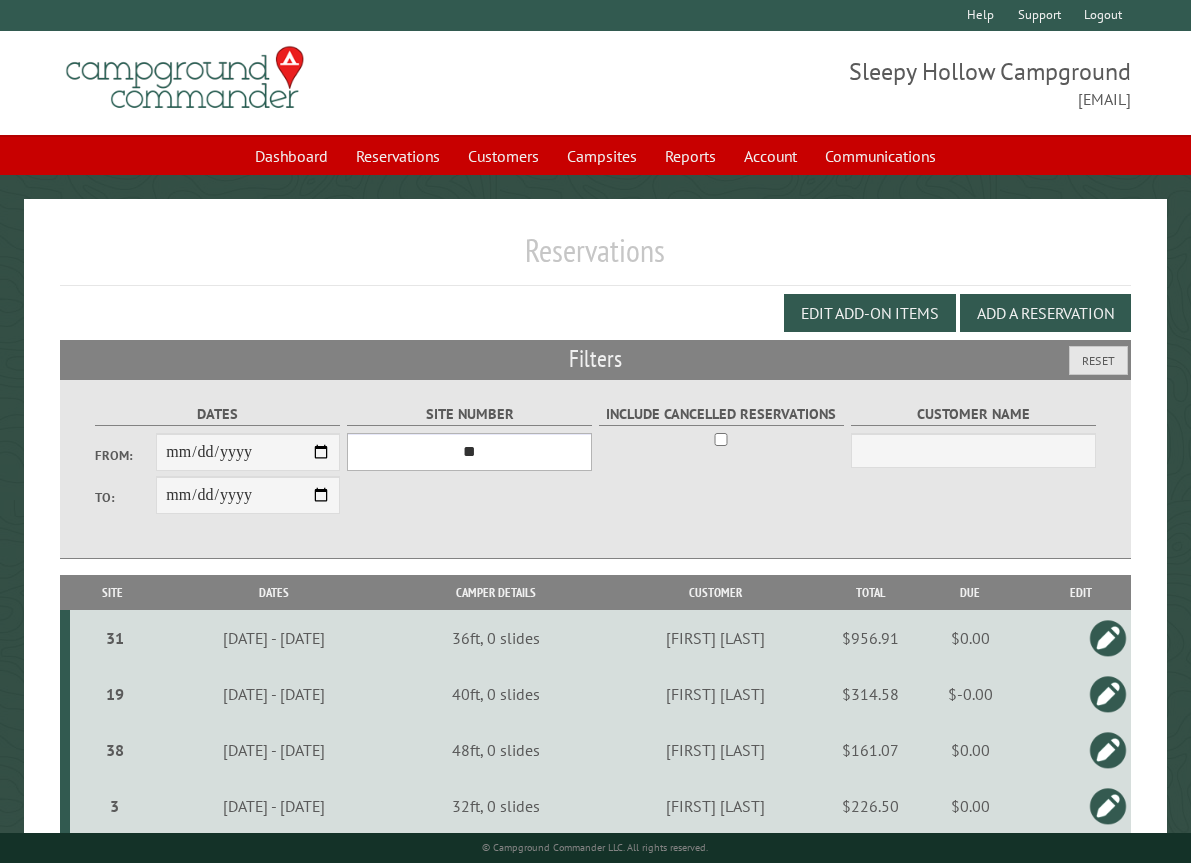 click on "*** * * * * * * * * * ** *** *** ** ** ** ** ** ** ** ** ** ** *** *** ** ** ** ** ** ** ** ** ** ** *** *** ** ** ** ** ** ** ** ** *** *** ** ** ** ** ** ** *** *** ** ** ** ** ** *** ** ** ** ** ** ** ** ** ** ** ** ** ** ** ** ** ** ** ** ** ** ** ** ** **" at bounding box center [470, 452] 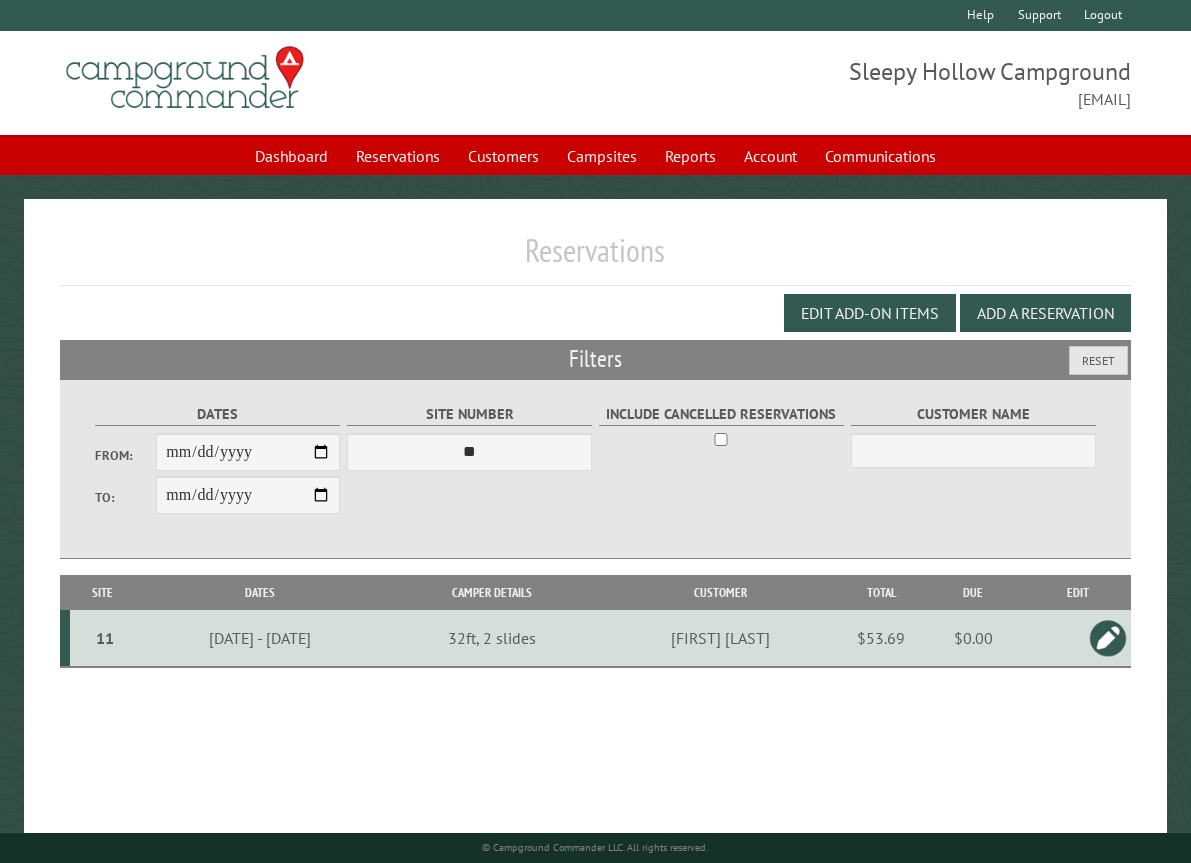 click at bounding box center [1108, 638] 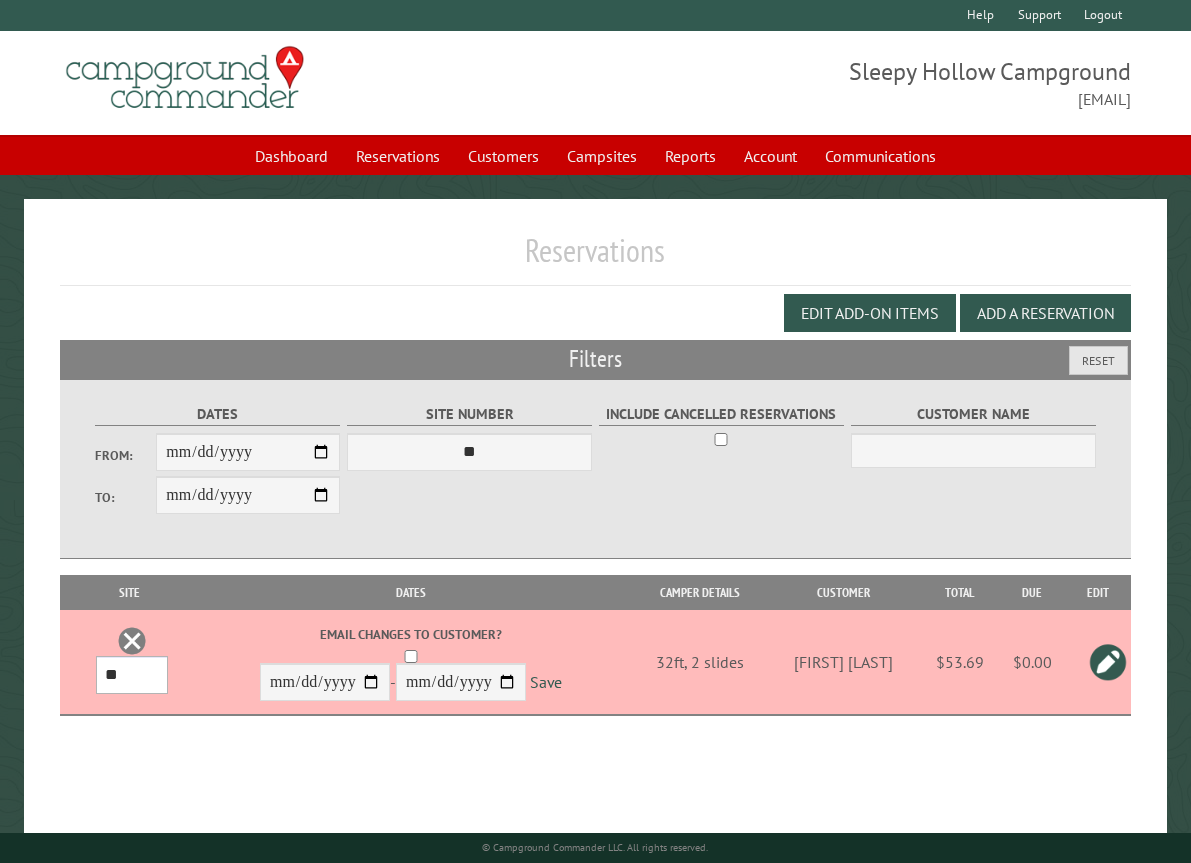 click on "*** * * * * * * * * * ** *** *** ** ** ** ** ** ** ** ** ** ** *** *** ** ** ** ** ** ** ** ** ** ** *** *** ** ** ** ** ** ** ** ** *** *** ** ** ** ** ** ** *** *** ** ** ** ** ** *** ** ** ** ** ** ** ** ** ** ** ** ** ** ** ** ** ** ** ** ** ** ** ** ** **" at bounding box center [132, 675] 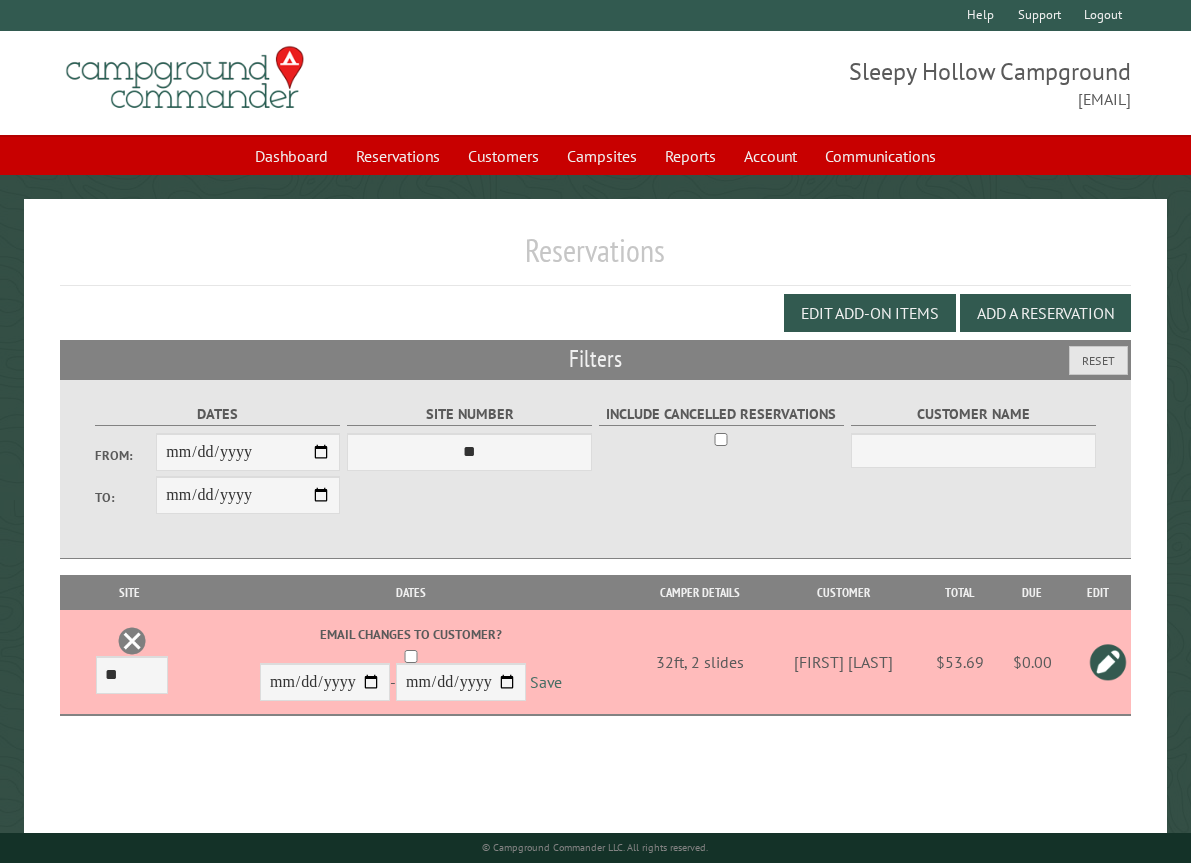 click on "Save" at bounding box center (546, 683) 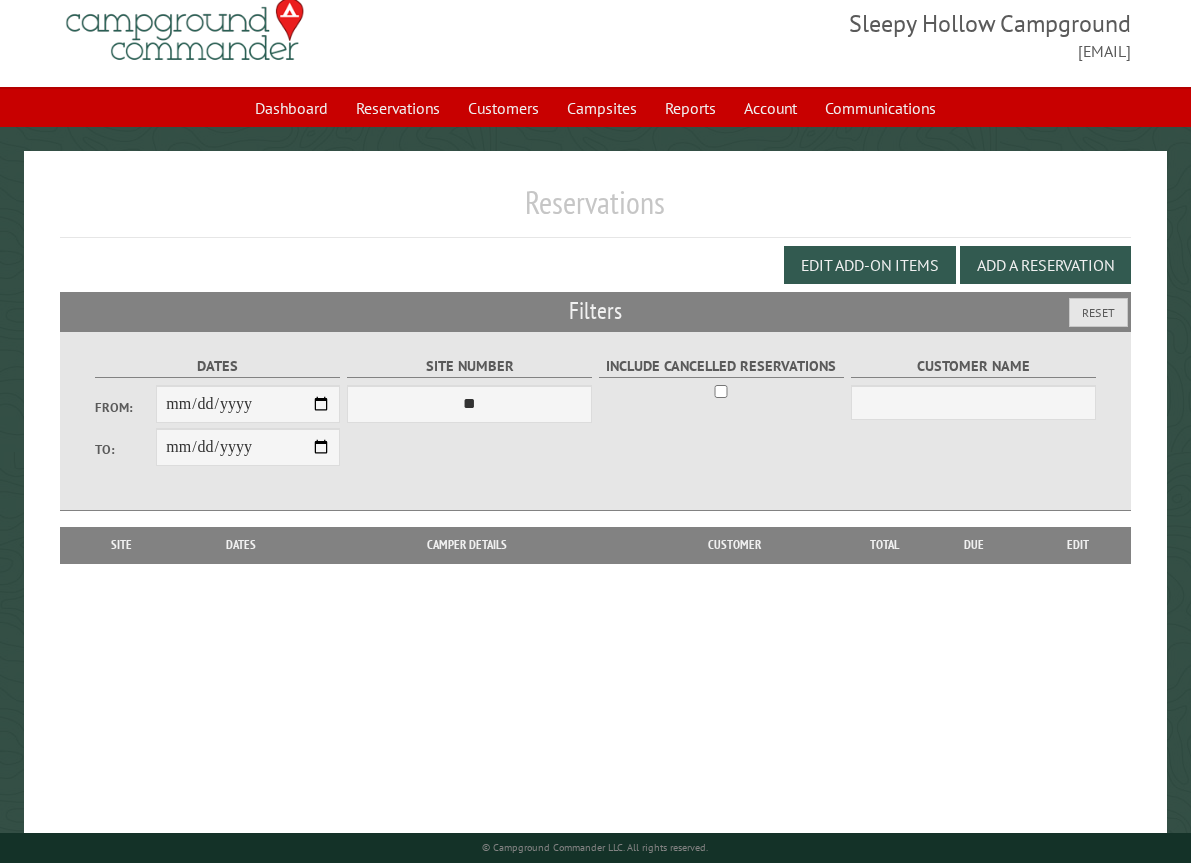 scroll, scrollTop: 74, scrollLeft: 0, axis: vertical 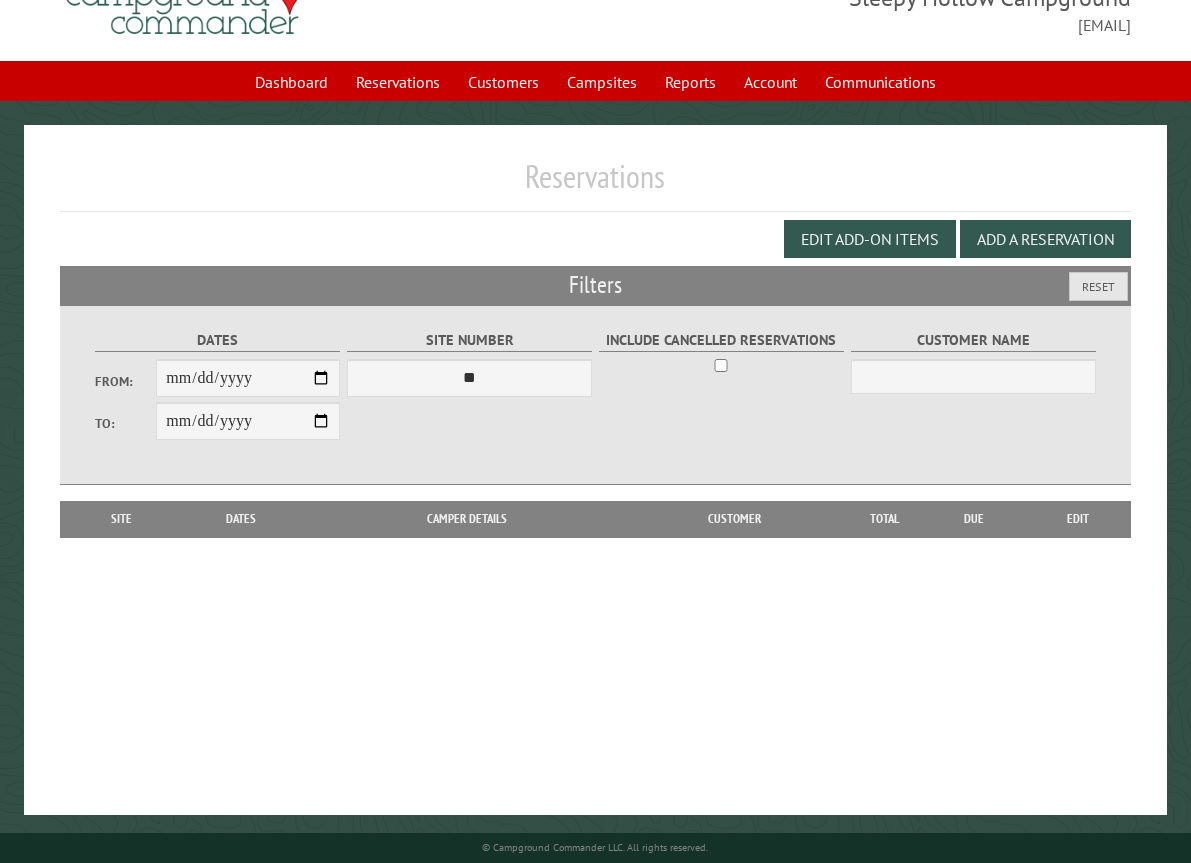 click on "Site Number
*** * * * * * * * * * ** *** *** ** ** ** ** ** ** ** ** ** ** *** *** ** ** ** ** ** ** ** ** ** ** *** *** ** ** ** ** ** ** ** ** *** *** ** ** ** ** ** ** *** *** ** ** ** ** ** *** ** ** ** ** ** ** ** ** ** ** ** ** ** ** ** ** ** ** ** ** ** ** ** ** **" at bounding box center [470, 362] 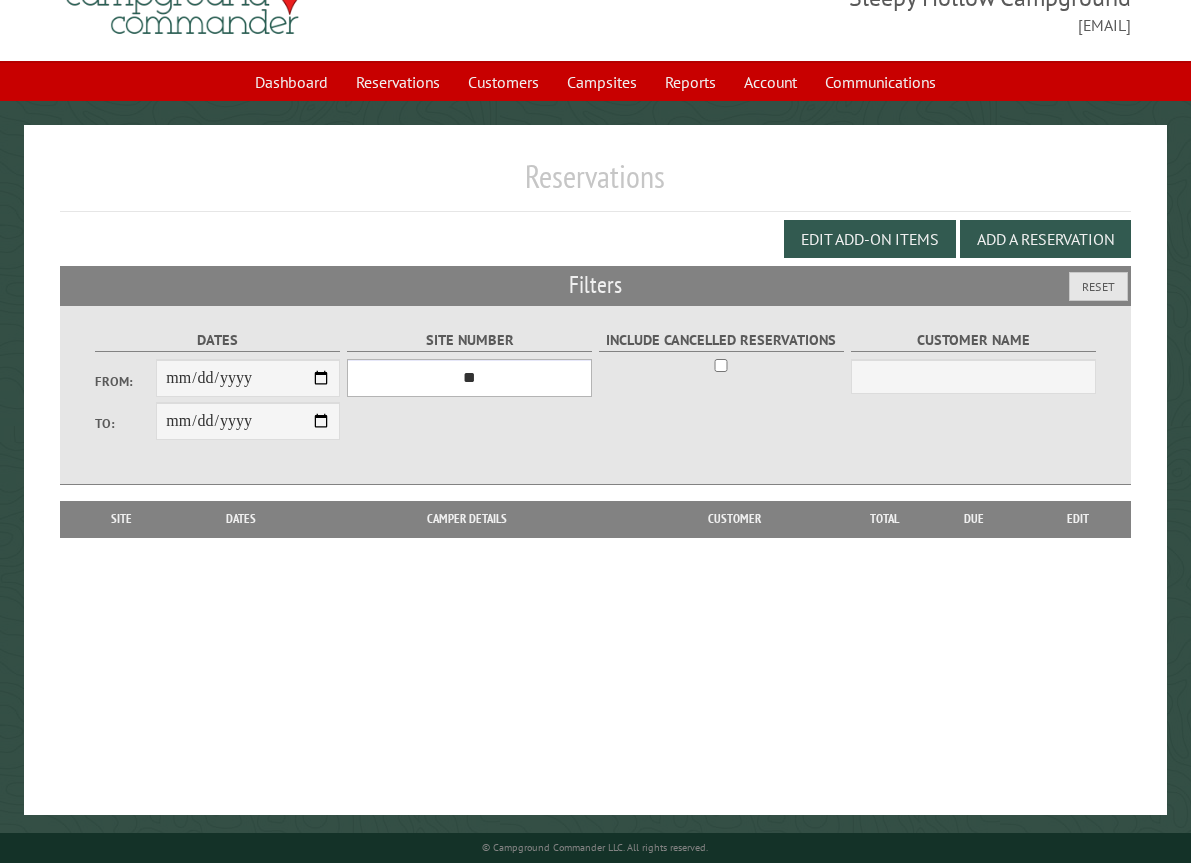 click on "*** * * * * * * * * * ** *** *** ** ** ** ** ** ** ** ** ** ** *** *** ** ** ** ** ** ** ** ** ** ** *** *** ** ** ** ** ** ** ** ** *** *** ** ** ** ** ** ** *** *** ** ** ** ** ** *** ** ** ** ** ** ** ** ** ** ** ** ** ** ** ** ** ** ** ** ** ** ** ** ** **" at bounding box center (470, 378) 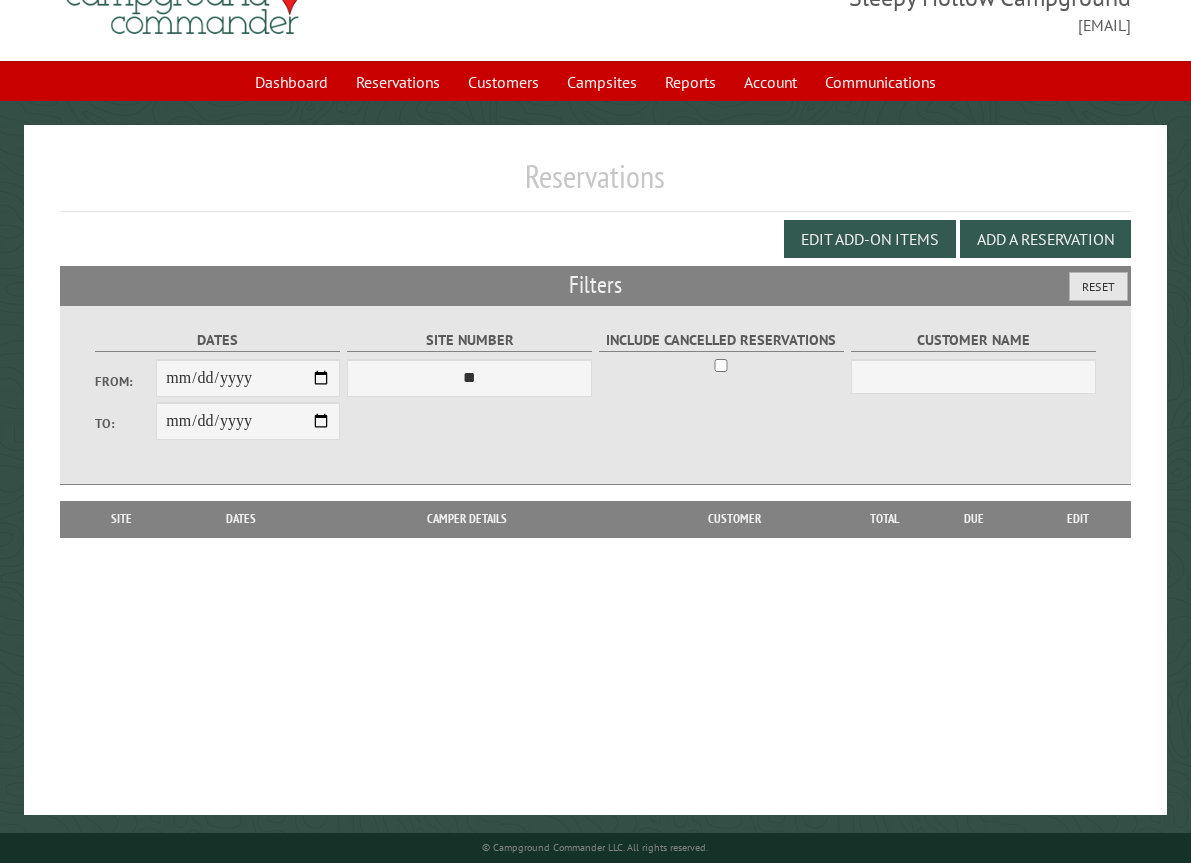 click on "Reset" at bounding box center (1098, 286) 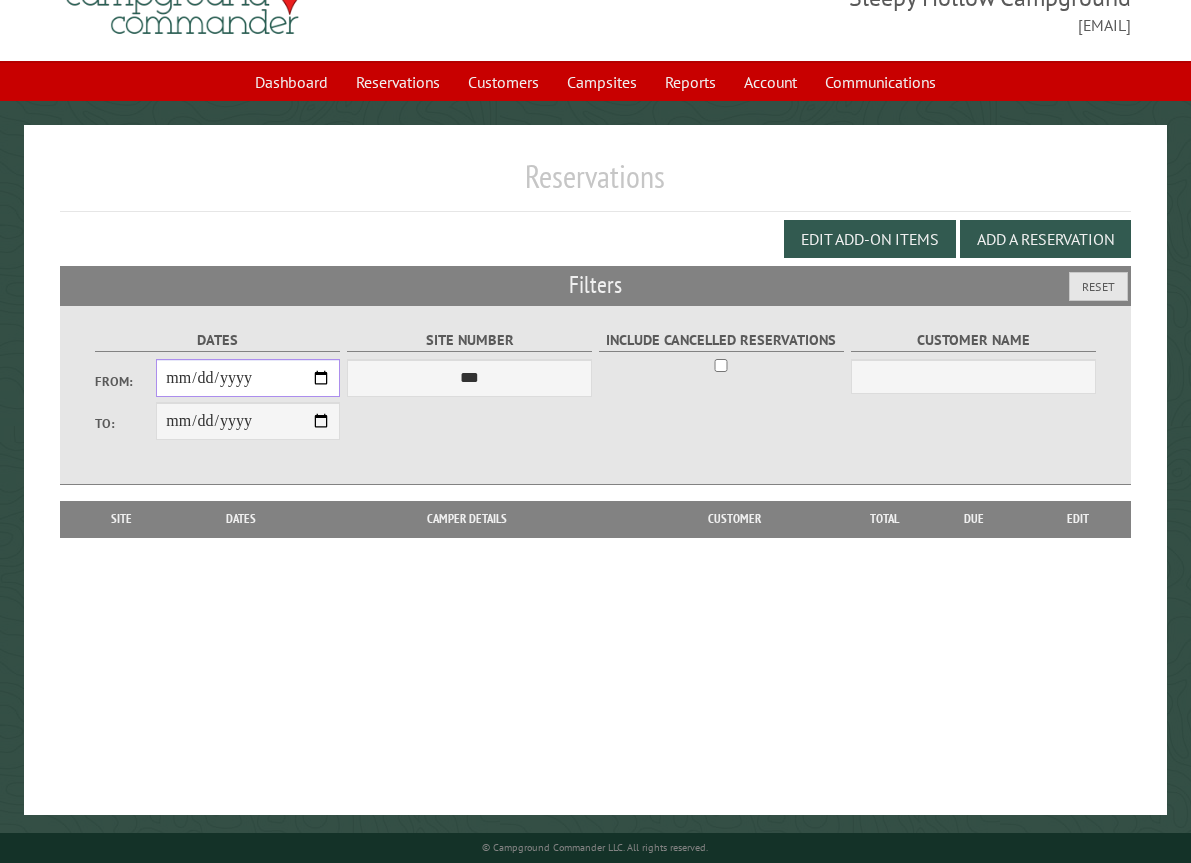click on "From:" at bounding box center (248, 378) 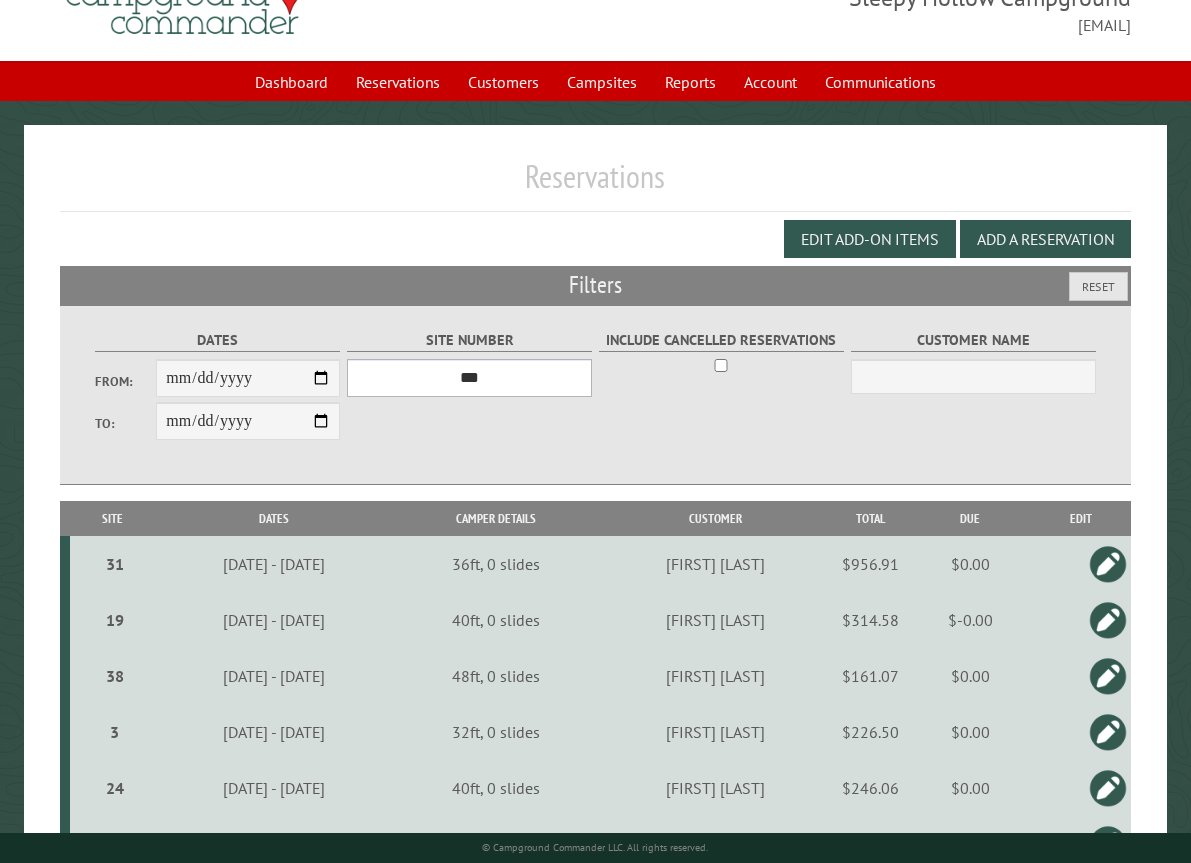 click on "*** * * * * * * * * * ** *** *** ** ** ** ** ** ** ** ** ** ** *** *** ** ** ** ** ** ** ** ** ** ** *** *** ** ** ** ** ** ** ** ** *** *** ** ** ** ** ** ** *** *** ** ** ** ** ** *** ** ** ** ** ** ** ** ** ** ** ** ** ** ** ** ** ** ** ** ** ** ** ** ** **" at bounding box center (470, 378) 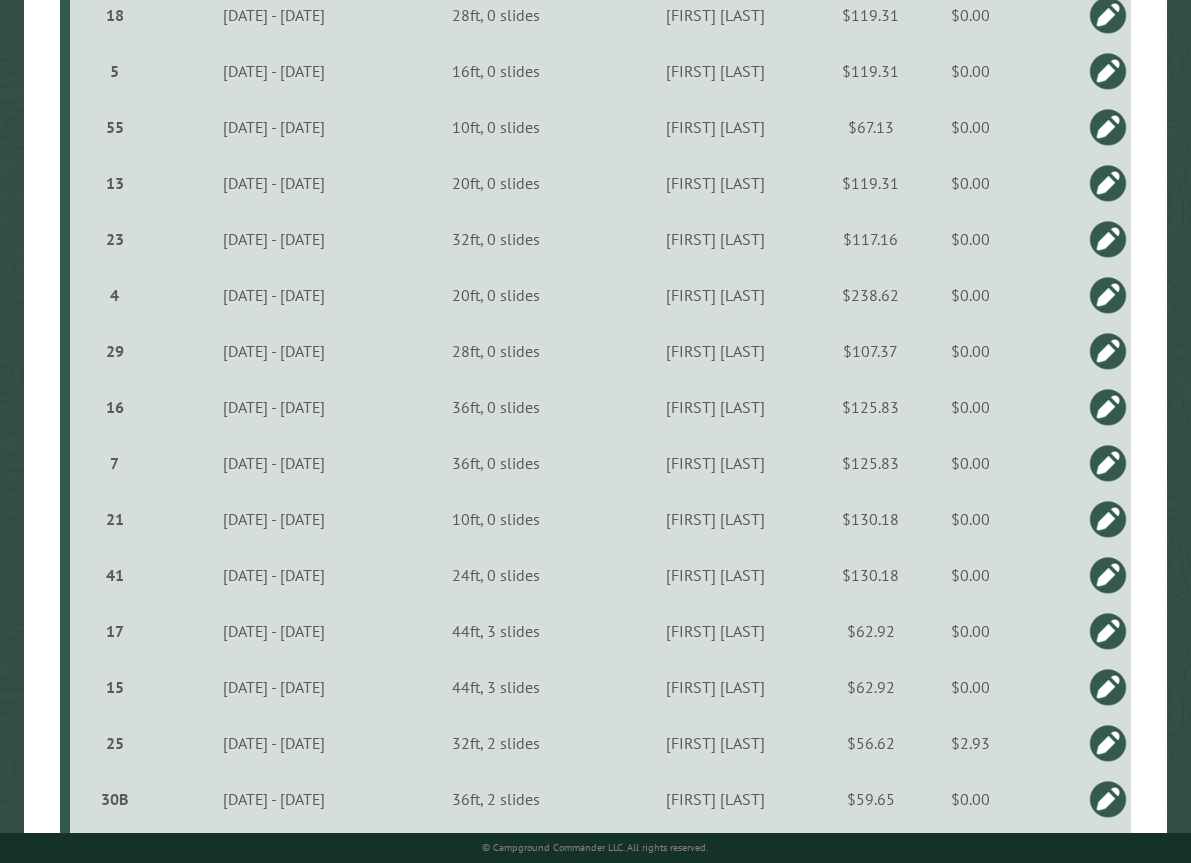 scroll, scrollTop: 1274, scrollLeft: 0, axis: vertical 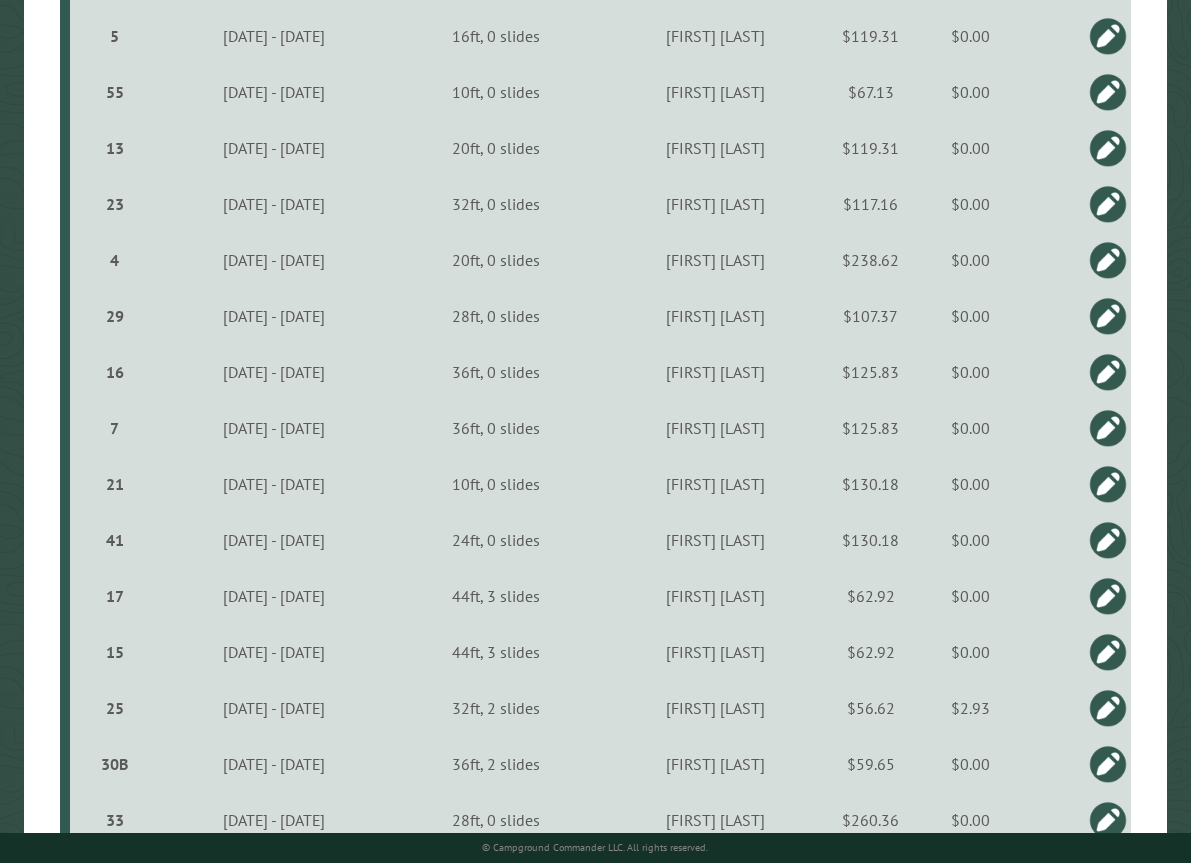 click at bounding box center [1108, 708] 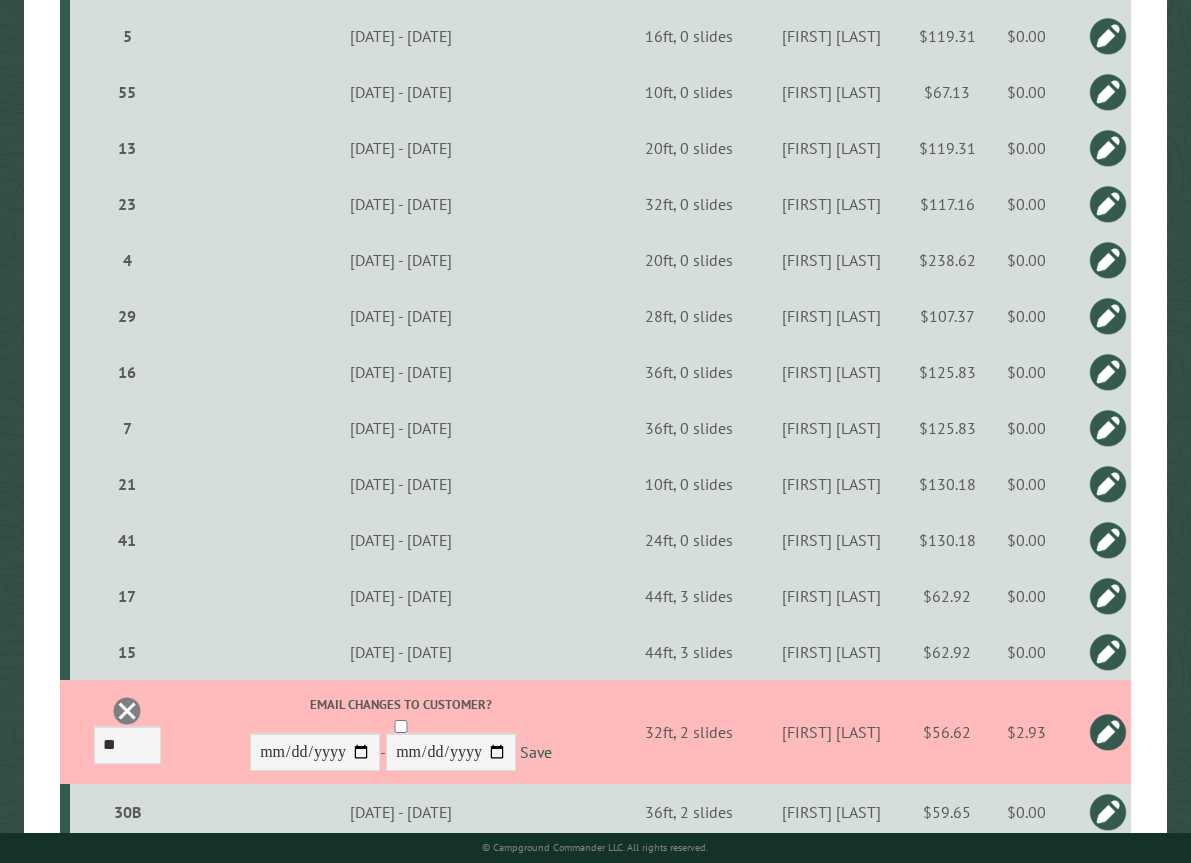 click on "$2.93" at bounding box center [1026, 732] 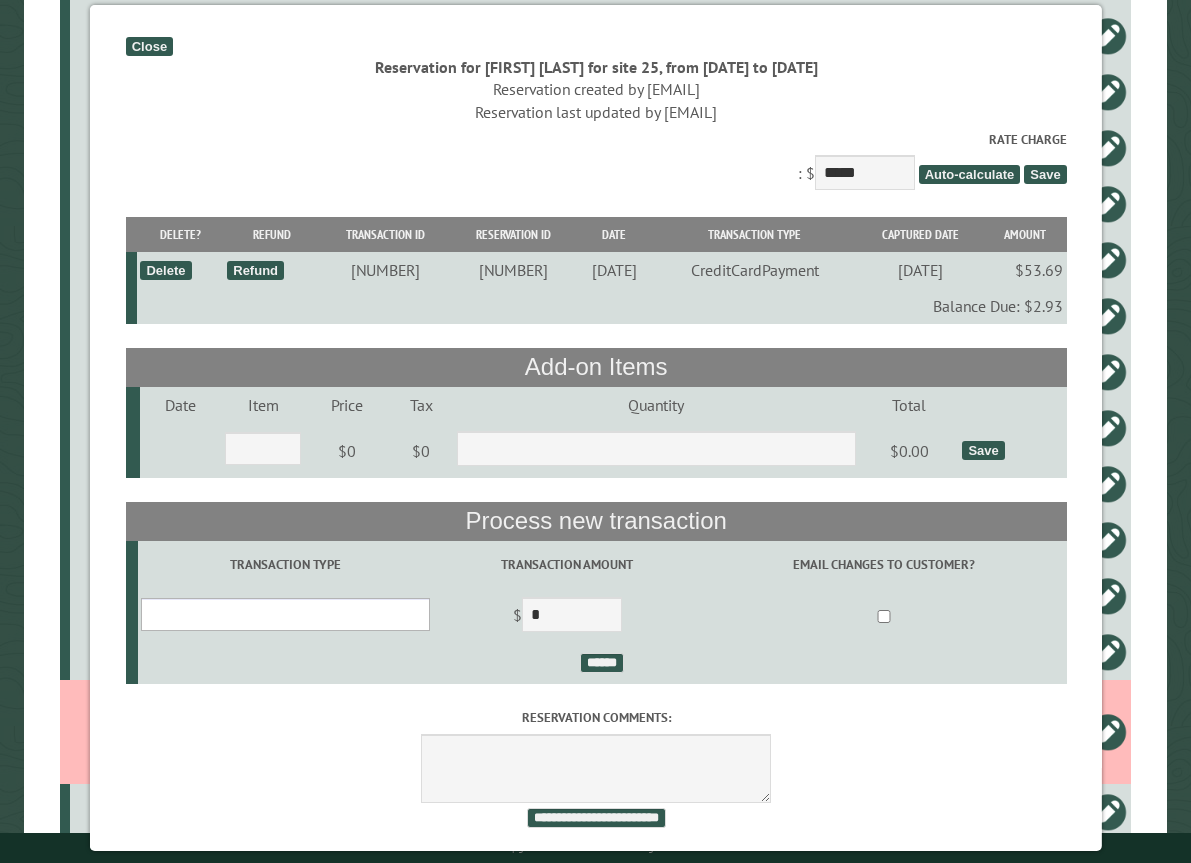 click on "**********" at bounding box center (285, 614) 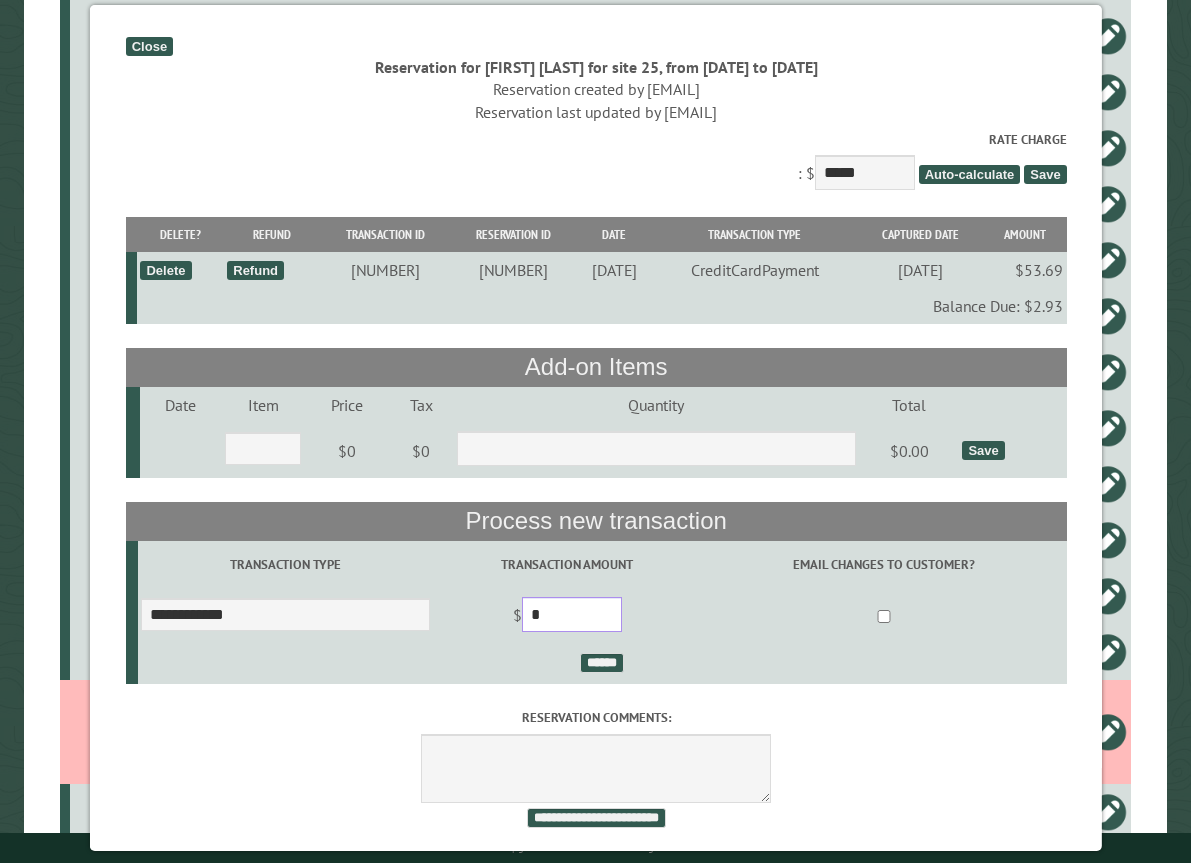 drag, startPoint x: 595, startPoint y: 622, endPoint x: 533, endPoint y: 611, distance: 62.968246 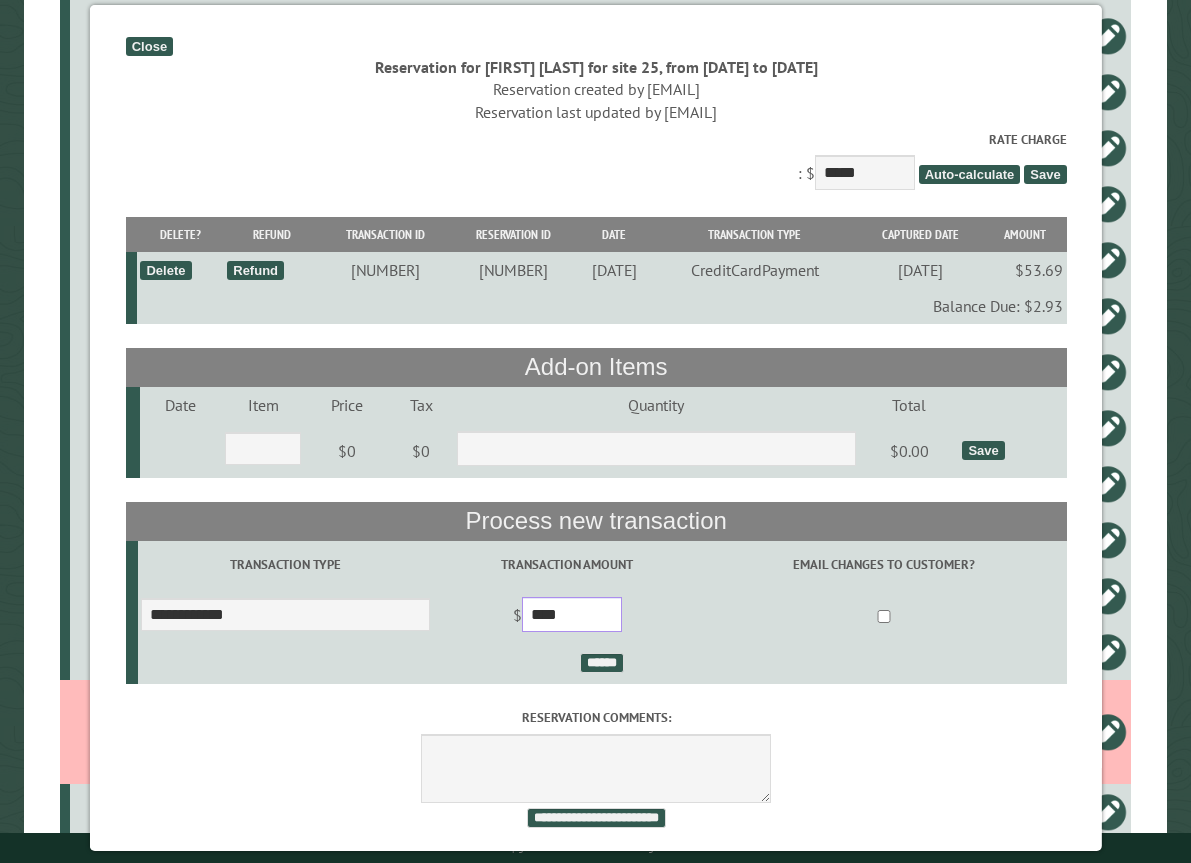 type on "****" 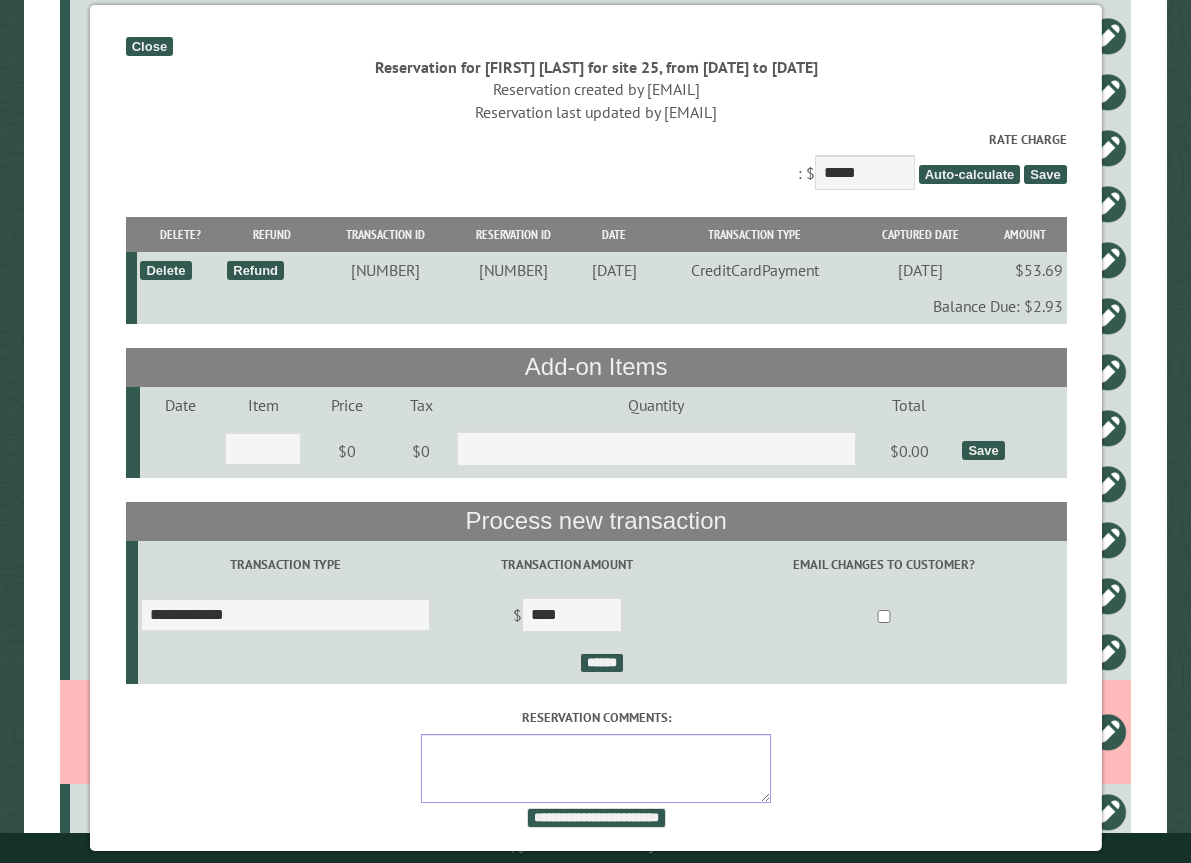 drag, startPoint x: 495, startPoint y: 768, endPoint x: 495, endPoint y: 757, distance: 11 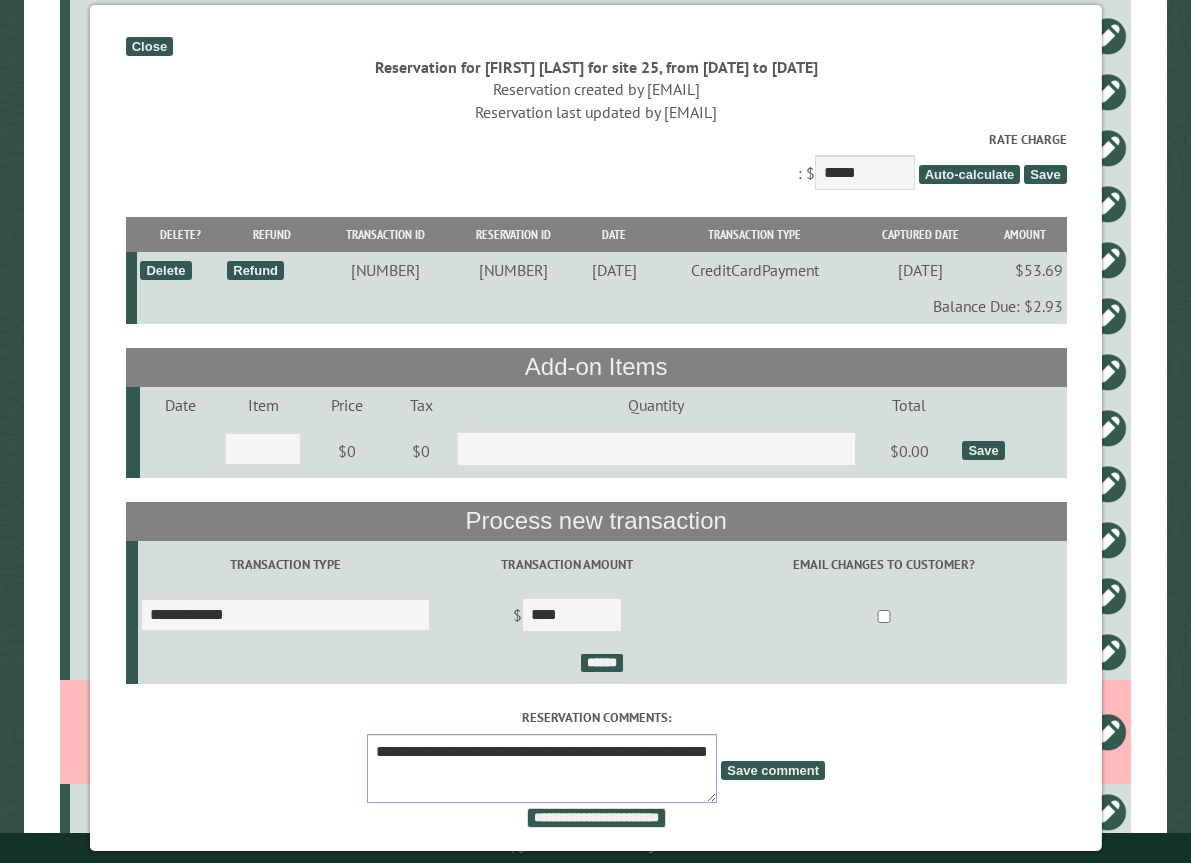 type on "**********" 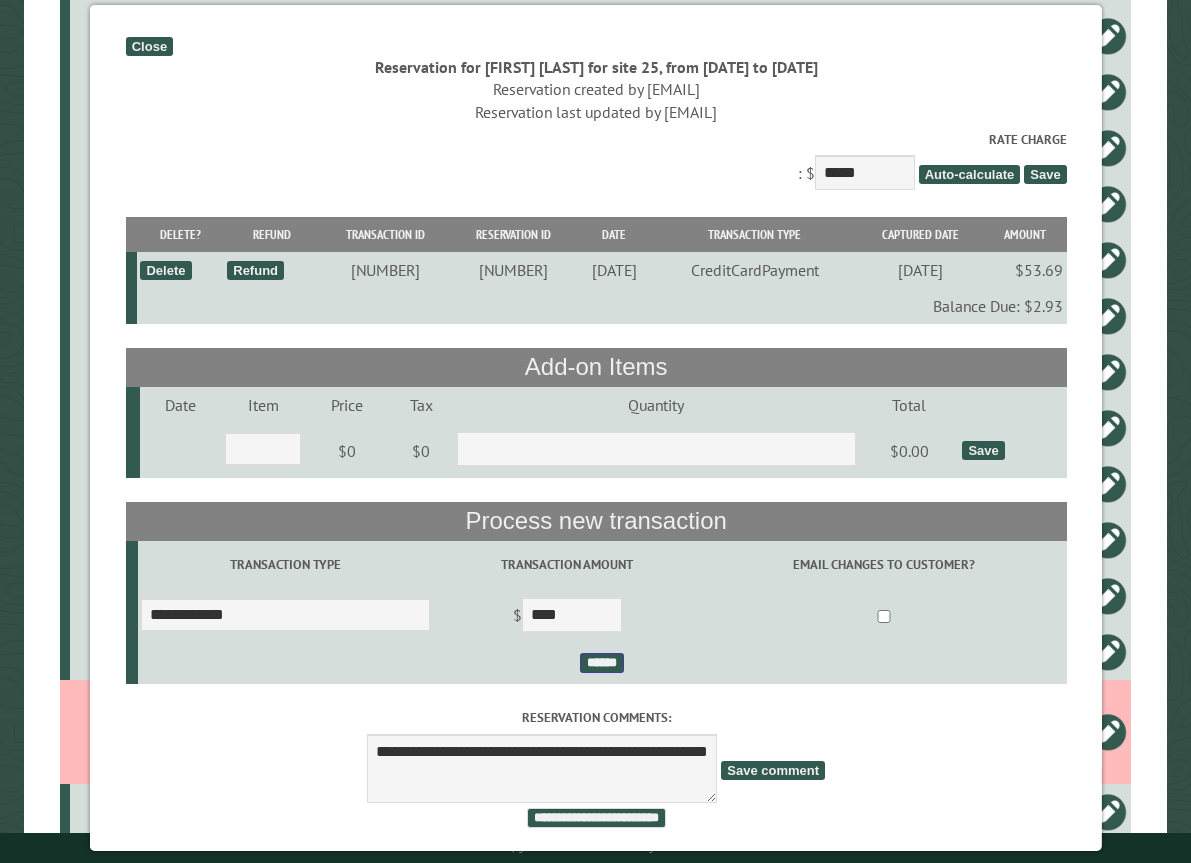 click on "******" at bounding box center (602, 663) 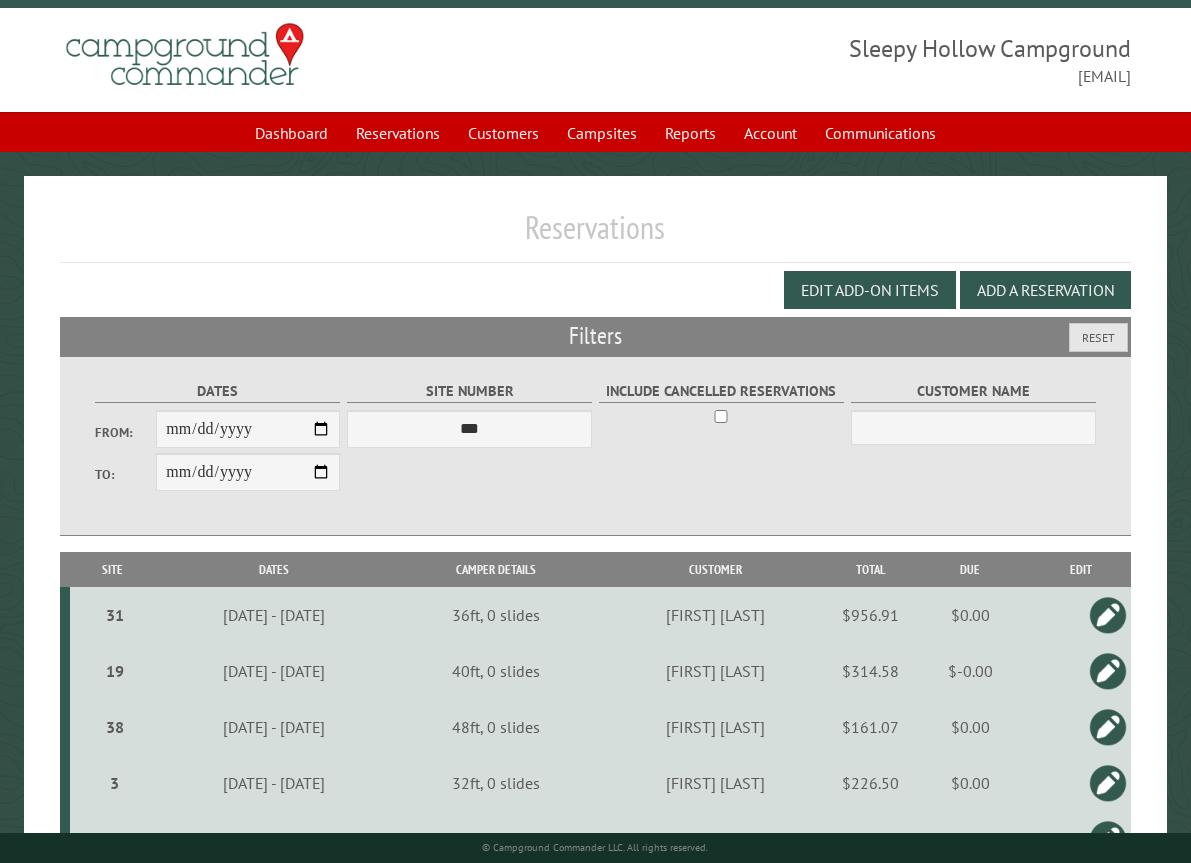 scroll, scrollTop: 1, scrollLeft: 0, axis: vertical 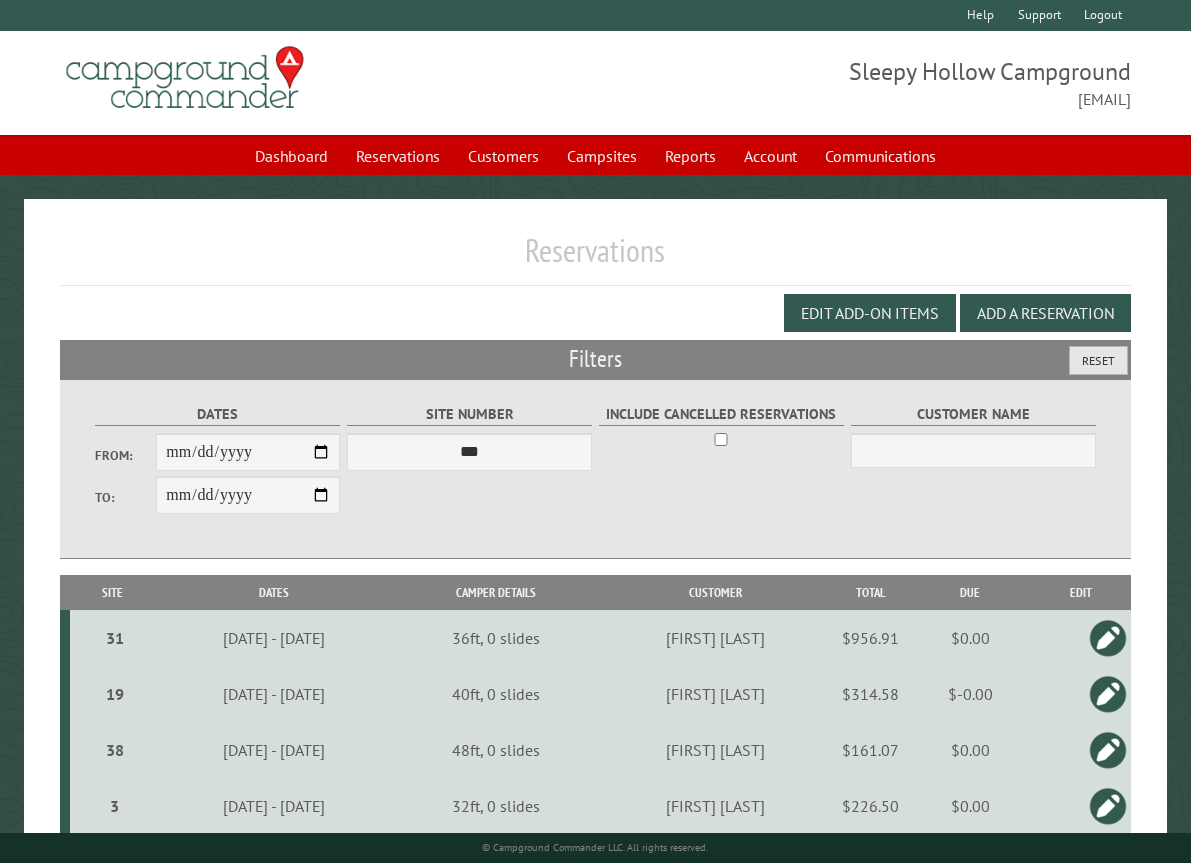 click on "Reset" at bounding box center (1098, 360) 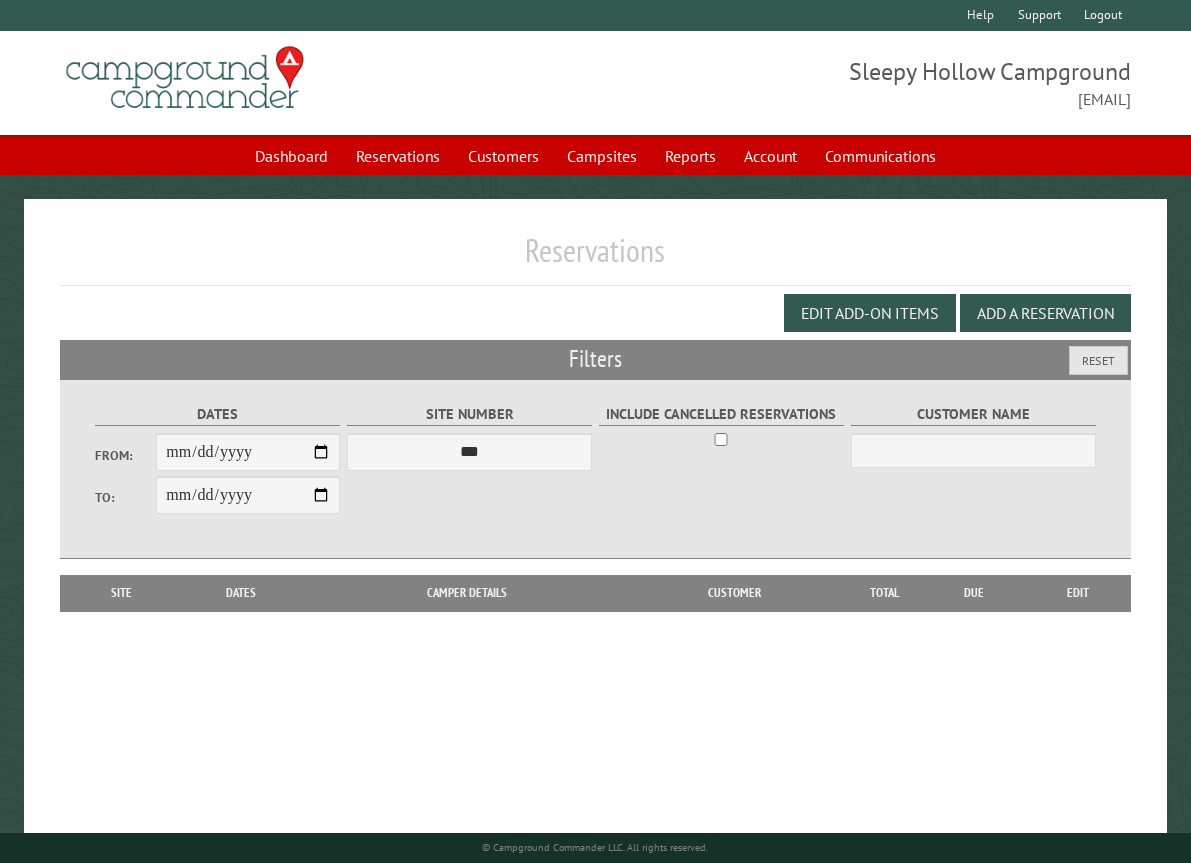 click on "Edit Add-on Items
Add a Reservation" at bounding box center (596, 313) 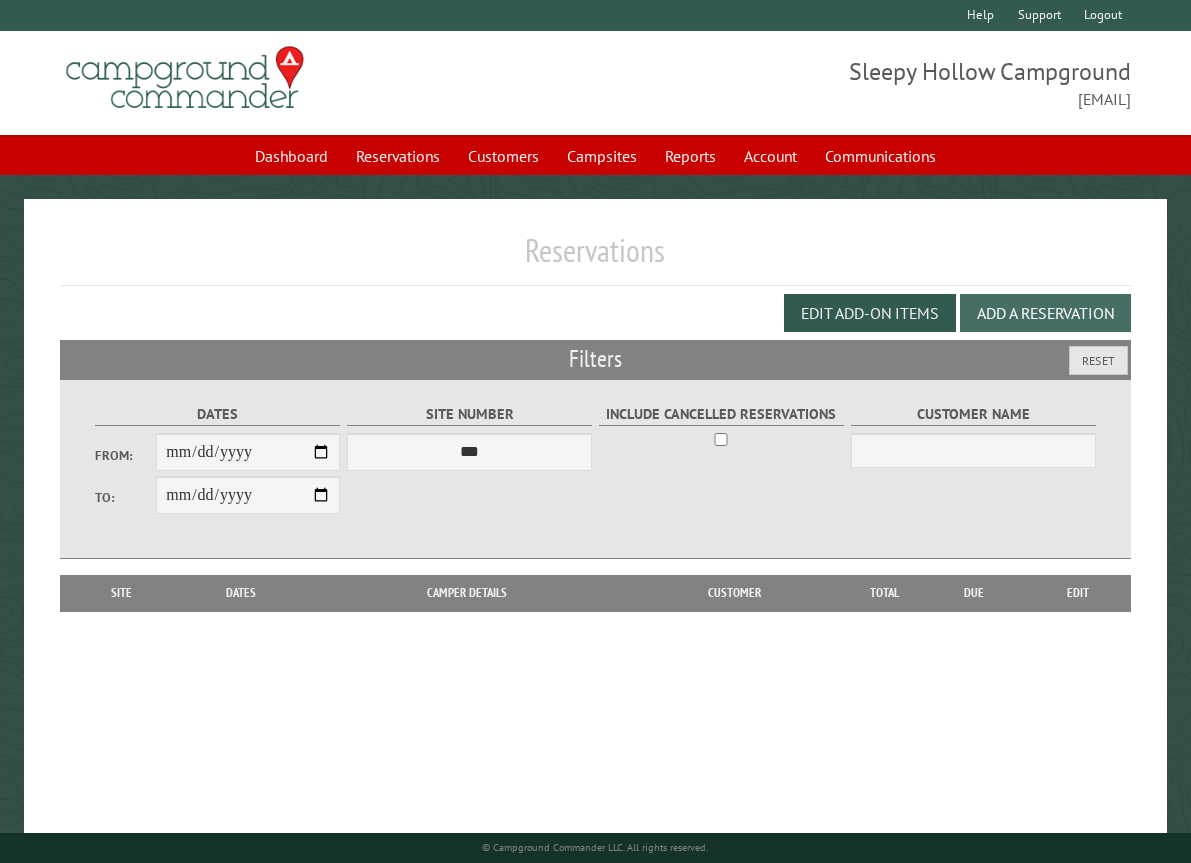click on "Add a Reservation" at bounding box center [1045, 313] 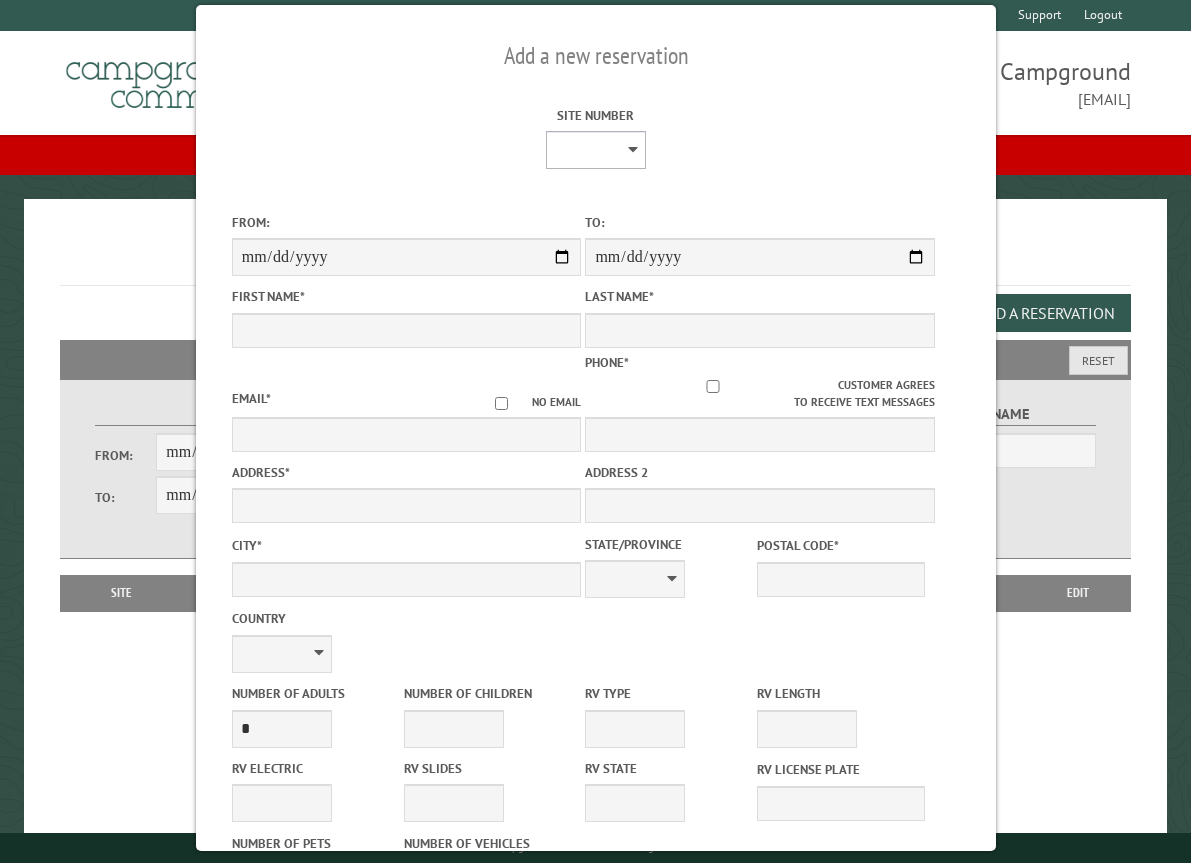 click on "* * * * * * * * * ** *** *** ** ** ** ** ** ** ** ** ** ** *** *** ** ** ** ** ** ** ** ** ** ** *** *** ** ** ** ** ** ** ** ** *** *** ** ** ** ** ** ** *** *** ** ** ** ** ** *** ** ** ** ** ** ** ** ** ** ** ** ** ** ** ** ** ** ** ** ** ** ** ** ** **" at bounding box center [595, 150] 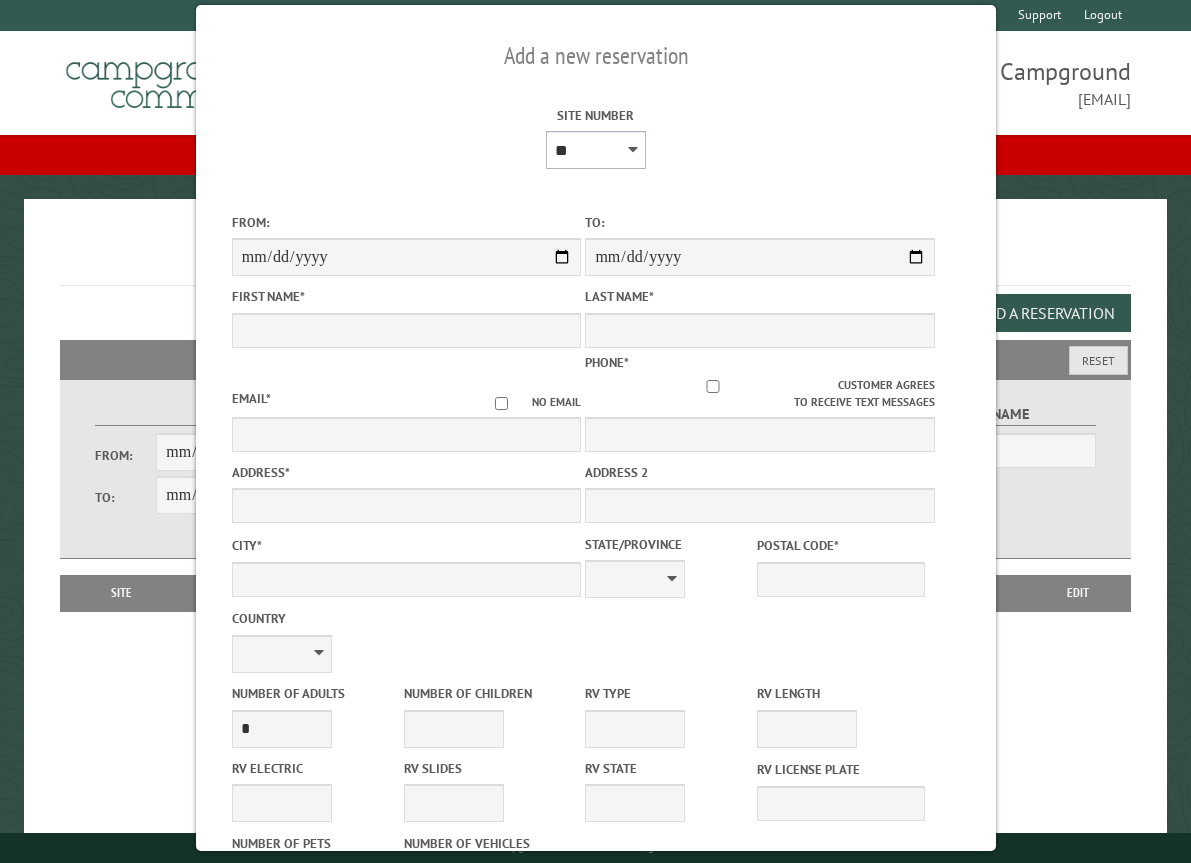 click on "* * * * * * * * * ** *** *** ** ** ** ** ** ** ** ** ** ** *** *** ** ** ** ** ** ** ** ** ** ** *** *** ** ** ** ** ** ** ** ** *** *** ** ** ** ** ** ** *** *** ** ** ** ** ** *** ** ** ** ** ** ** ** ** ** ** ** ** ** ** ** ** ** ** ** ** ** ** ** ** **" at bounding box center [595, 150] 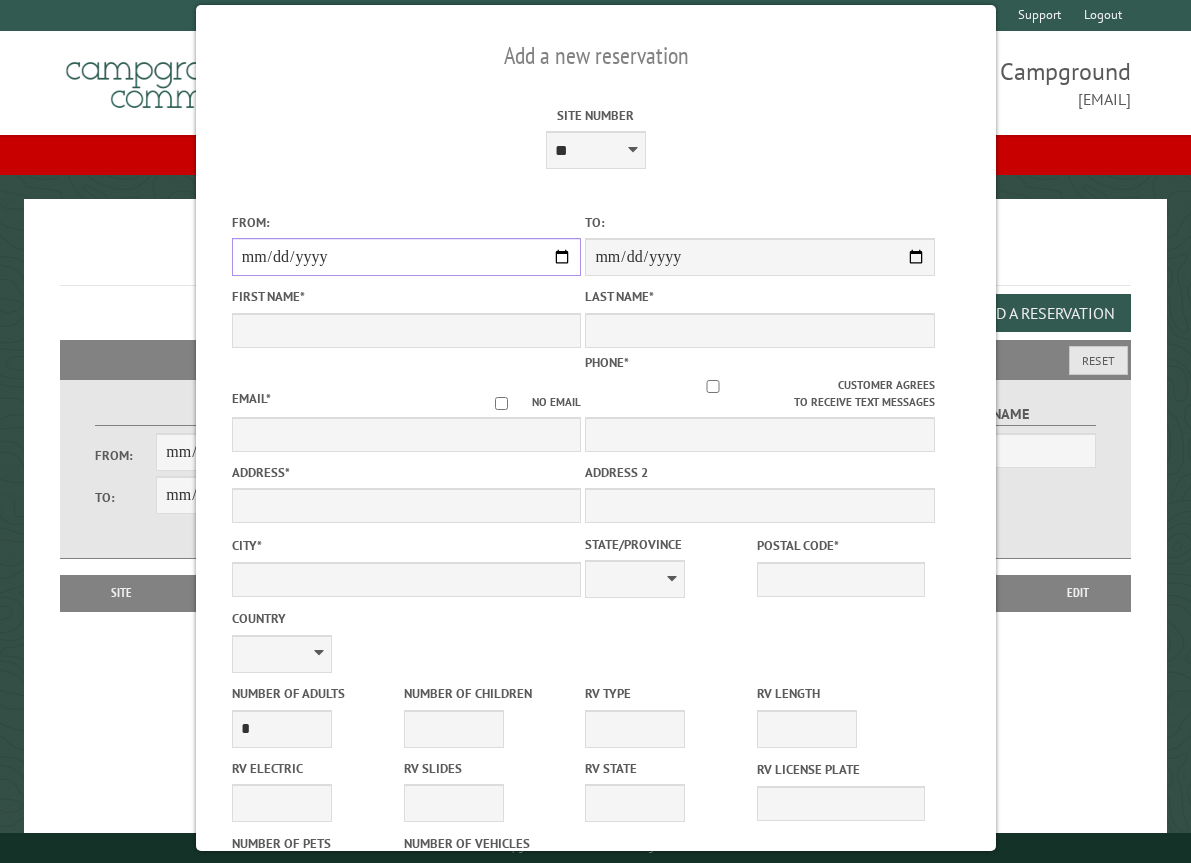 click on "From:" at bounding box center (406, 257) 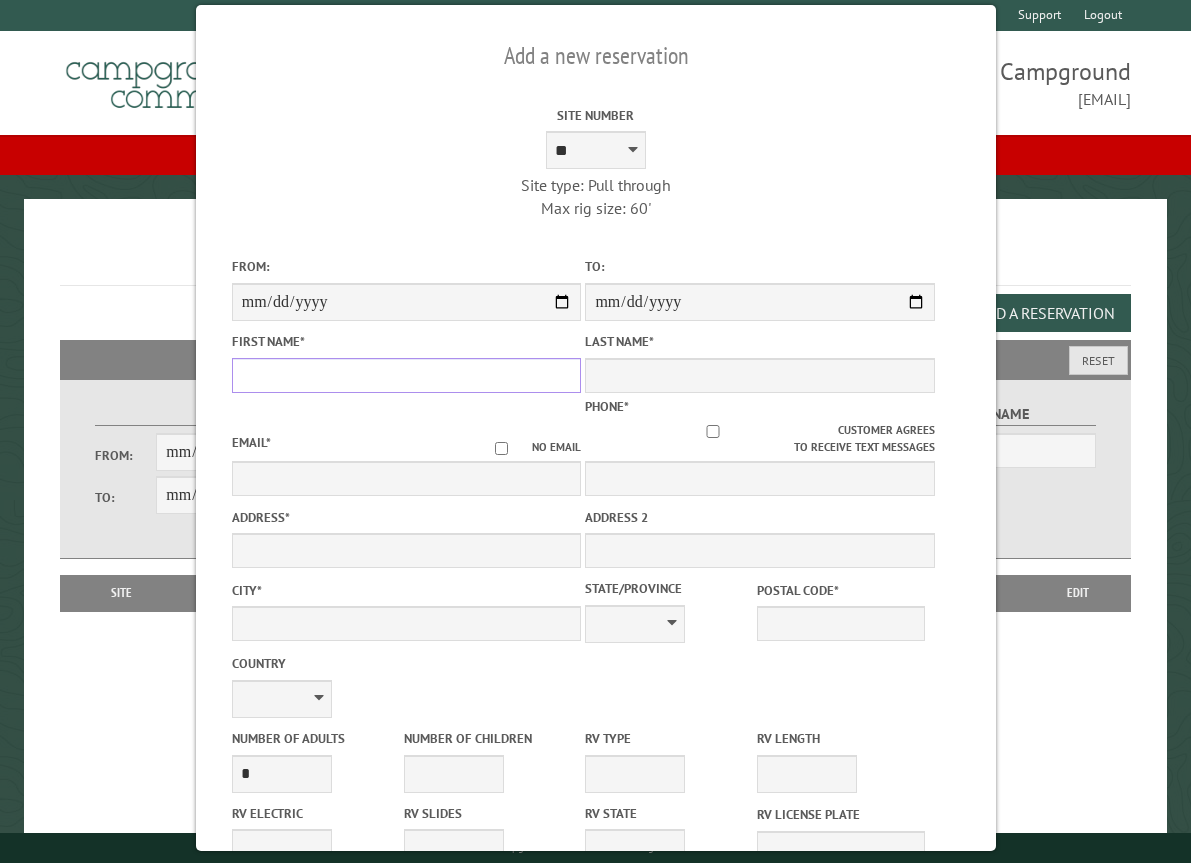 click on "First Name *" at bounding box center [406, 375] 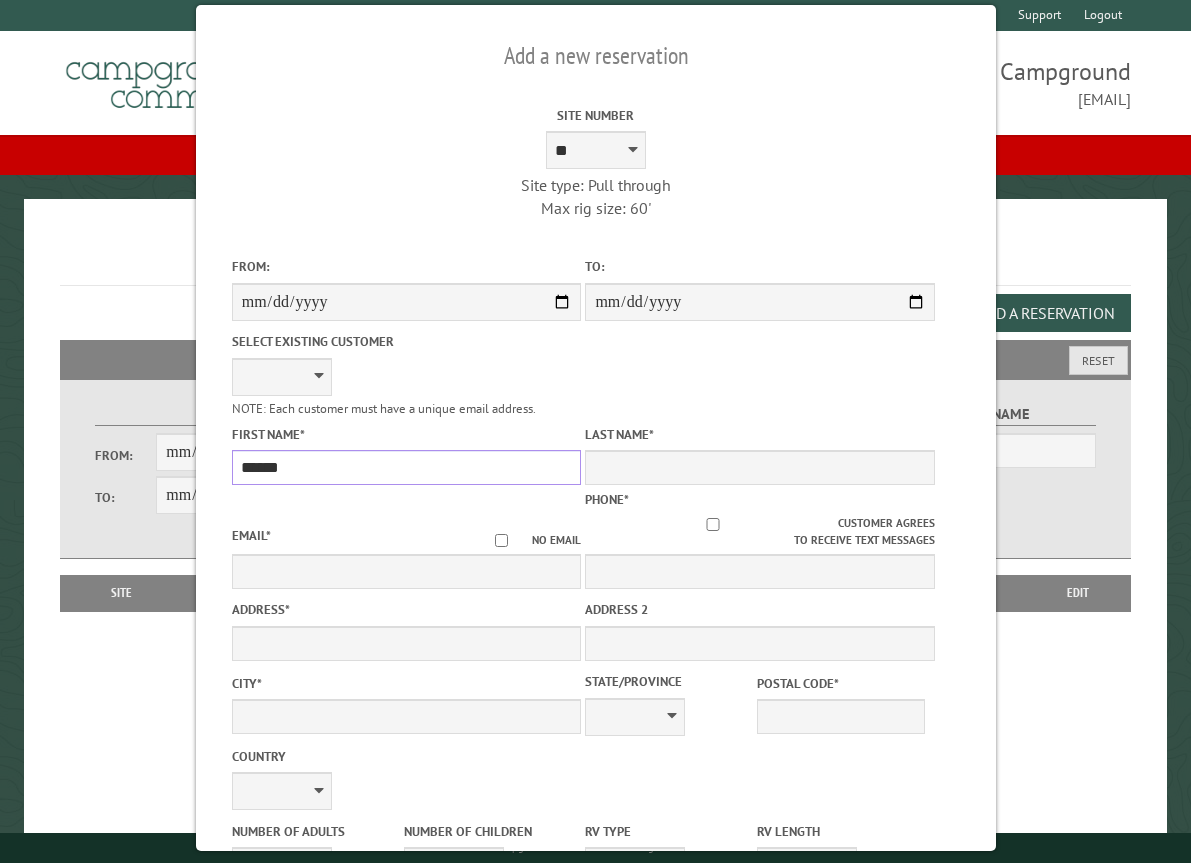 type on "******" 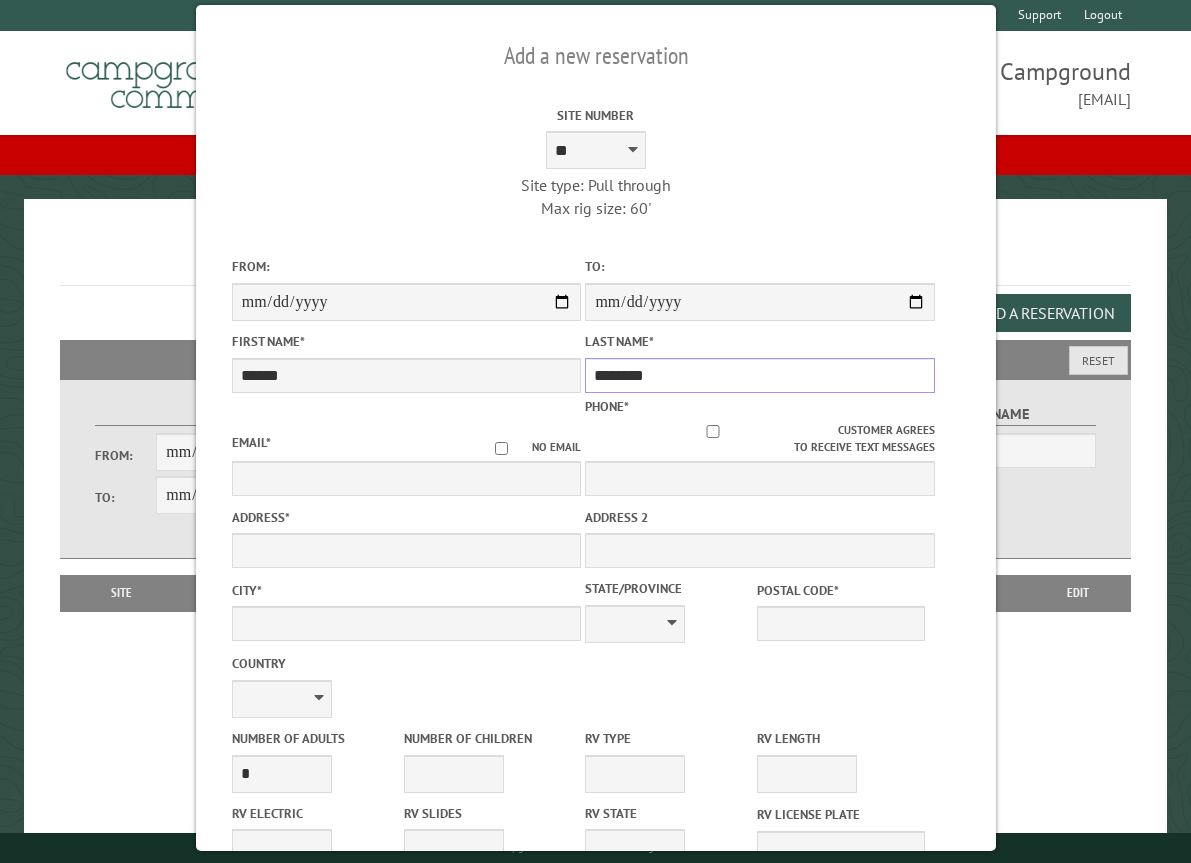 type on "********" 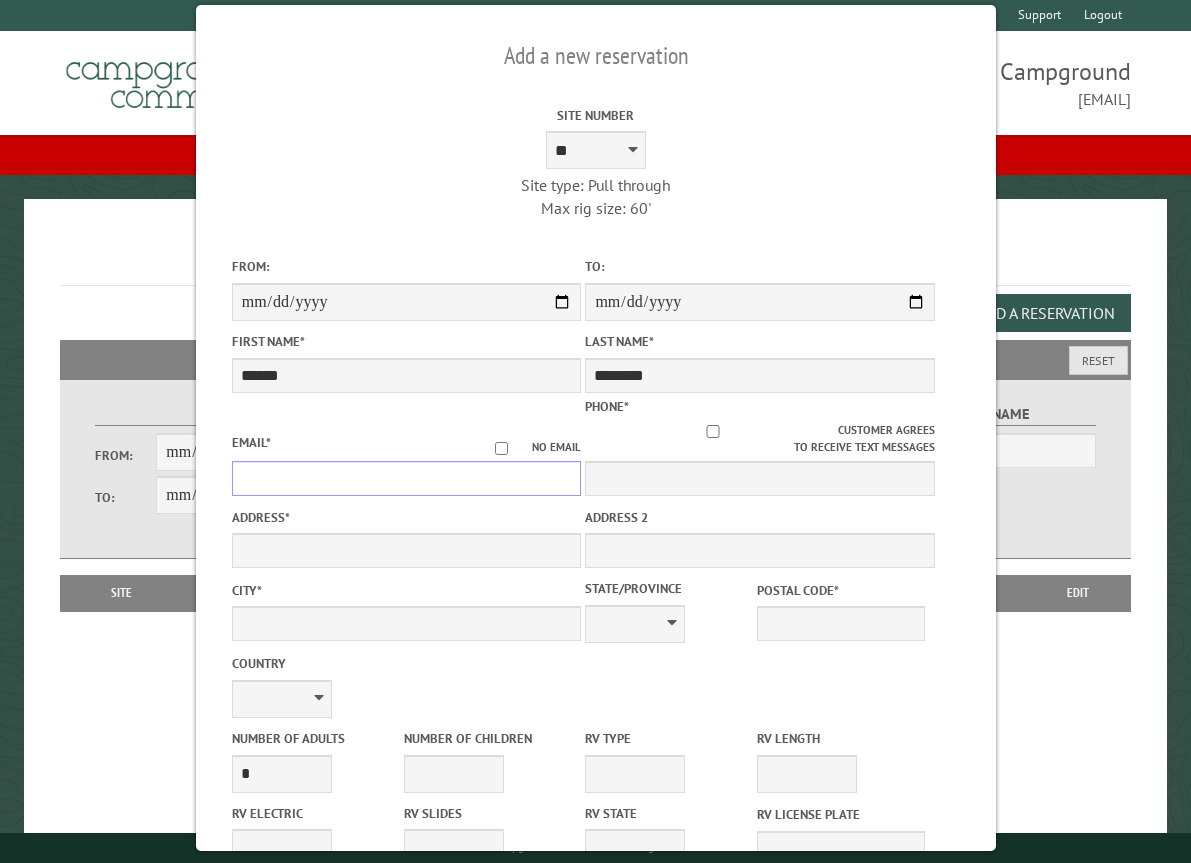 click on "Email *" at bounding box center (406, 478) 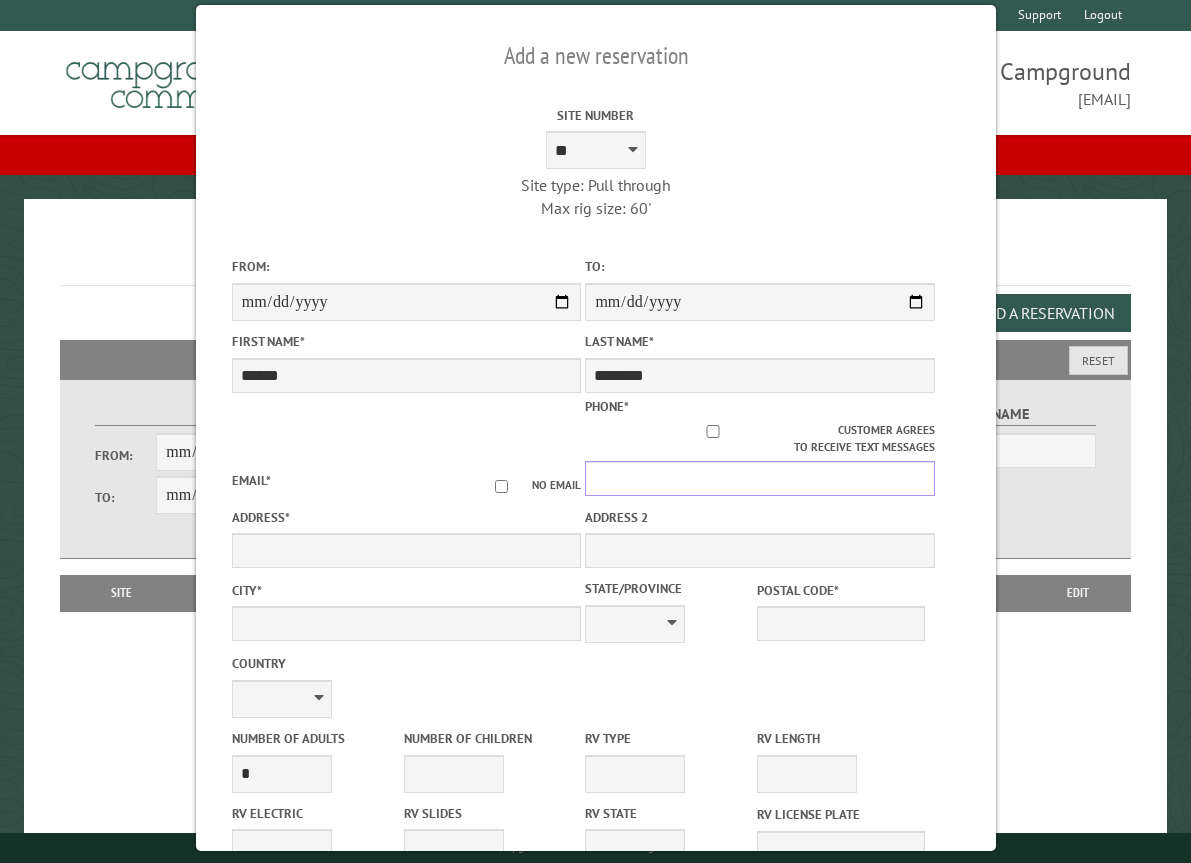 drag, startPoint x: 613, startPoint y: 469, endPoint x: 596, endPoint y: 466, distance: 17.262676 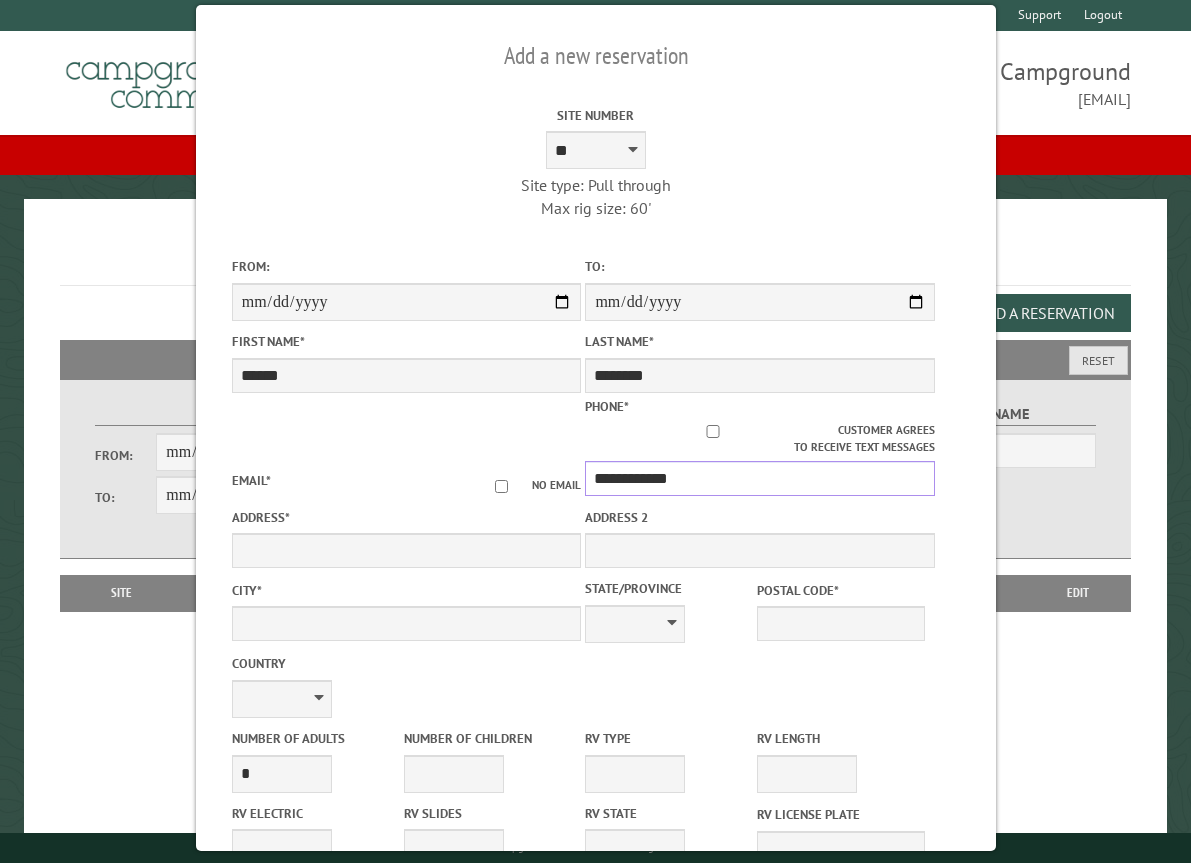type on "**********" 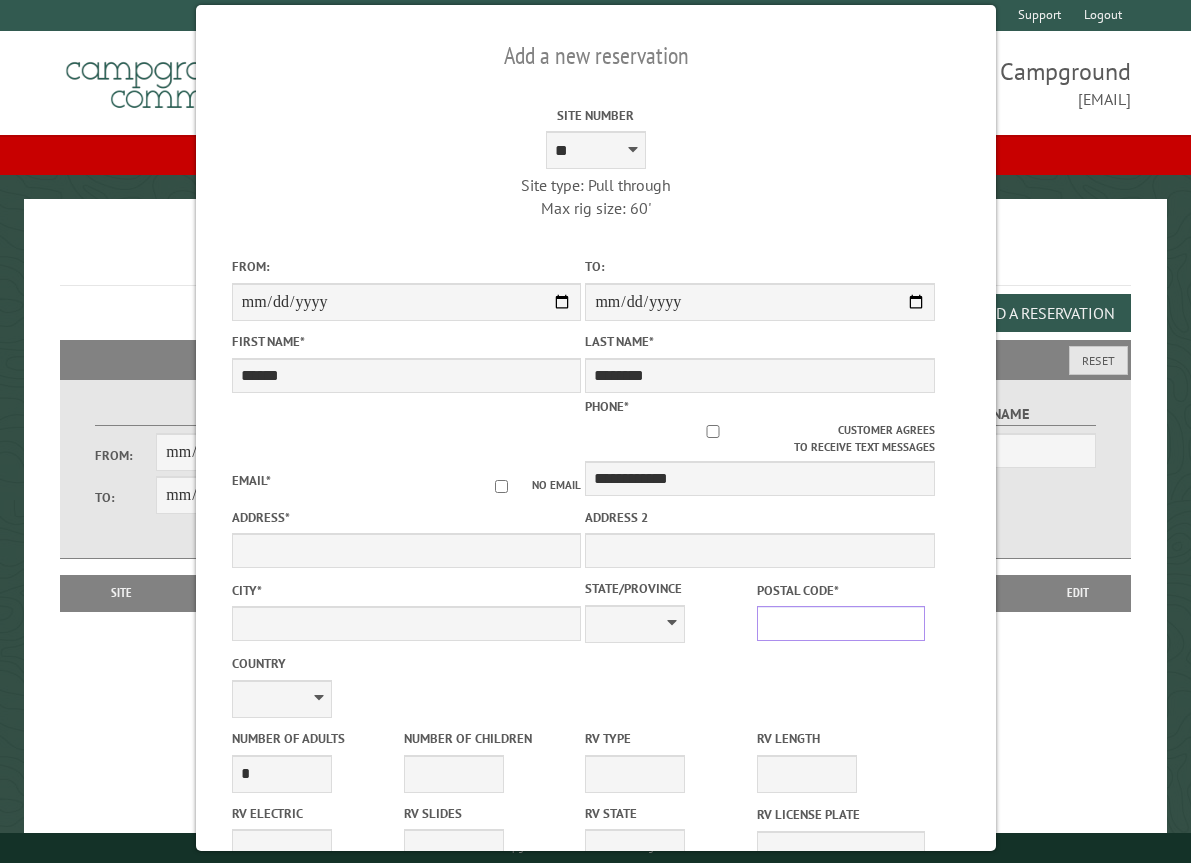 click on "Postal Code *" at bounding box center [841, 623] 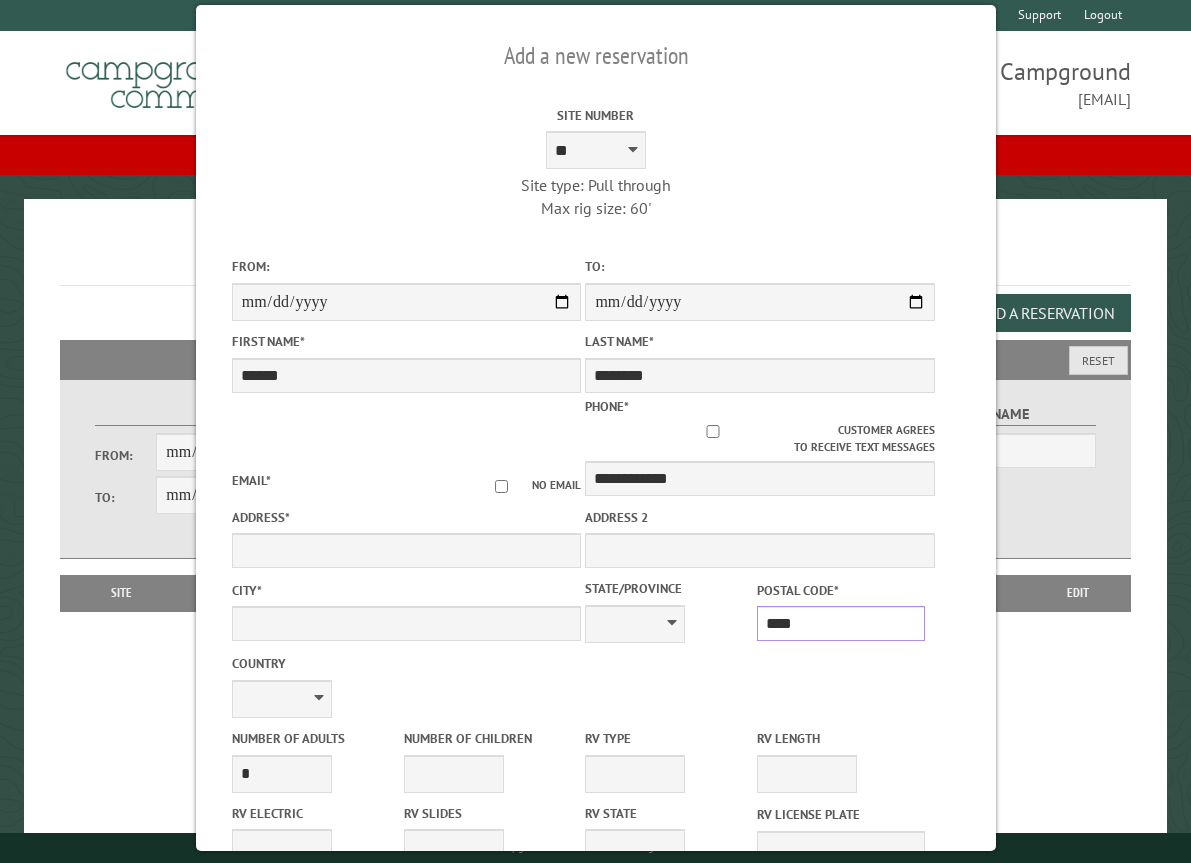 type on "*****" 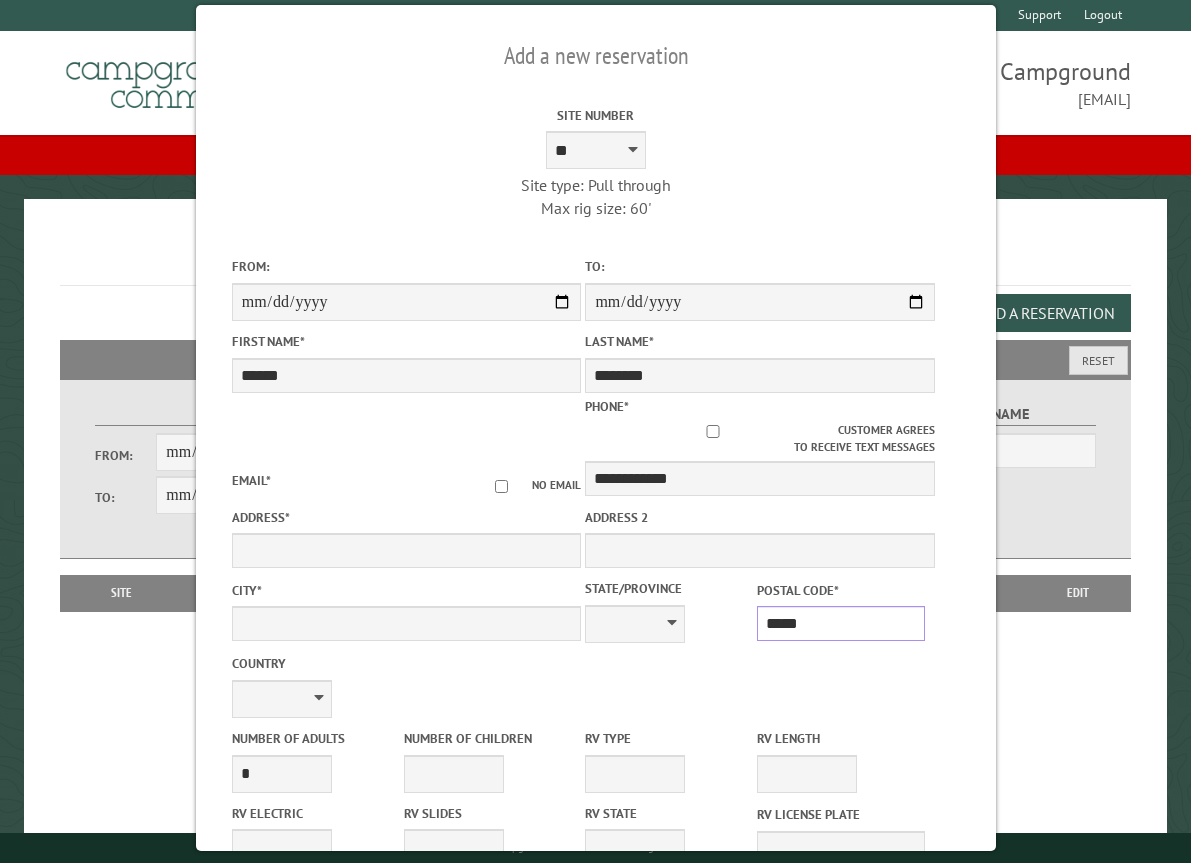 type on "*******" 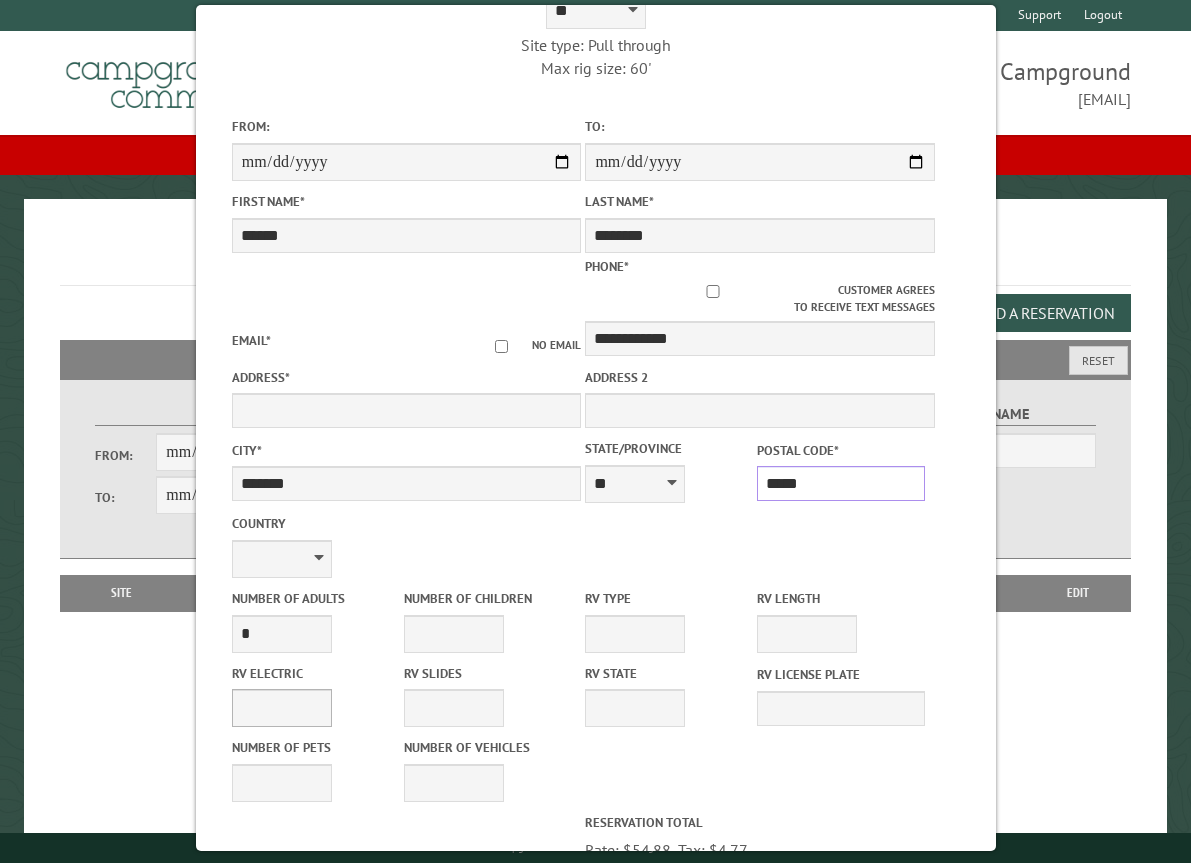 scroll, scrollTop: 200, scrollLeft: 0, axis: vertical 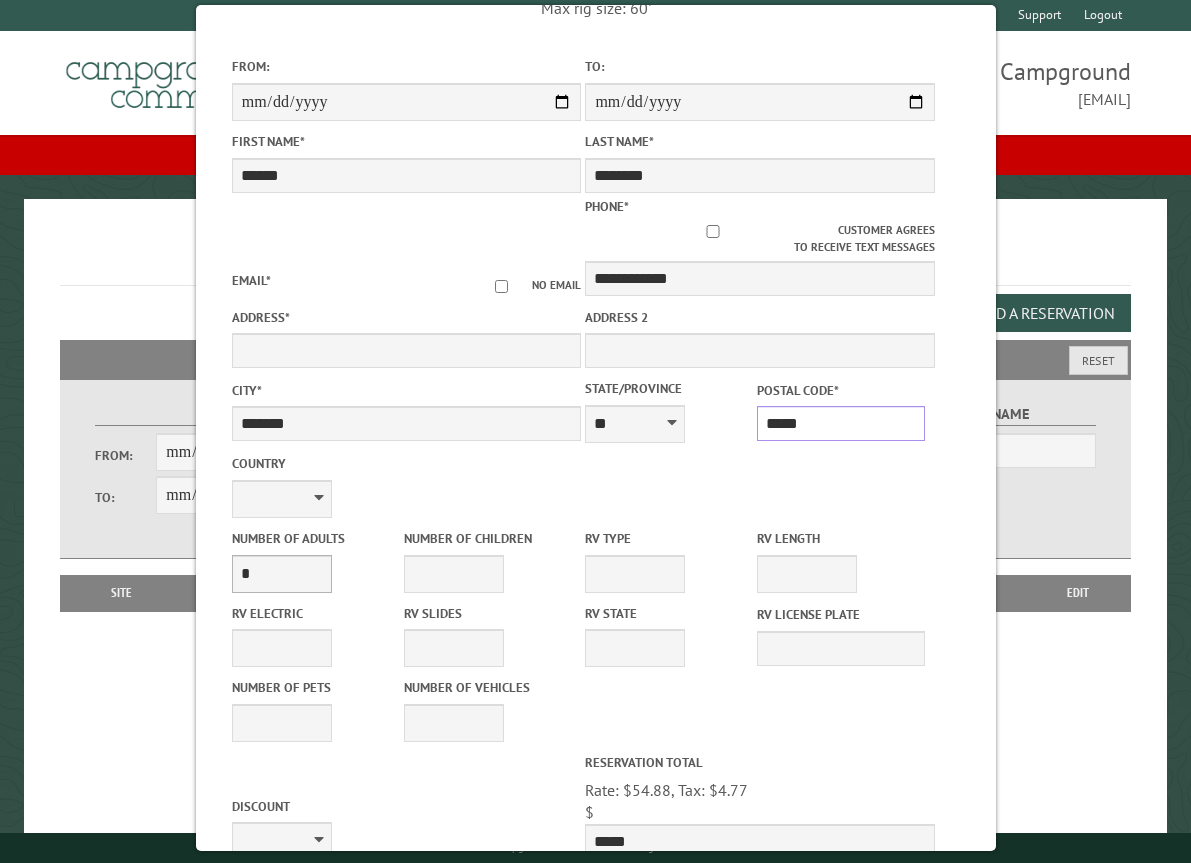 type on "*****" 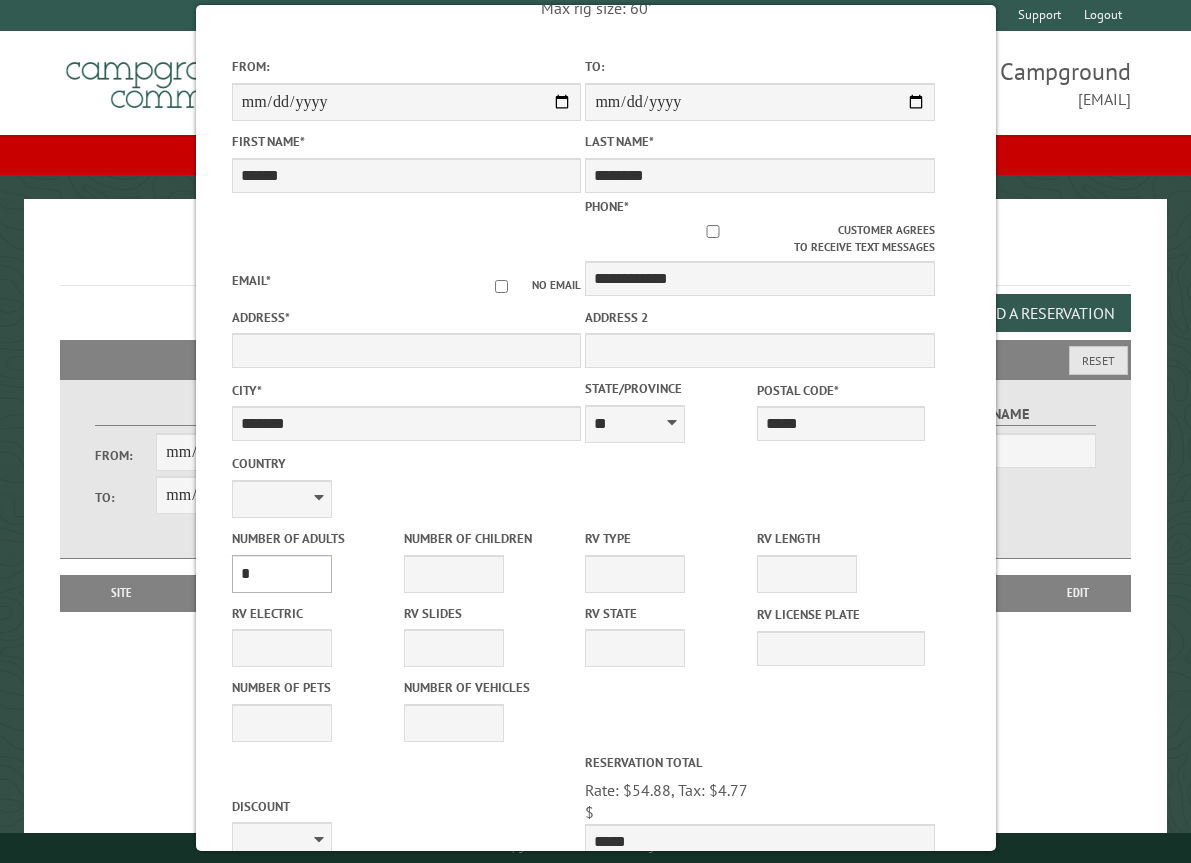 click on "* * * * * * * * * * **" at bounding box center [281, 574] 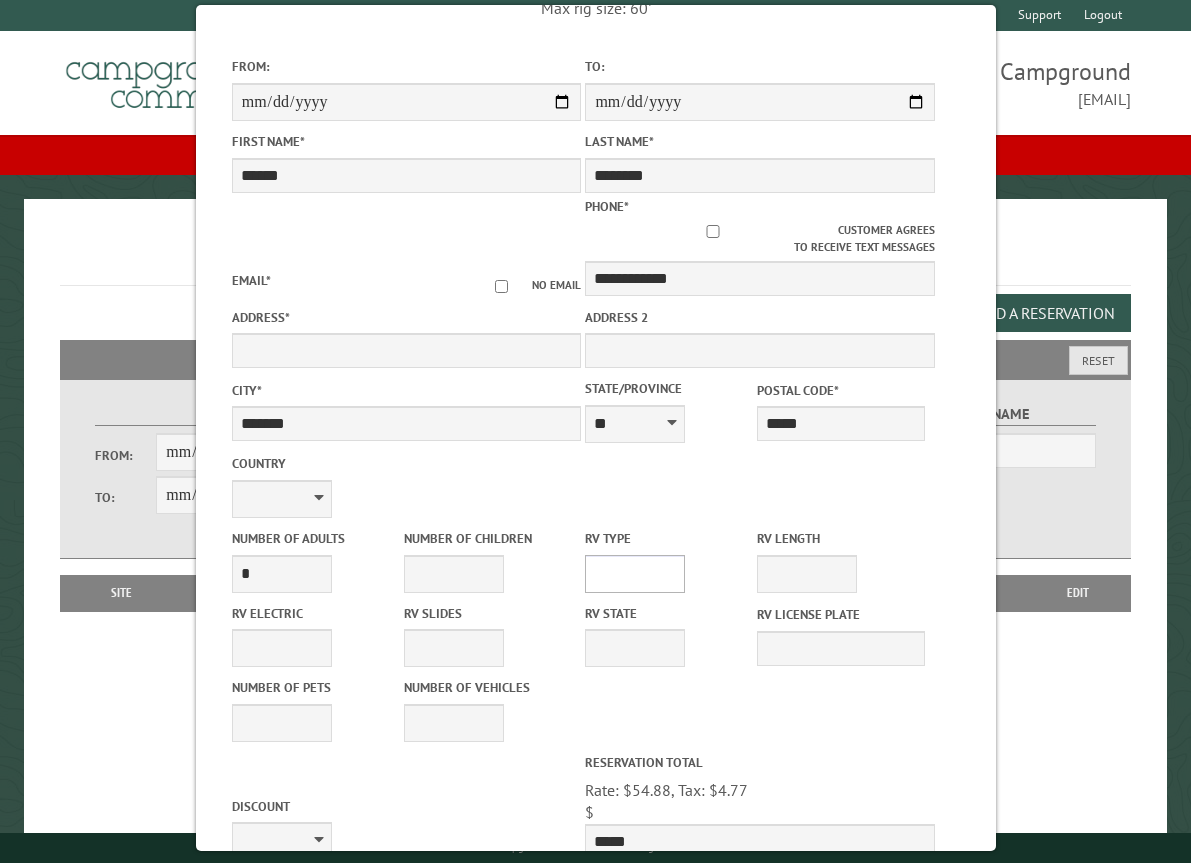 click on "**********" at bounding box center (635, 574) 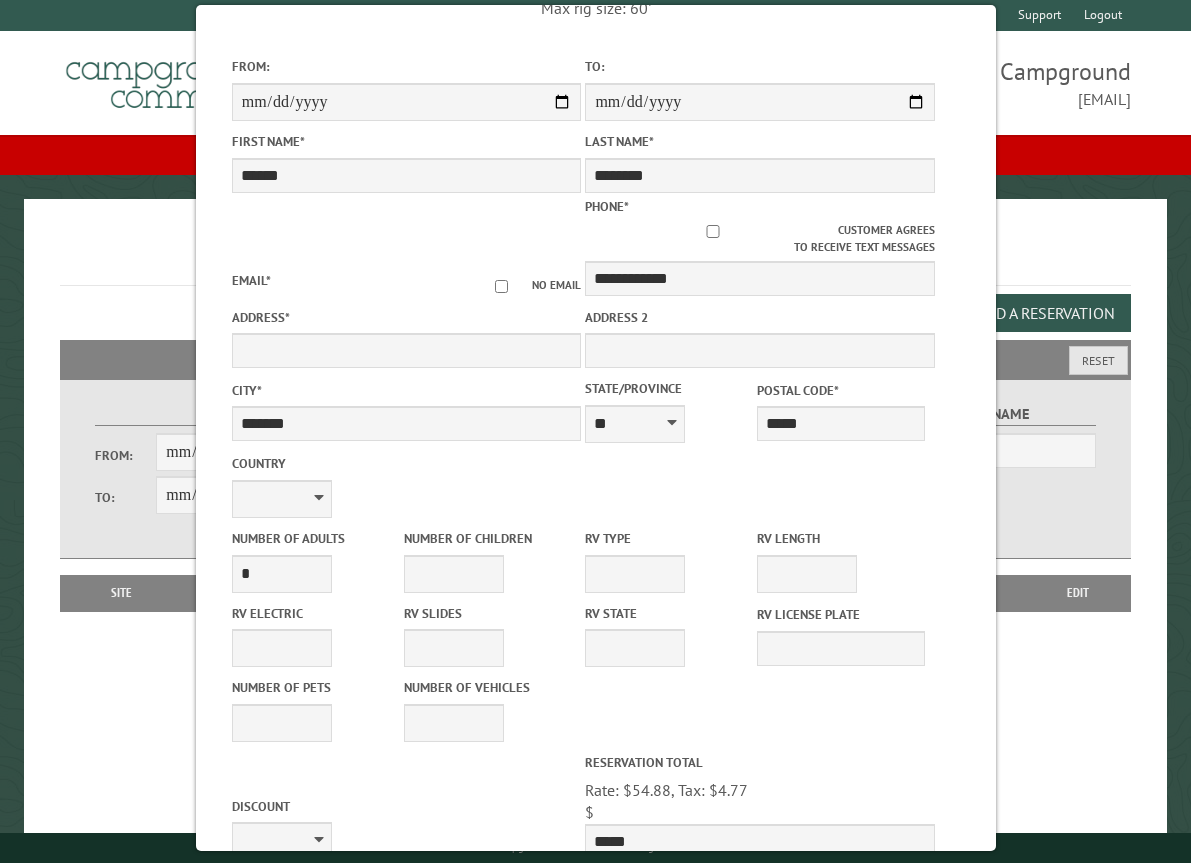 click on "Address *" at bounding box center (406, 337) 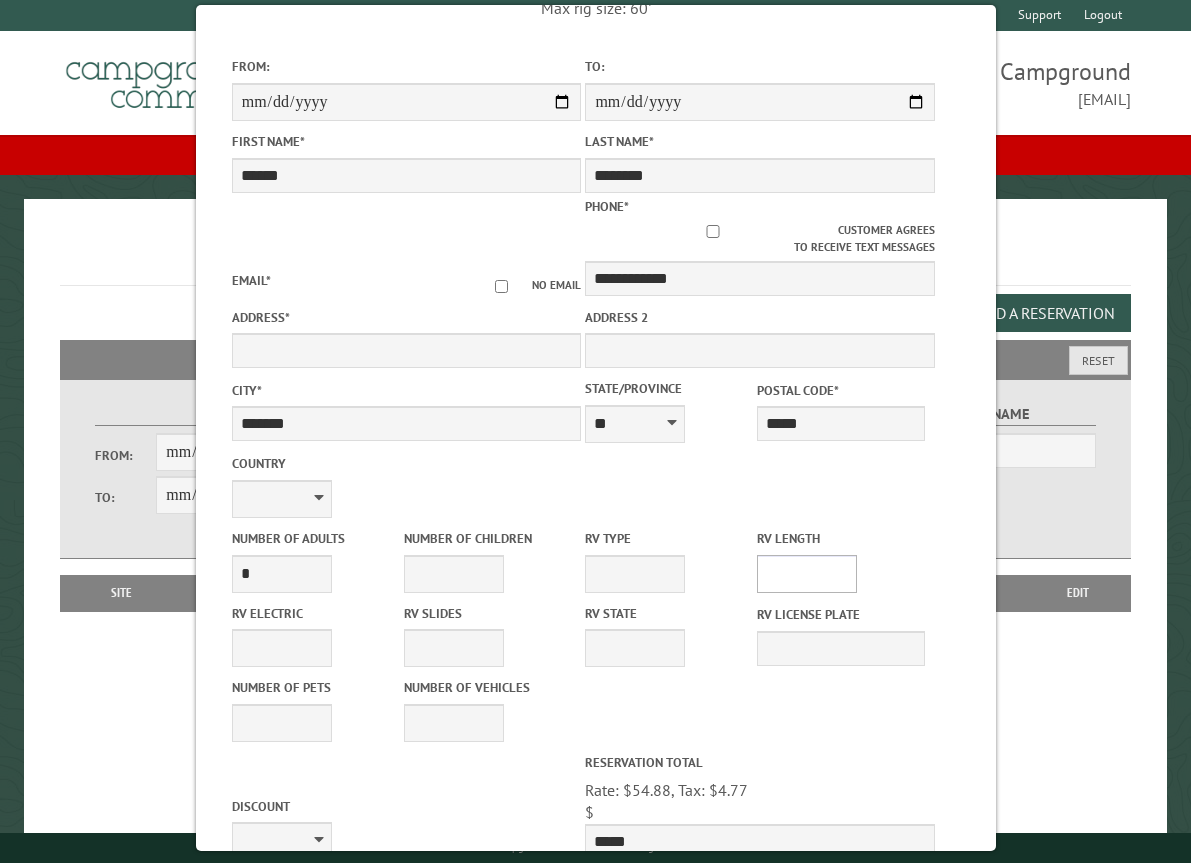 click on "* ** ** ** ** ** ** ** ** ** ** **" at bounding box center (807, 574) 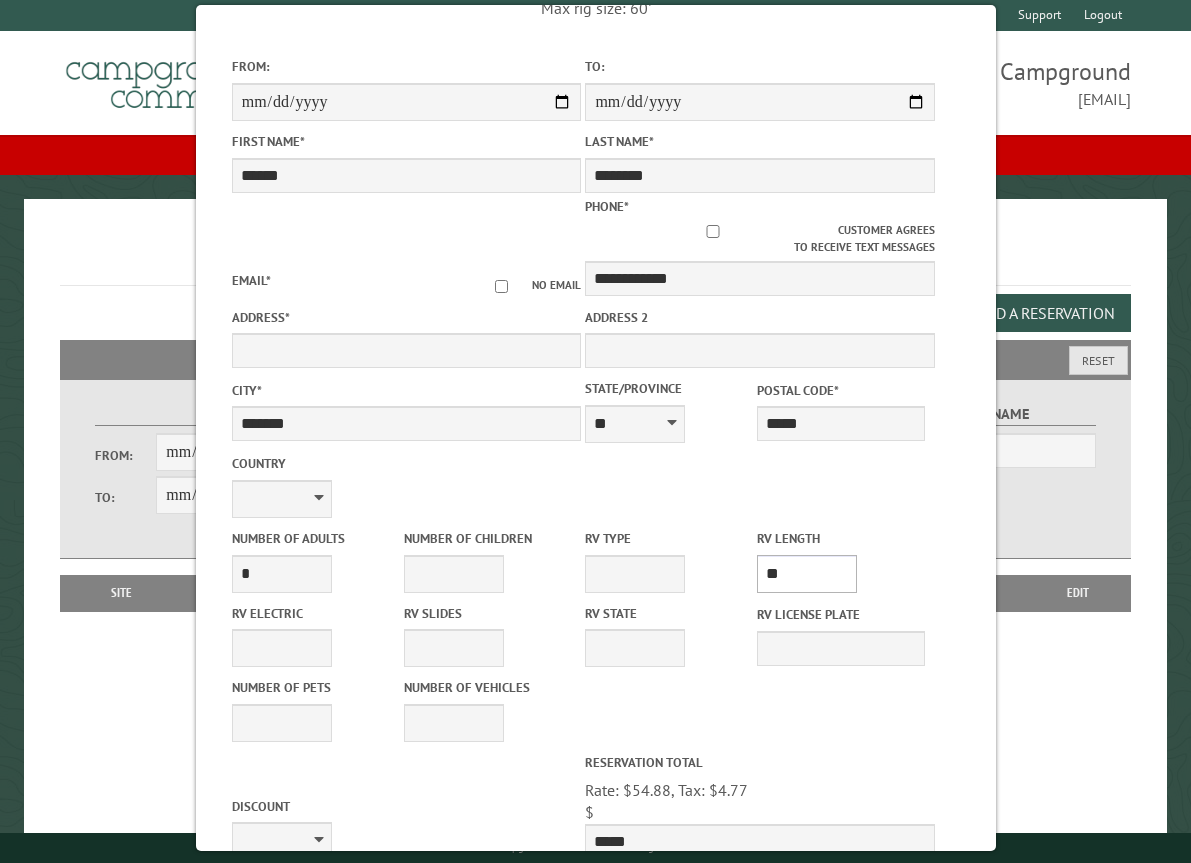 click on "* ** ** ** ** ** ** ** ** ** ** **" at bounding box center (807, 574) 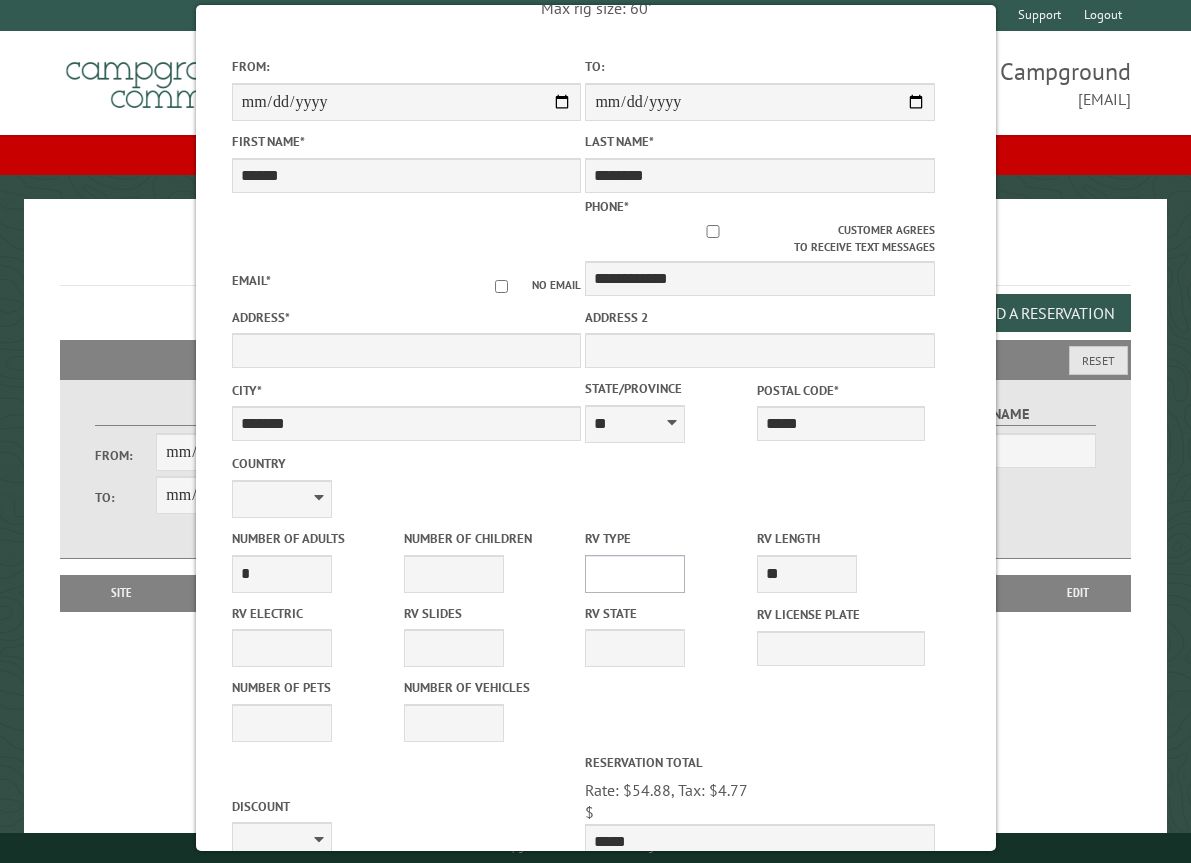 click on "**********" at bounding box center [635, 574] 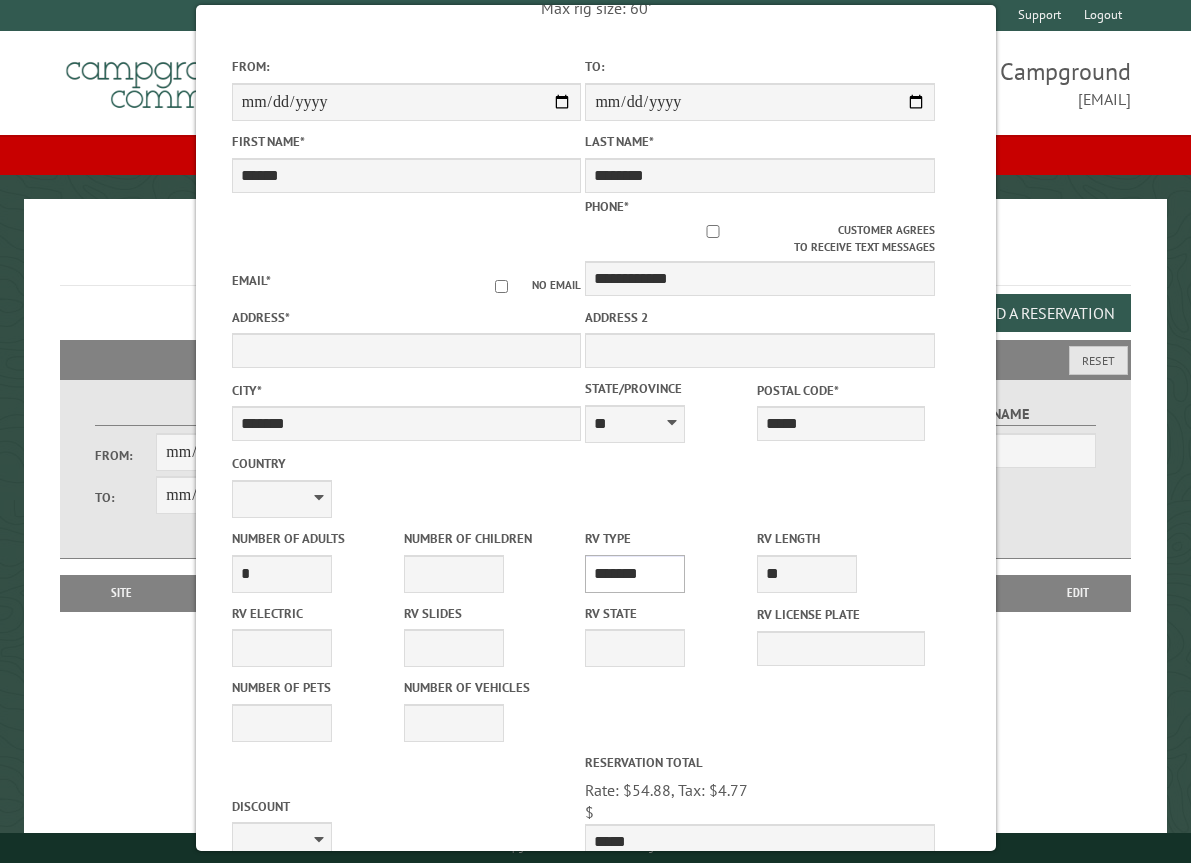 click on "**********" at bounding box center [635, 574] 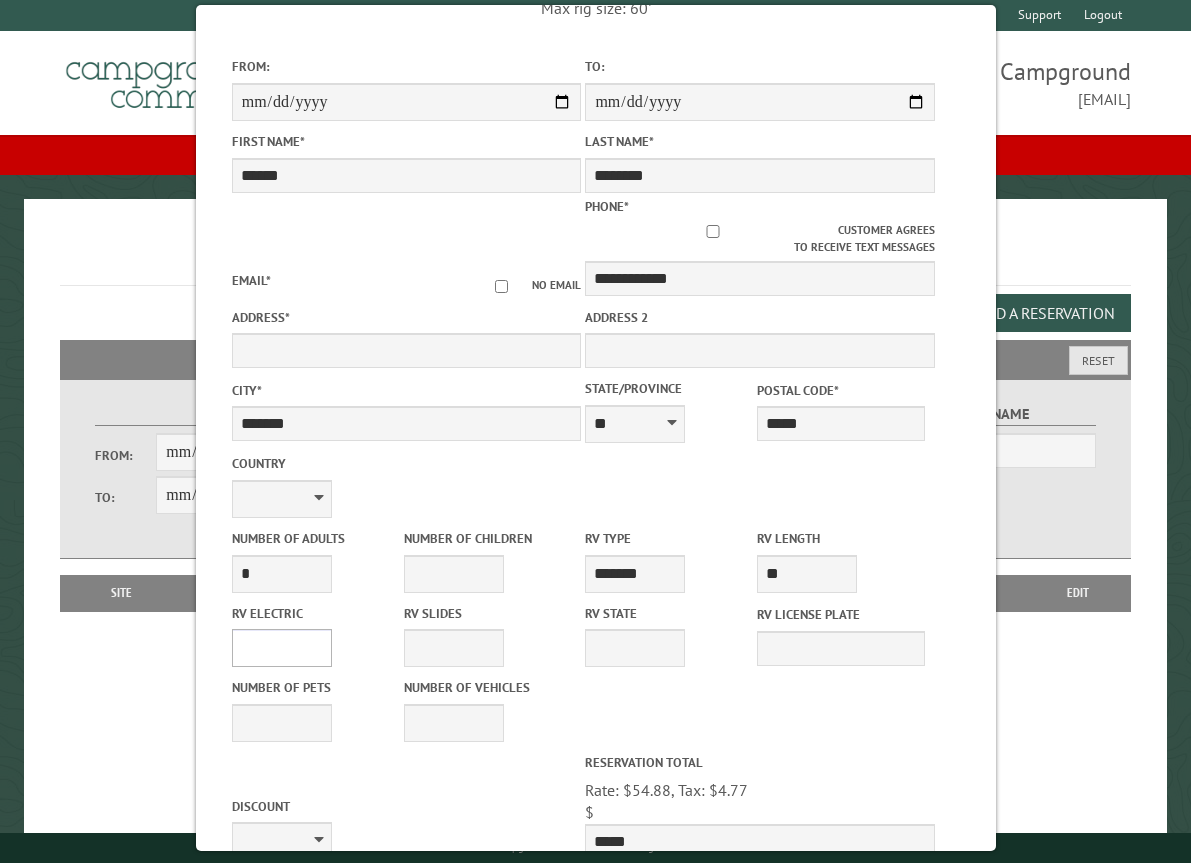 click on "**** *** *** ***" at bounding box center (281, 648) 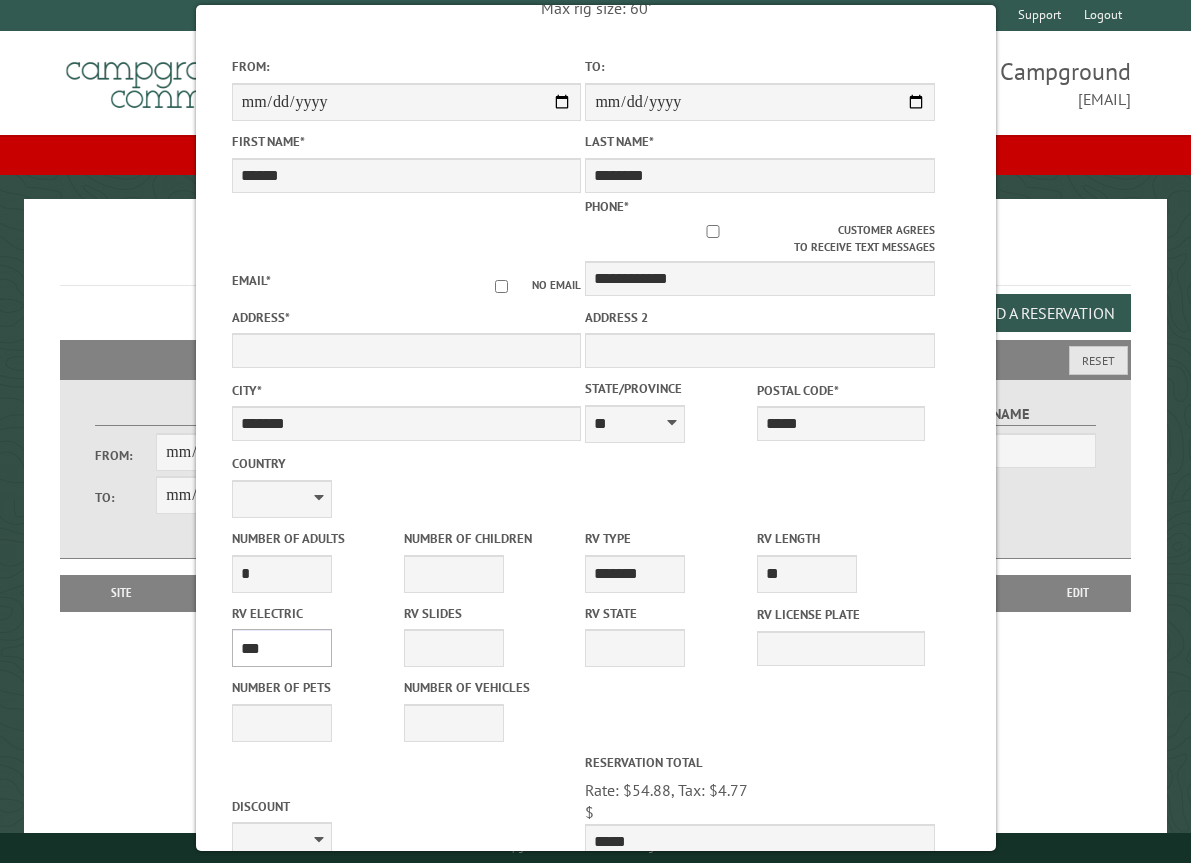 click on "**** *** *** ***" at bounding box center (281, 648) 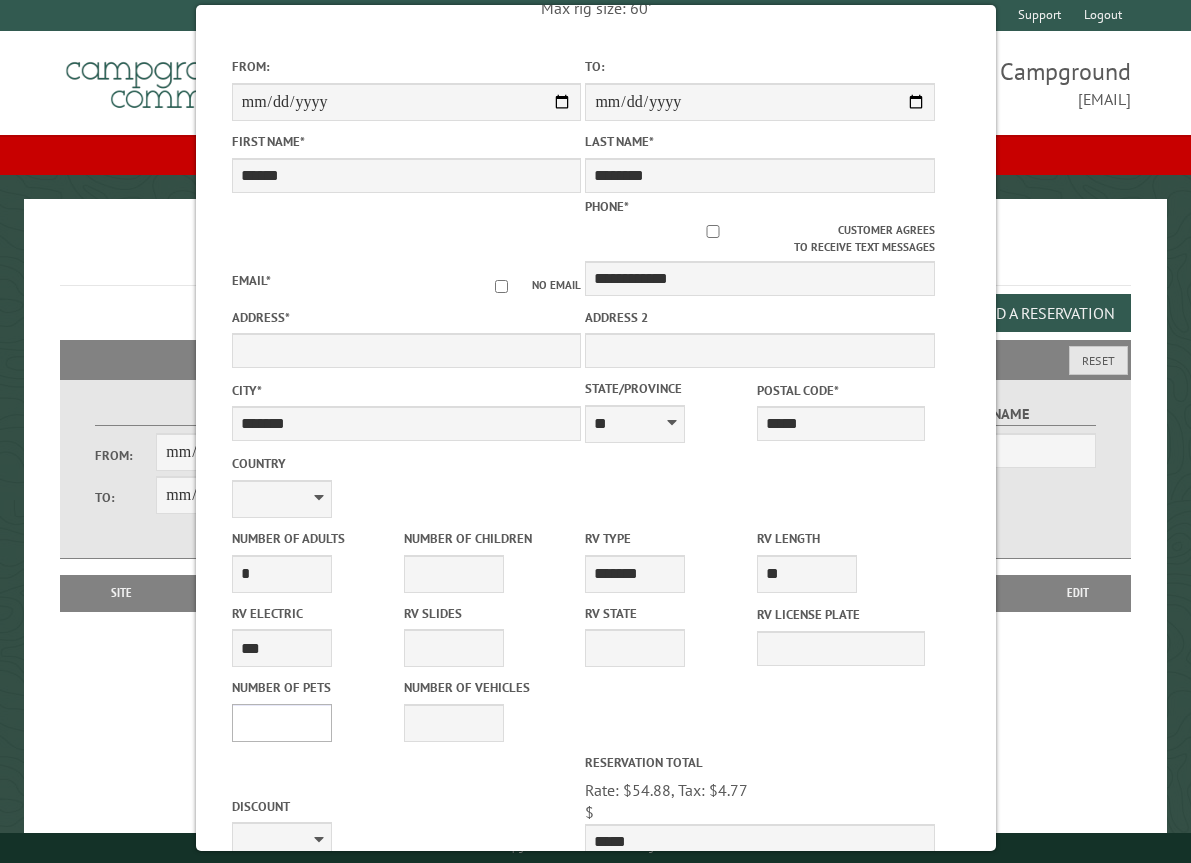 click on "* * * * * * * * * * **" at bounding box center (281, 723) 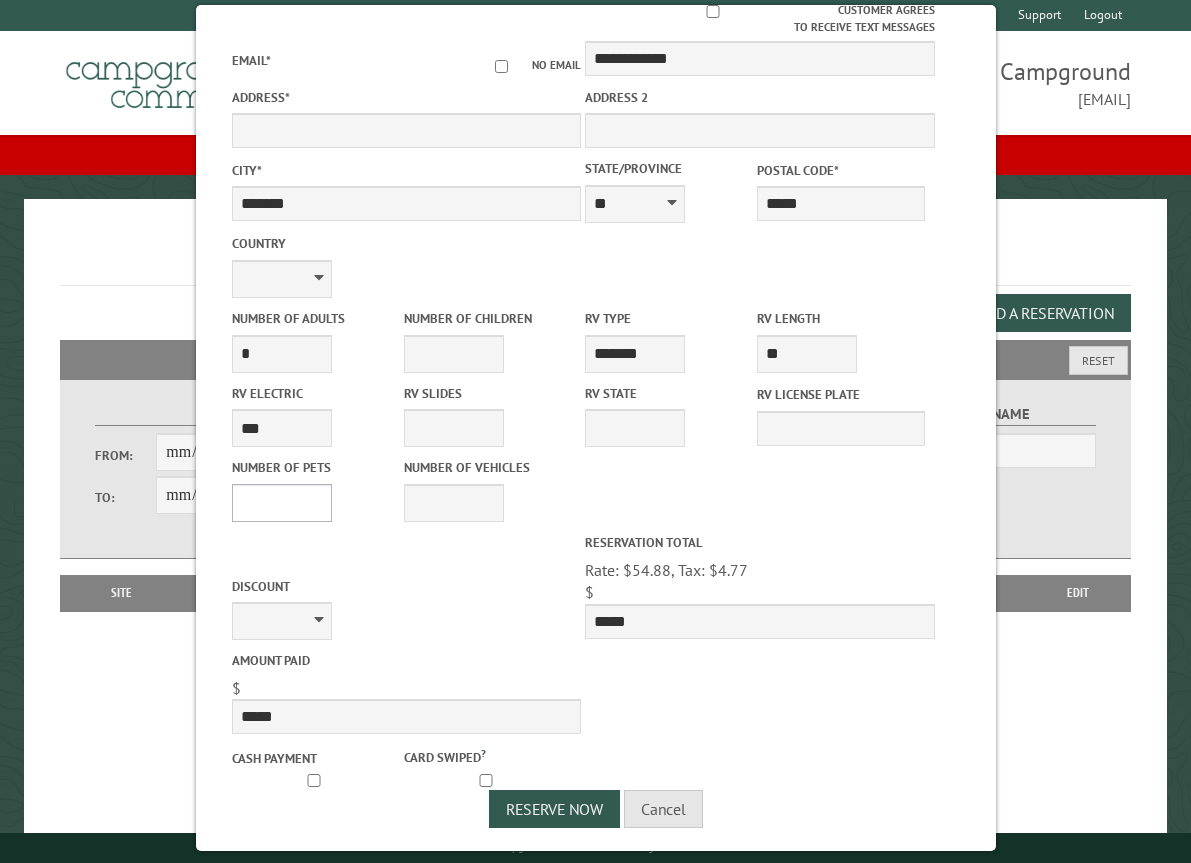 scroll, scrollTop: 431, scrollLeft: 0, axis: vertical 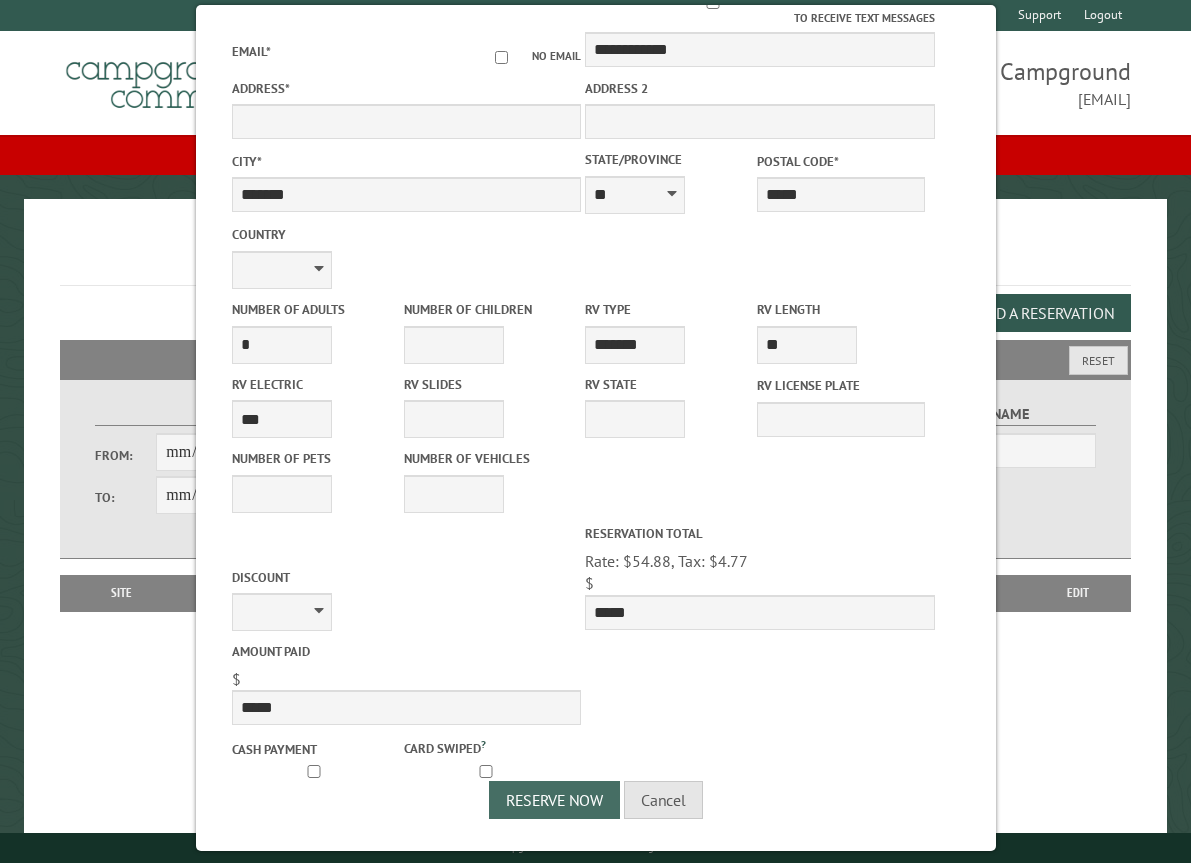 click on "Reserve Now" at bounding box center (554, 800) 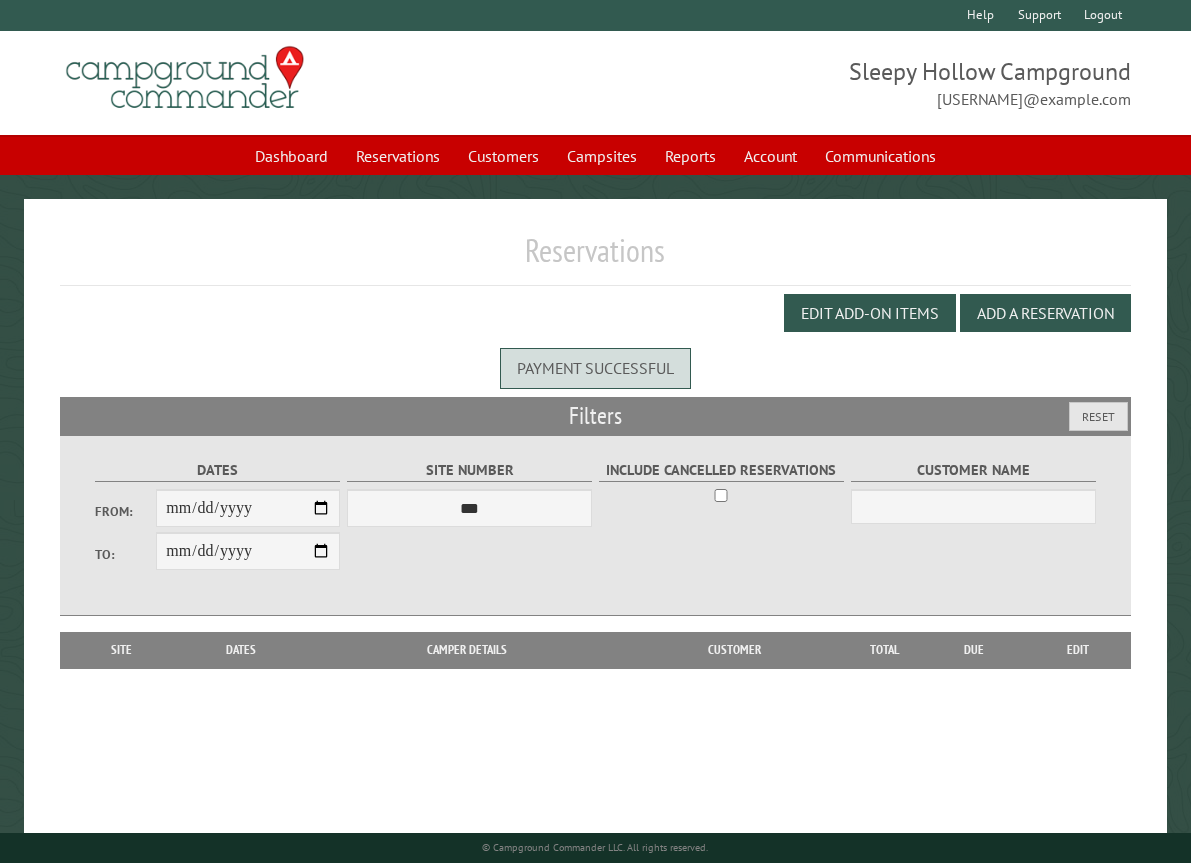 scroll, scrollTop: 0, scrollLeft: 0, axis: both 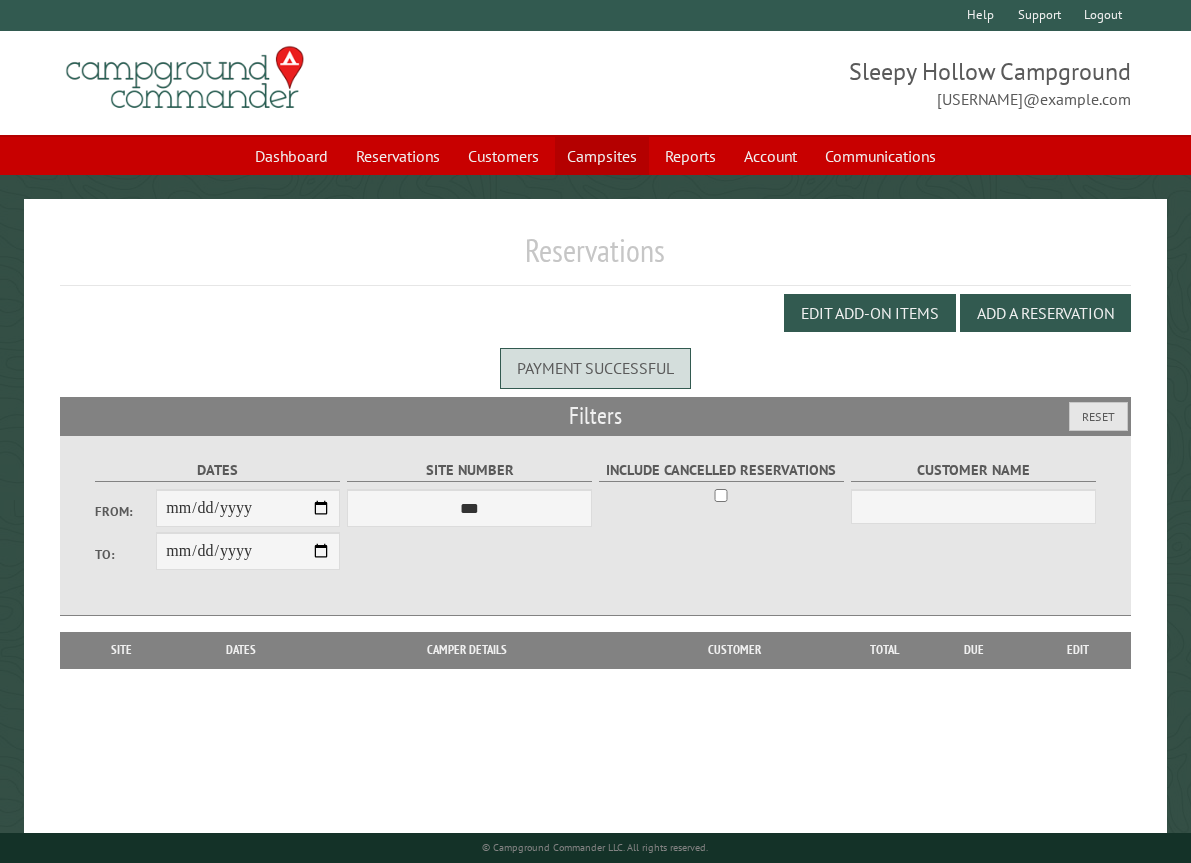 click on "Campsites" at bounding box center (602, 156) 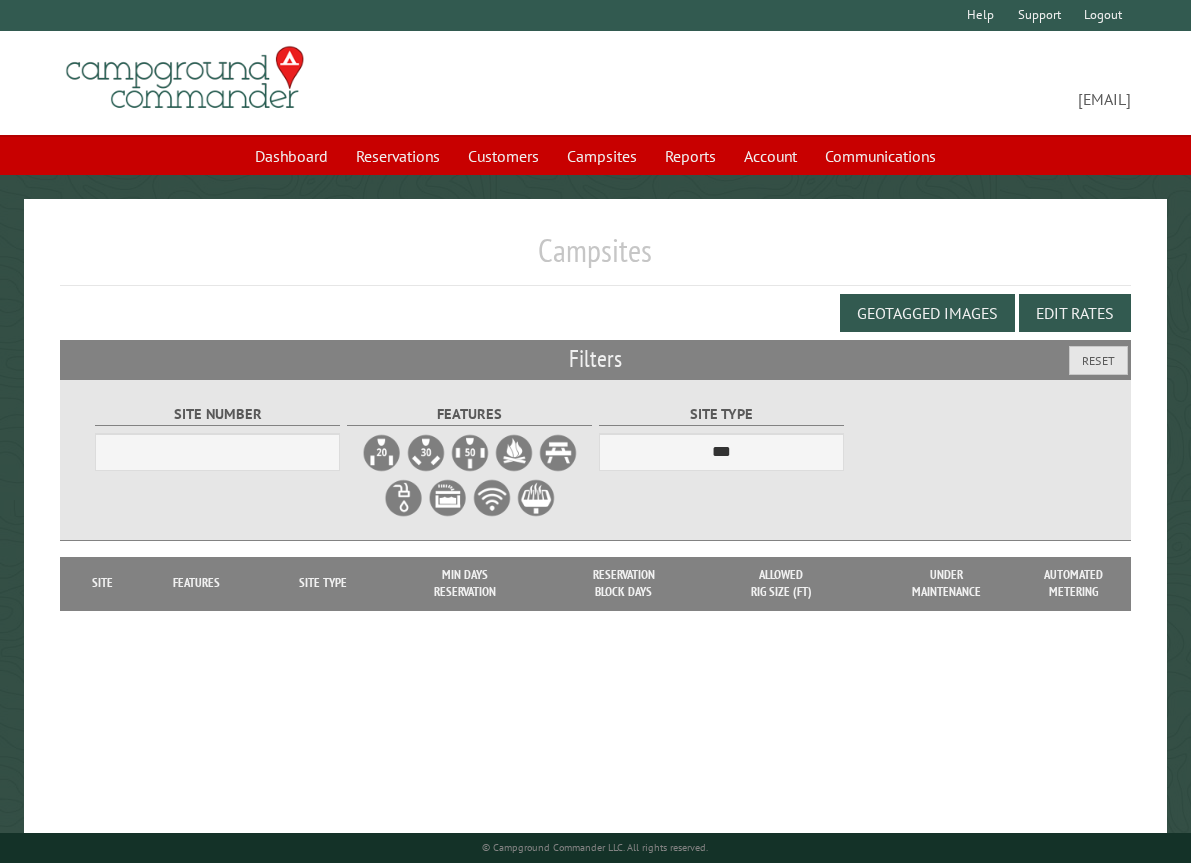 scroll, scrollTop: 0, scrollLeft: 0, axis: both 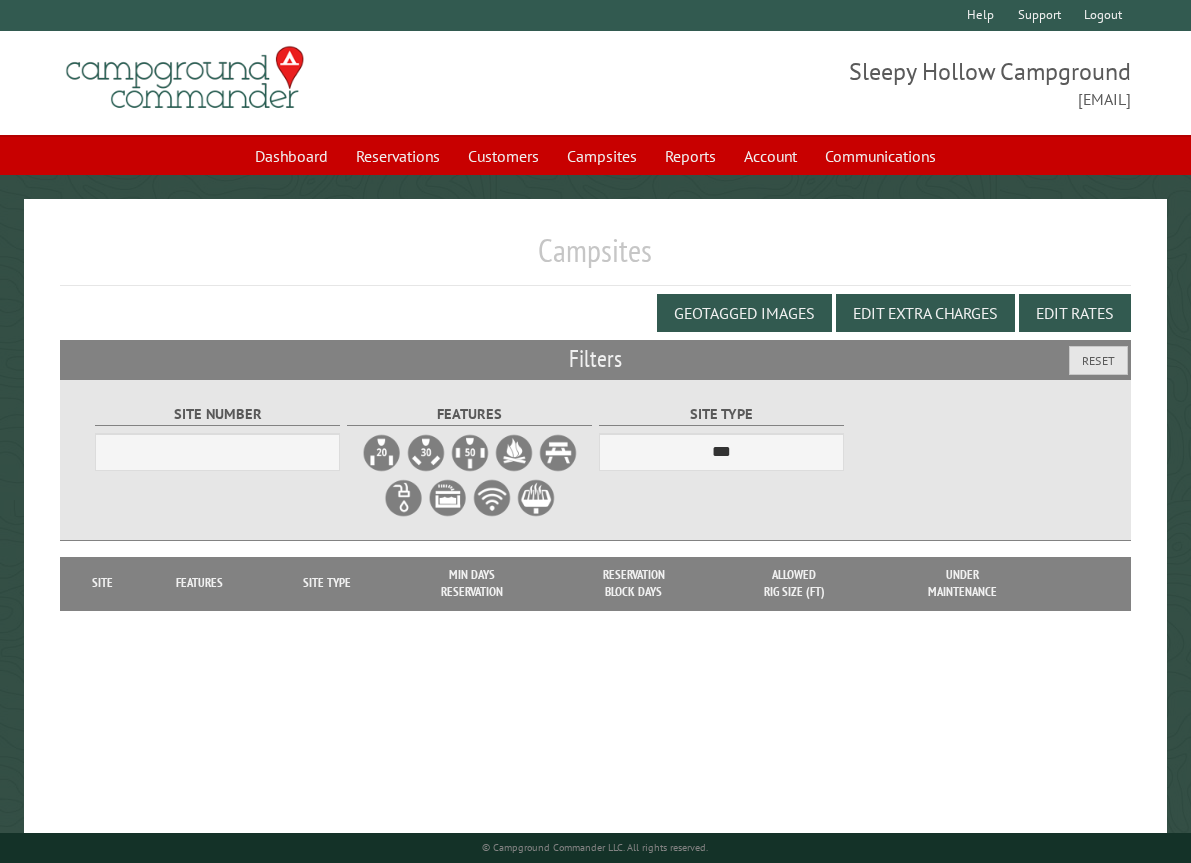 select on "***" 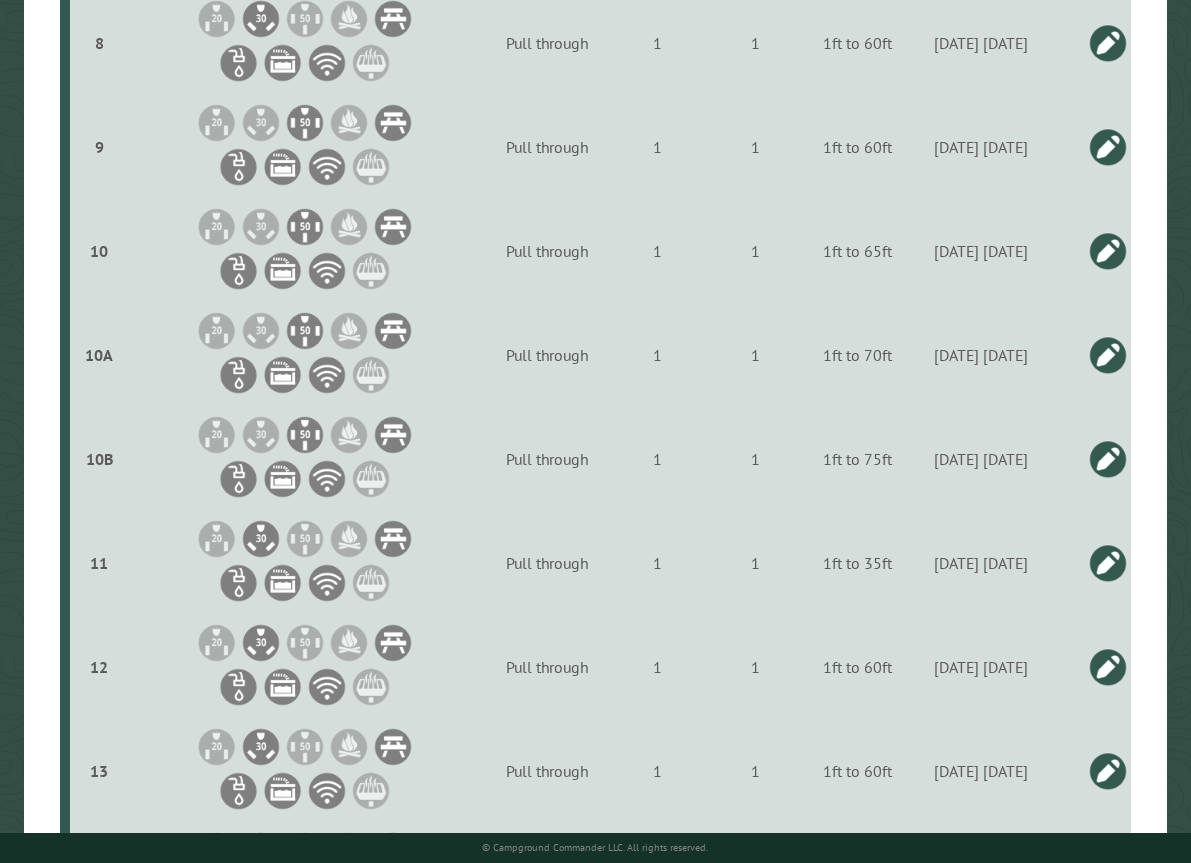 scroll, scrollTop: 1400, scrollLeft: 0, axis: vertical 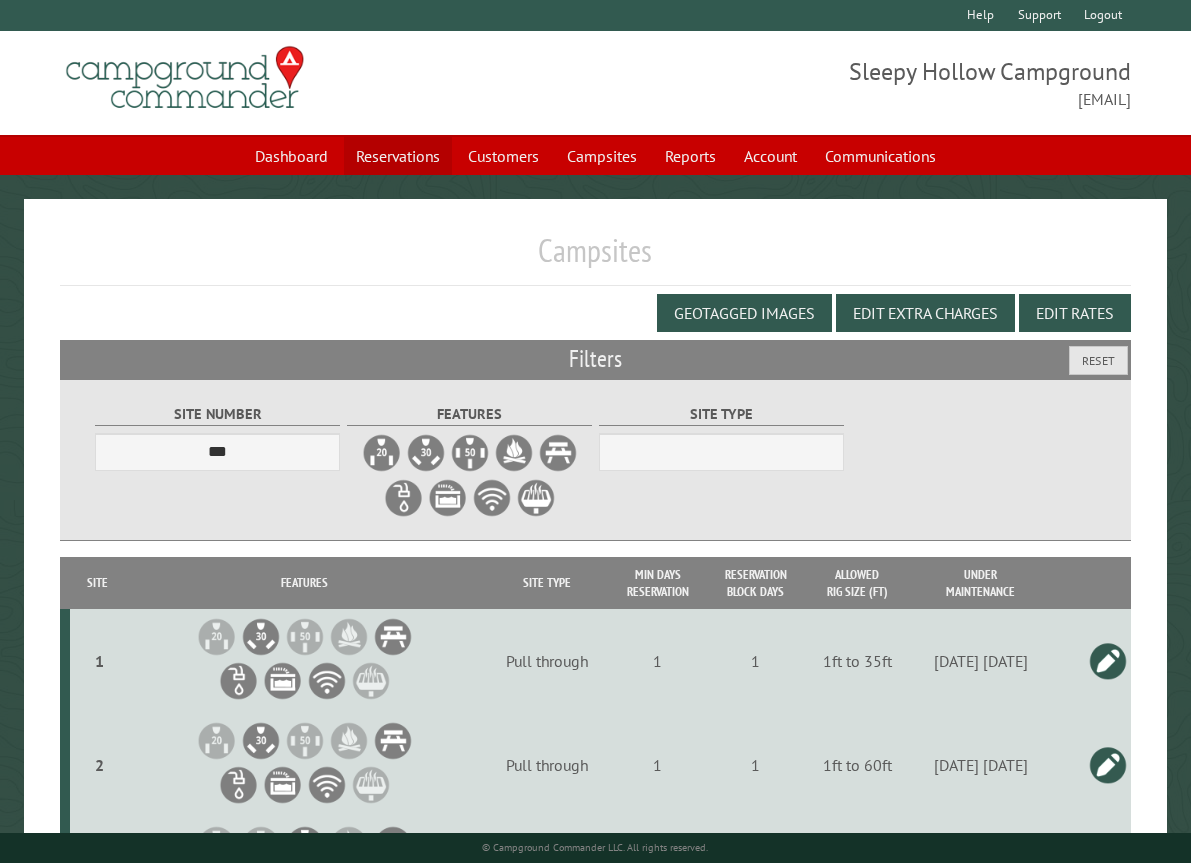 click on "Reservations" at bounding box center (398, 156) 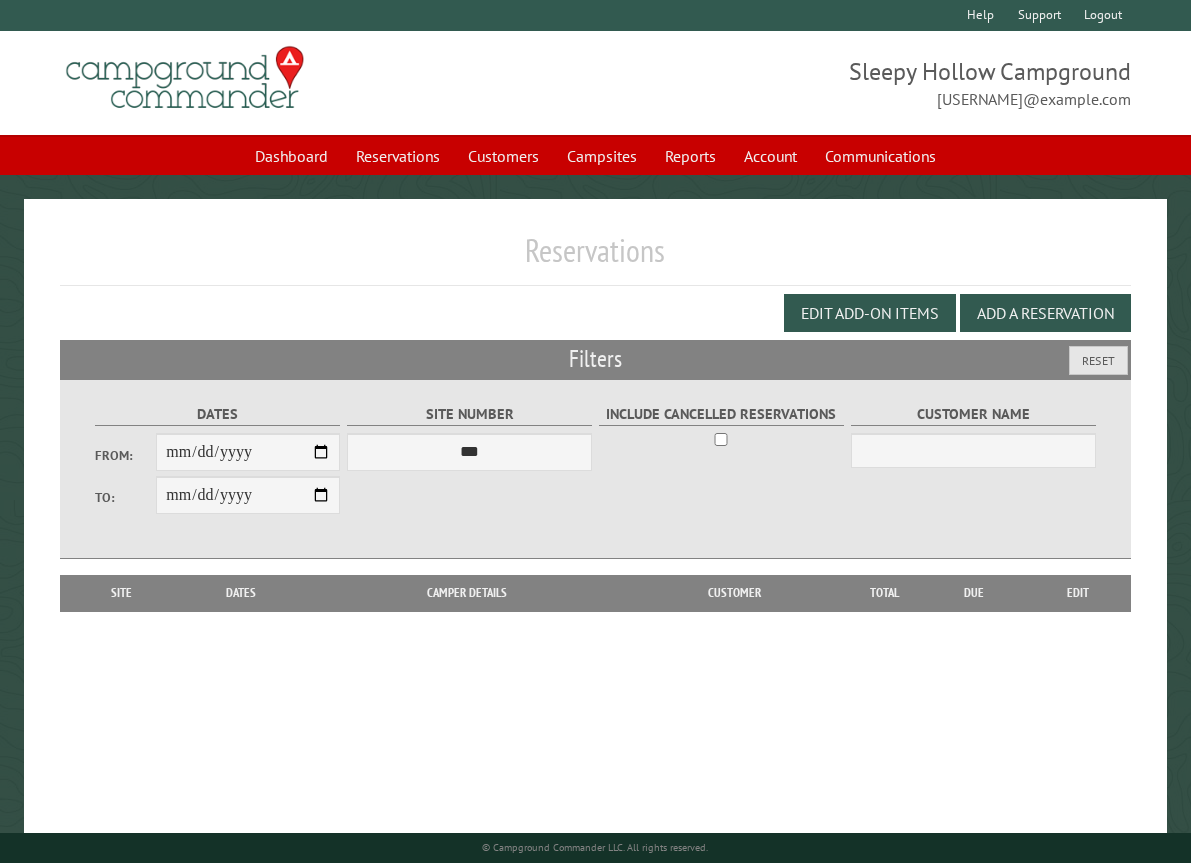 scroll, scrollTop: 0, scrollLeft: 0, axis: both 